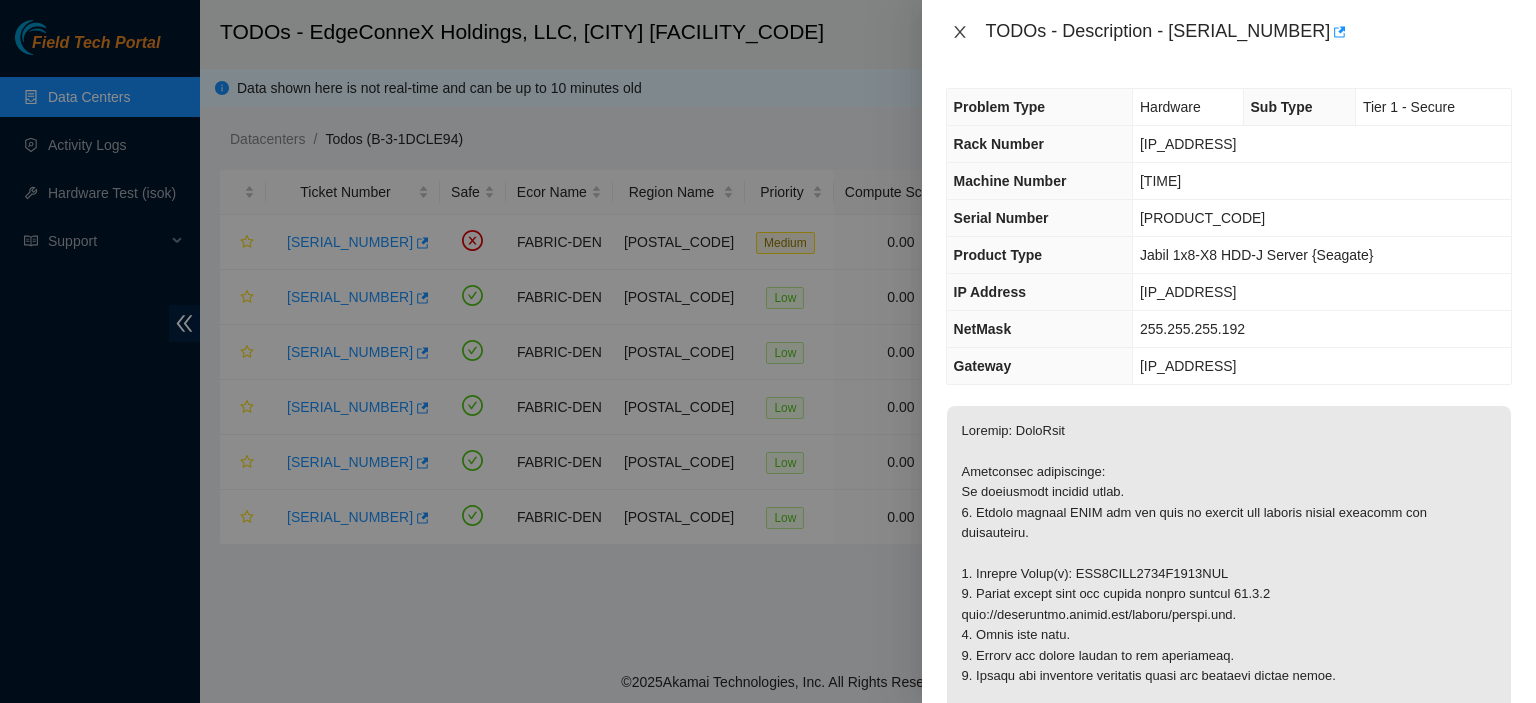 scroll, scrollTop: 0, scrollLeft: 0, axis: both 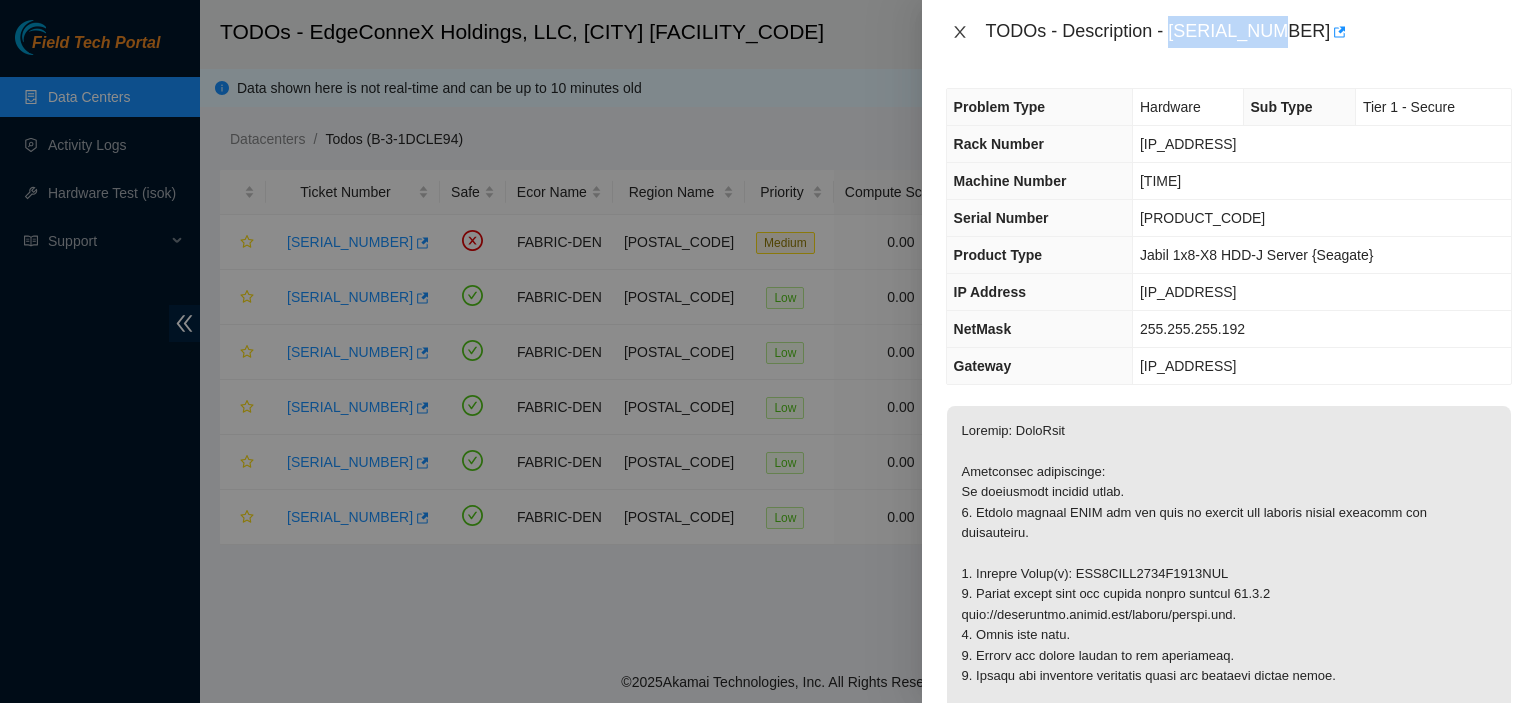 click 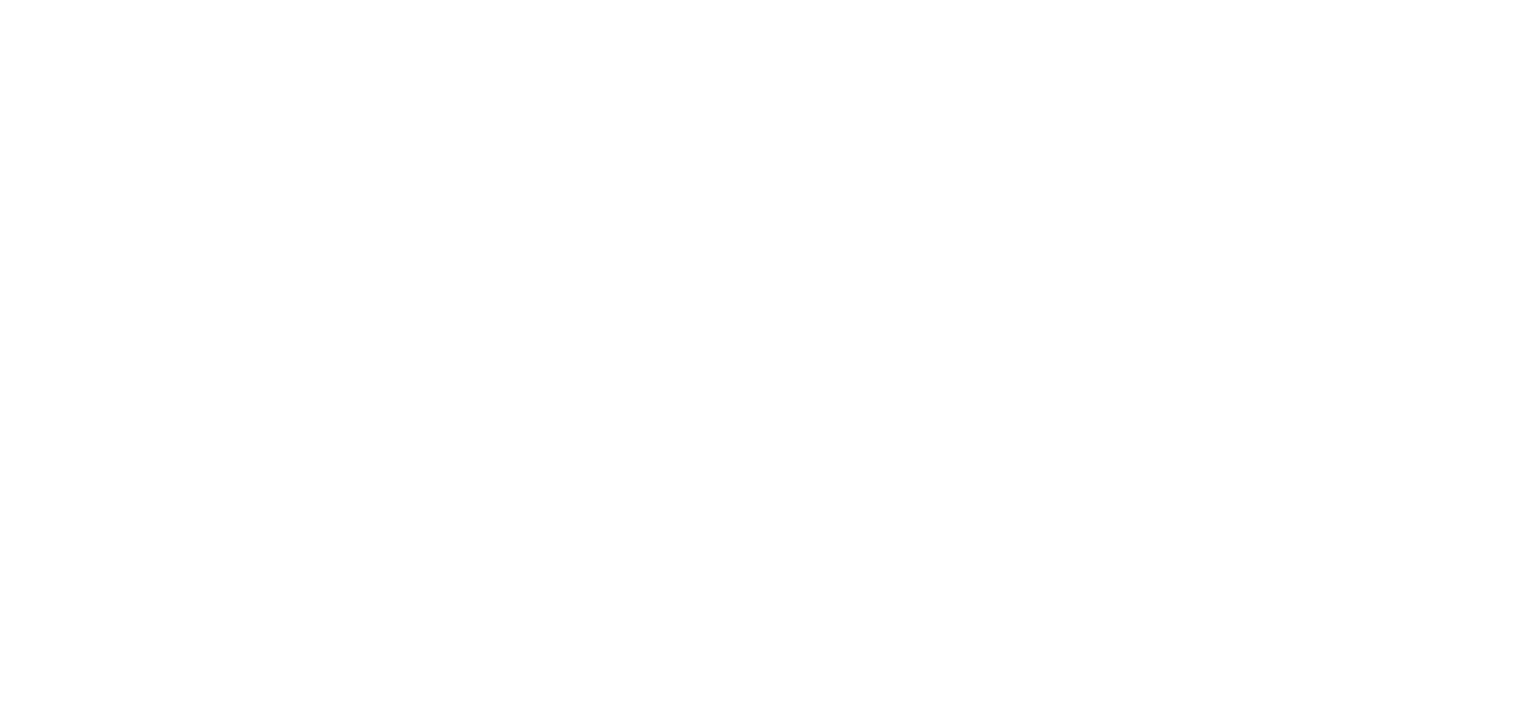 scroll, scrollTop: 0, scrollLeft: 0, axis: both 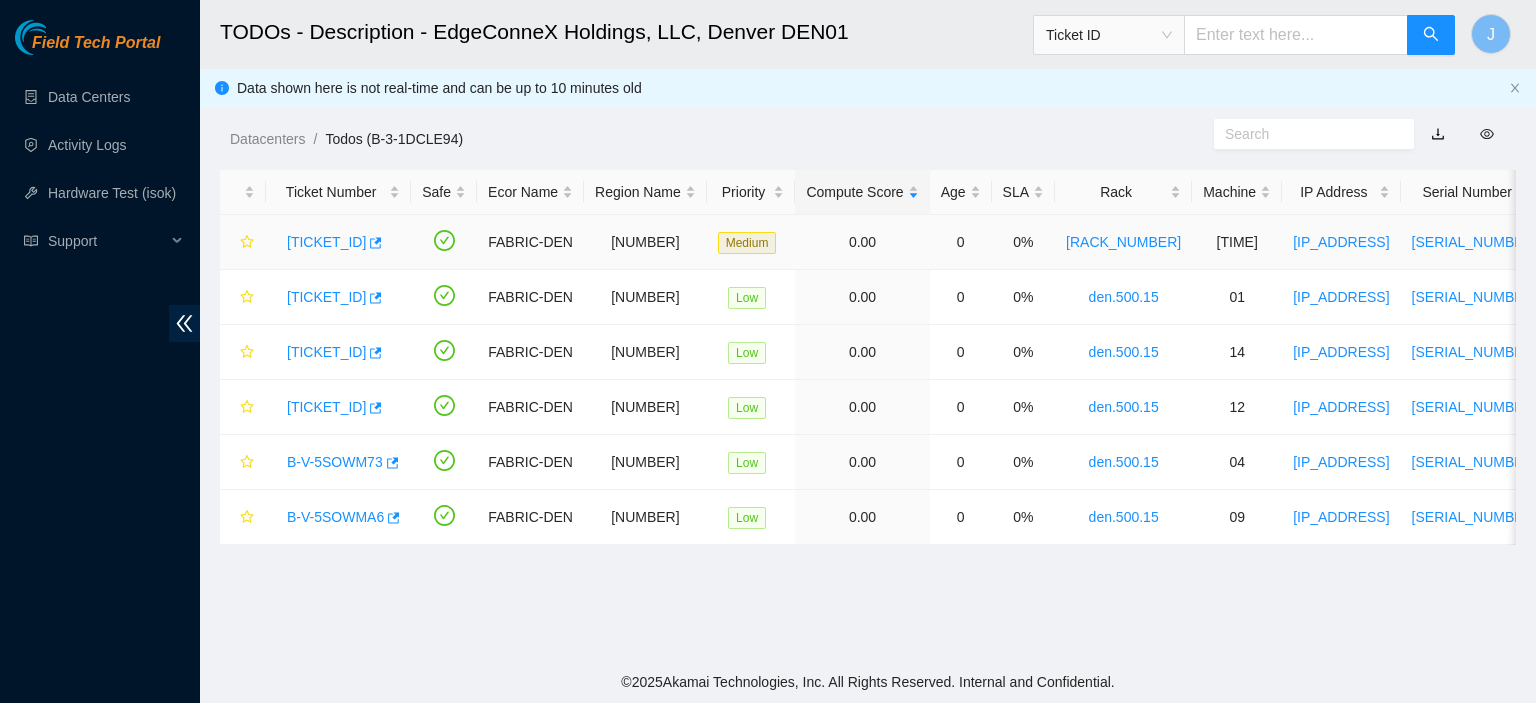 click on "[TICKET_ID]" at bounding box center (326, 242) 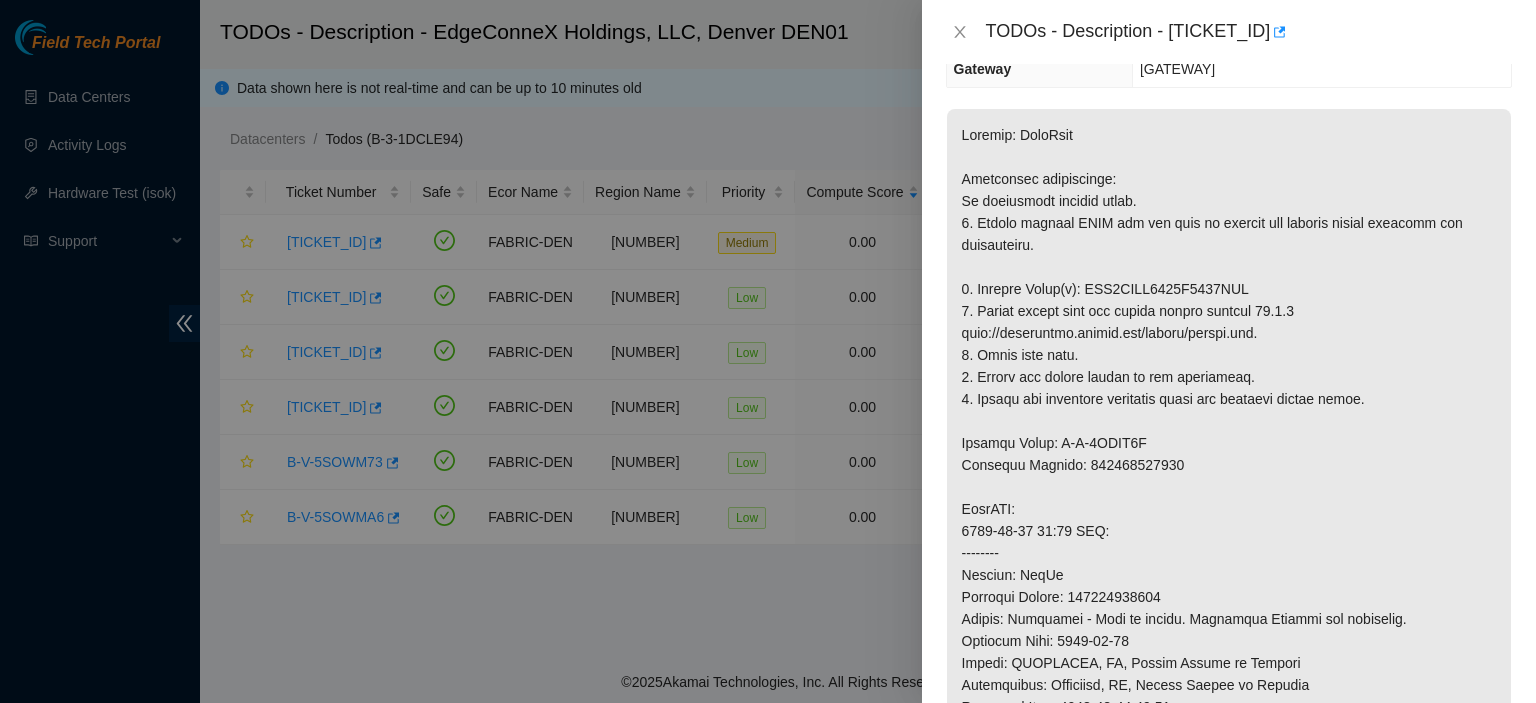 scroll, scrollTop: 315, scrollLeft: 0, axis: vertical 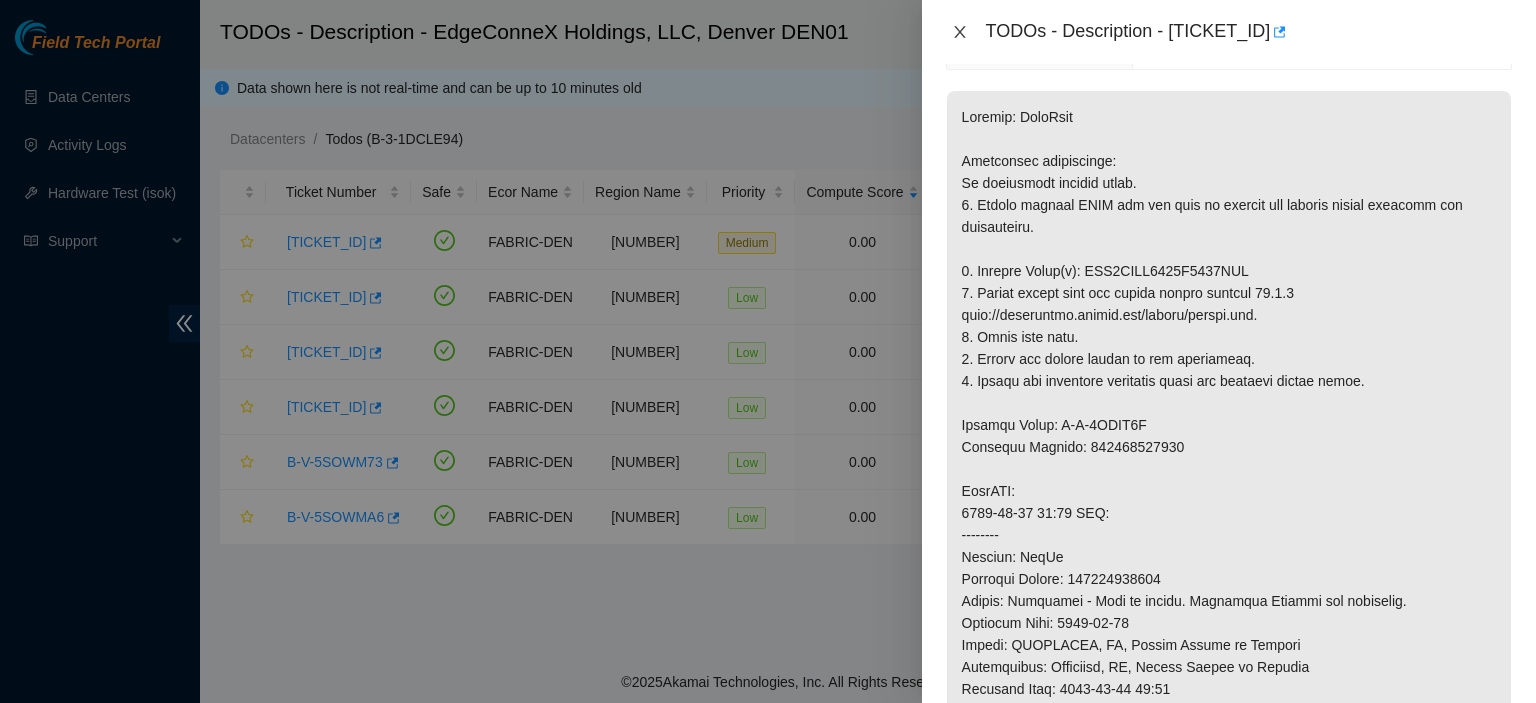click 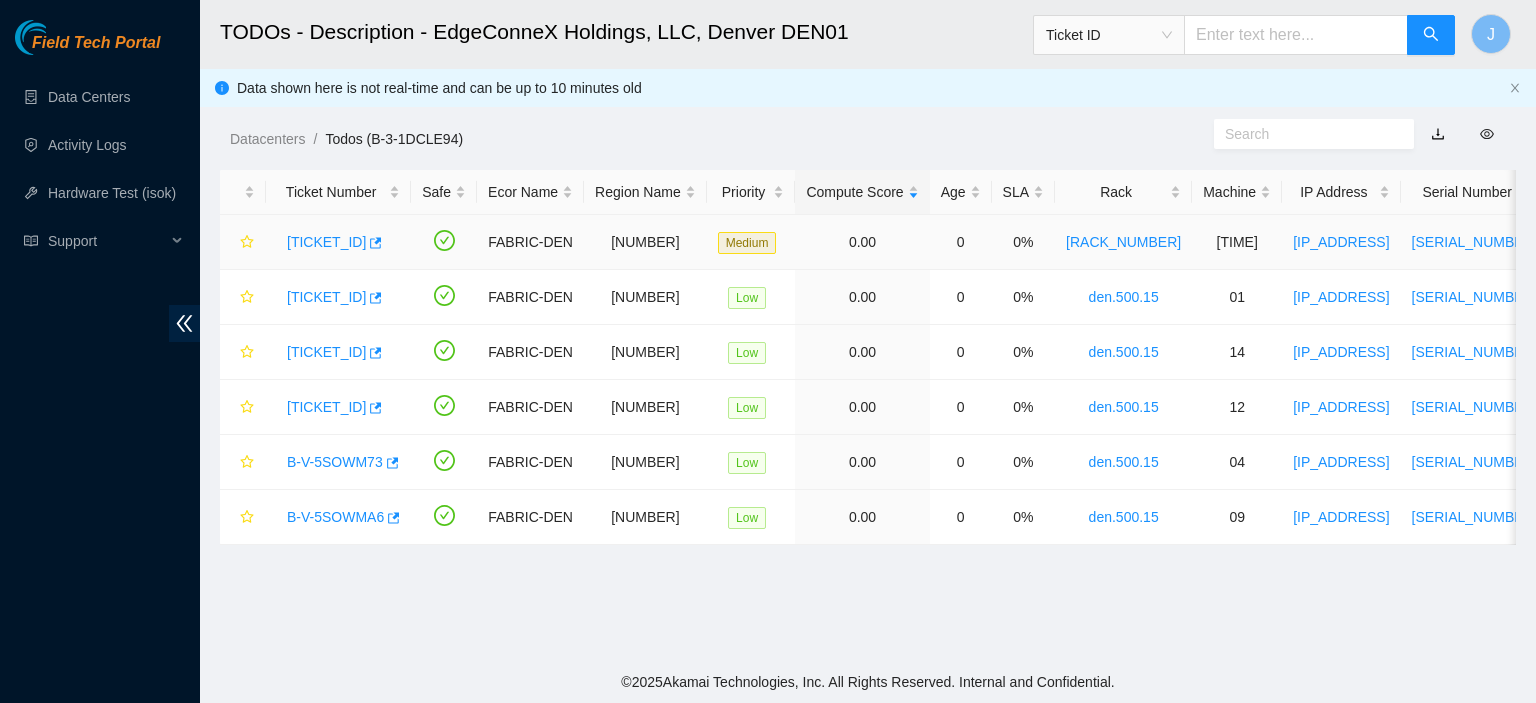 click on "B-V-5RKSCAJ" at bounding box center (326, 242) 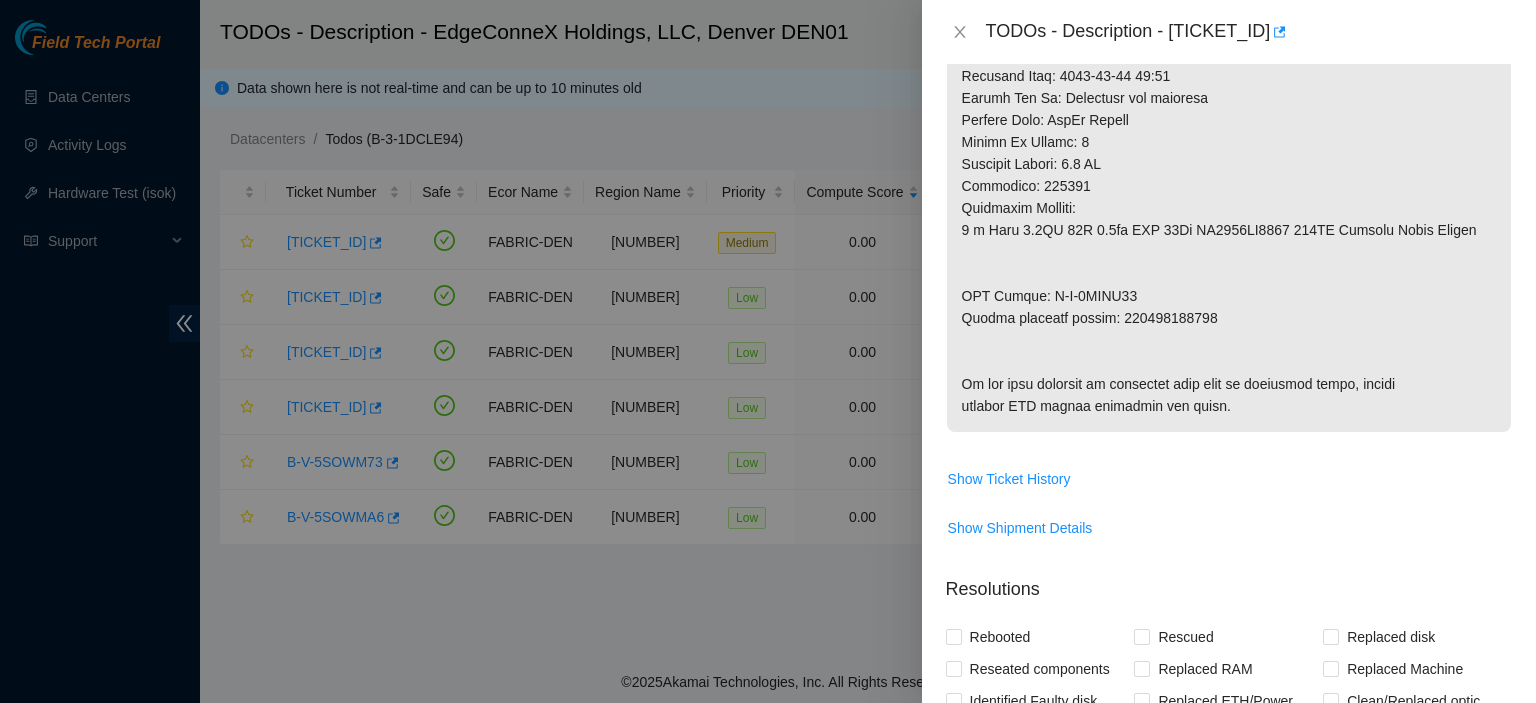 scroll, scrollTop: 932, scrollLeft: 0, axis: vertical 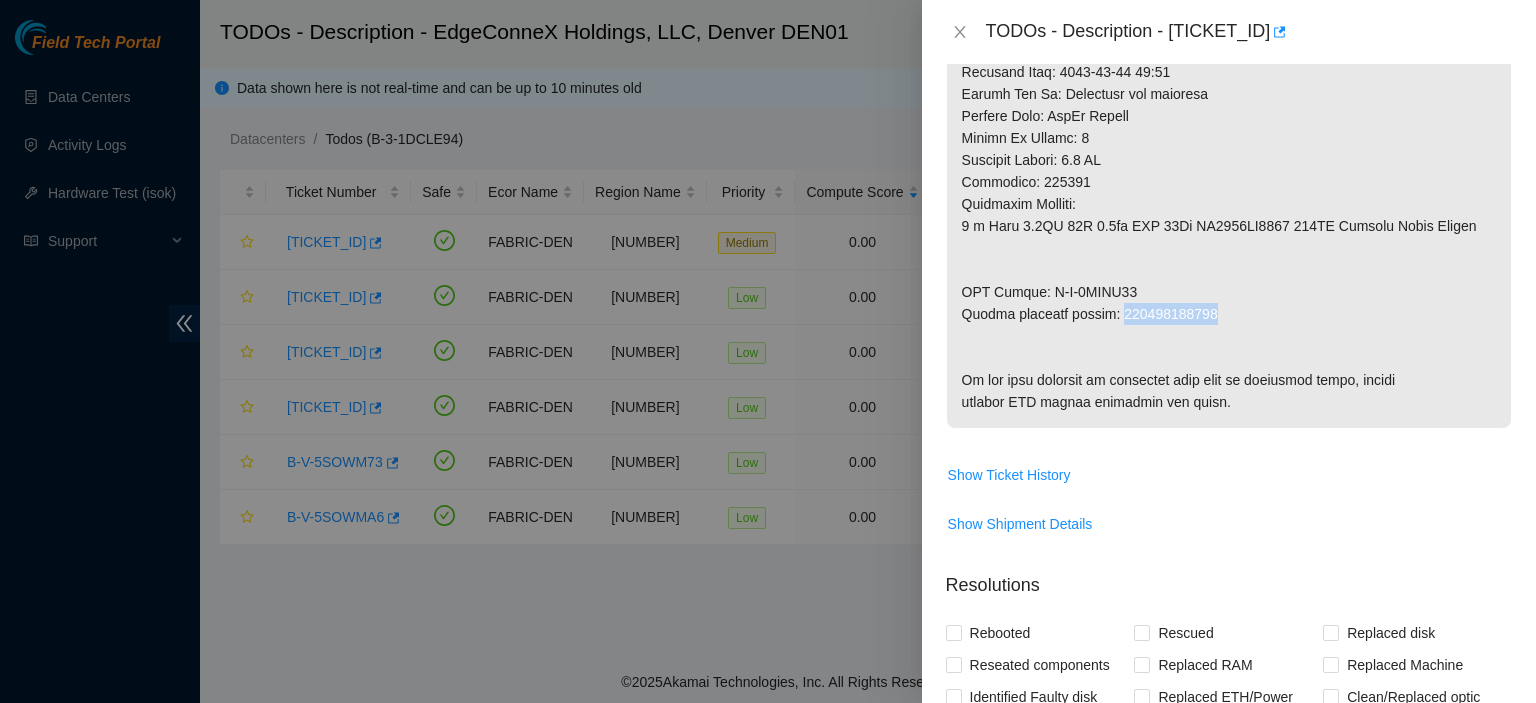 drag, startPoint x: 1206, startPoint y: 311, endPoint x: 1117, endPoint y: 315, distance: 89.08984 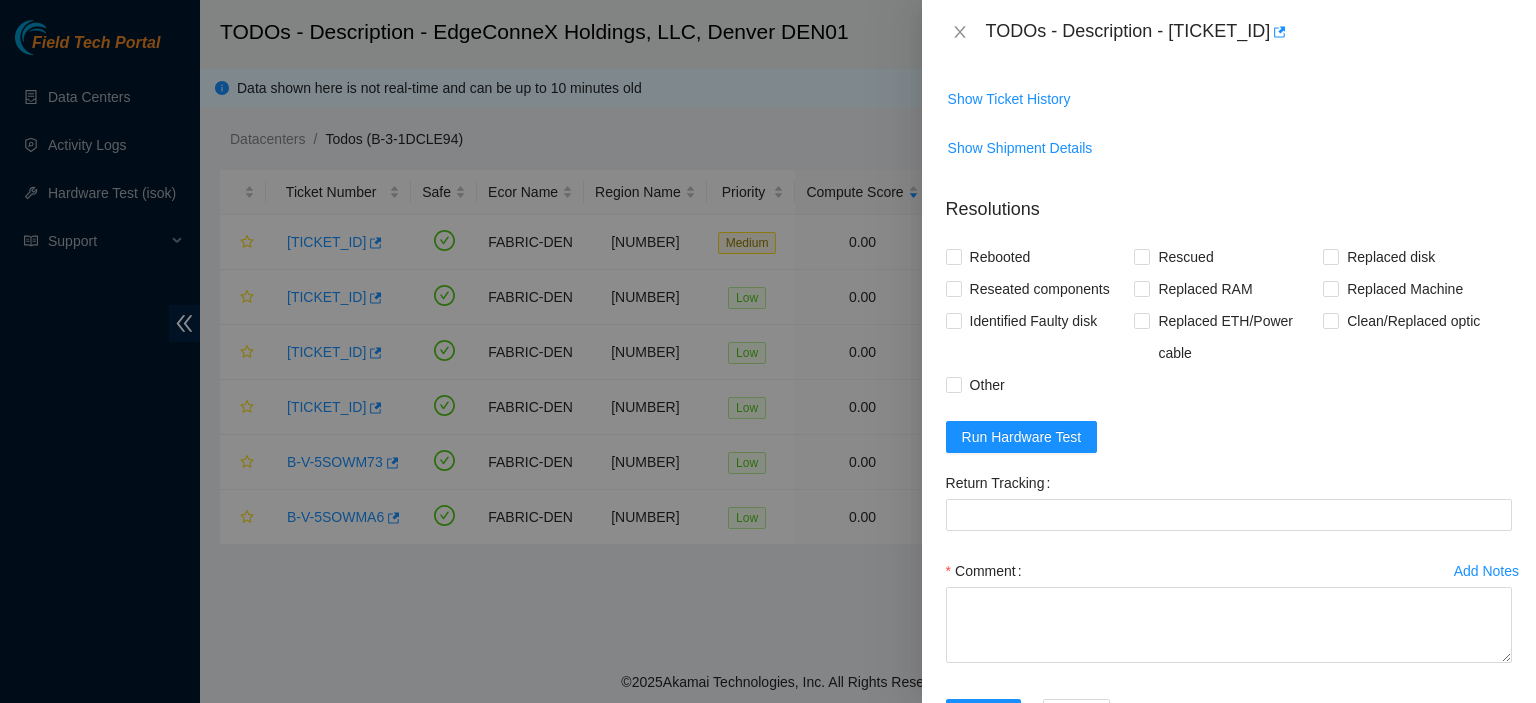 scroll, scrollTop: 1332, scrollLeft: 0, axis: vertical 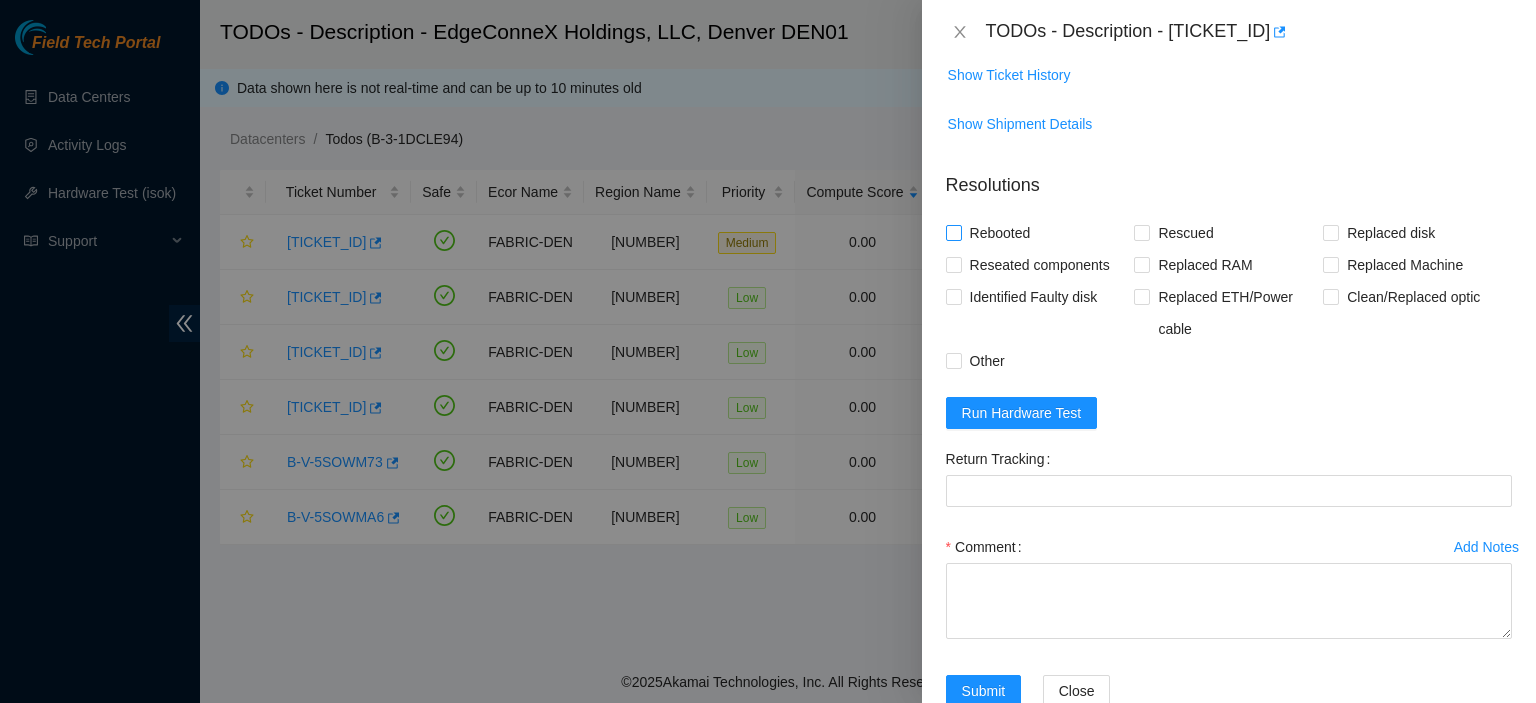 click on "Rebooted" at bounding box center (953, 232) 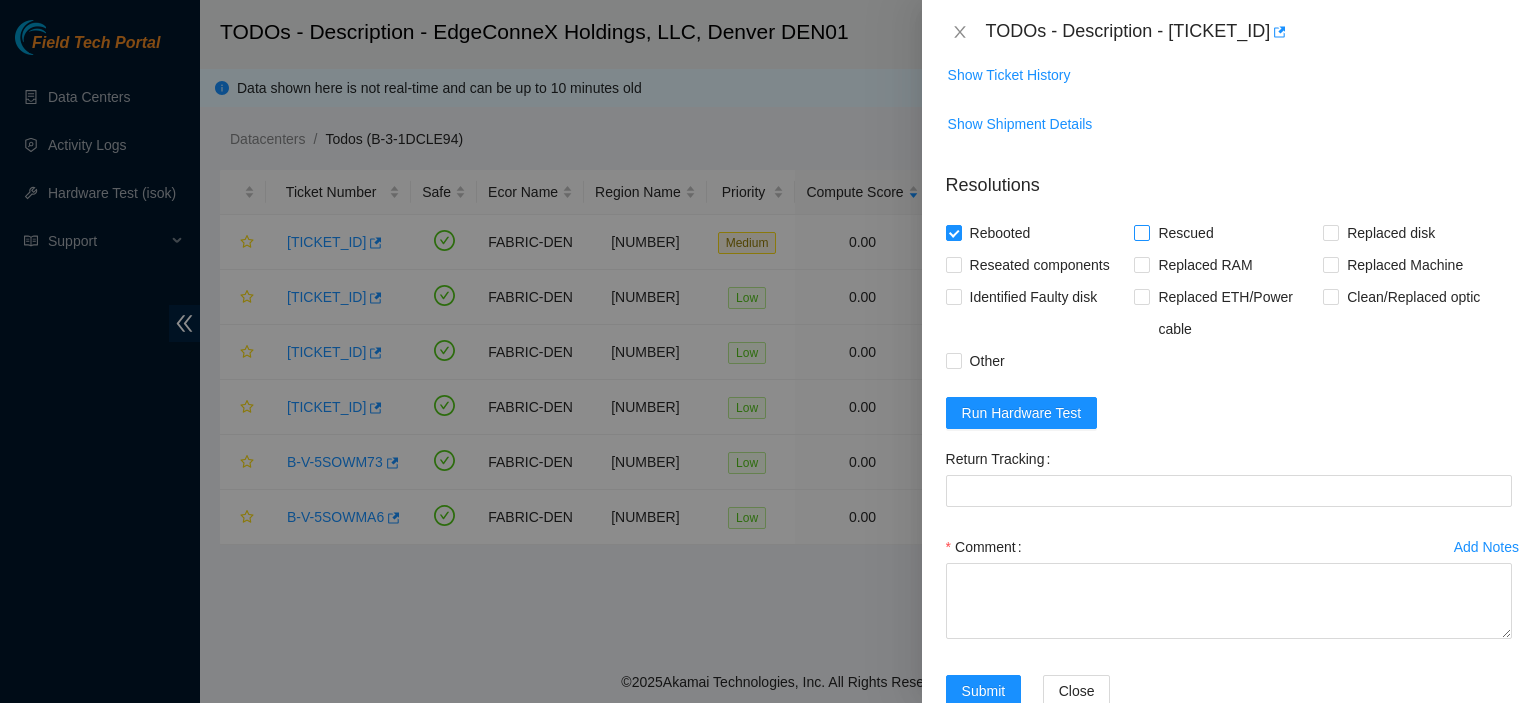 click at bounding box center (1142, 233) 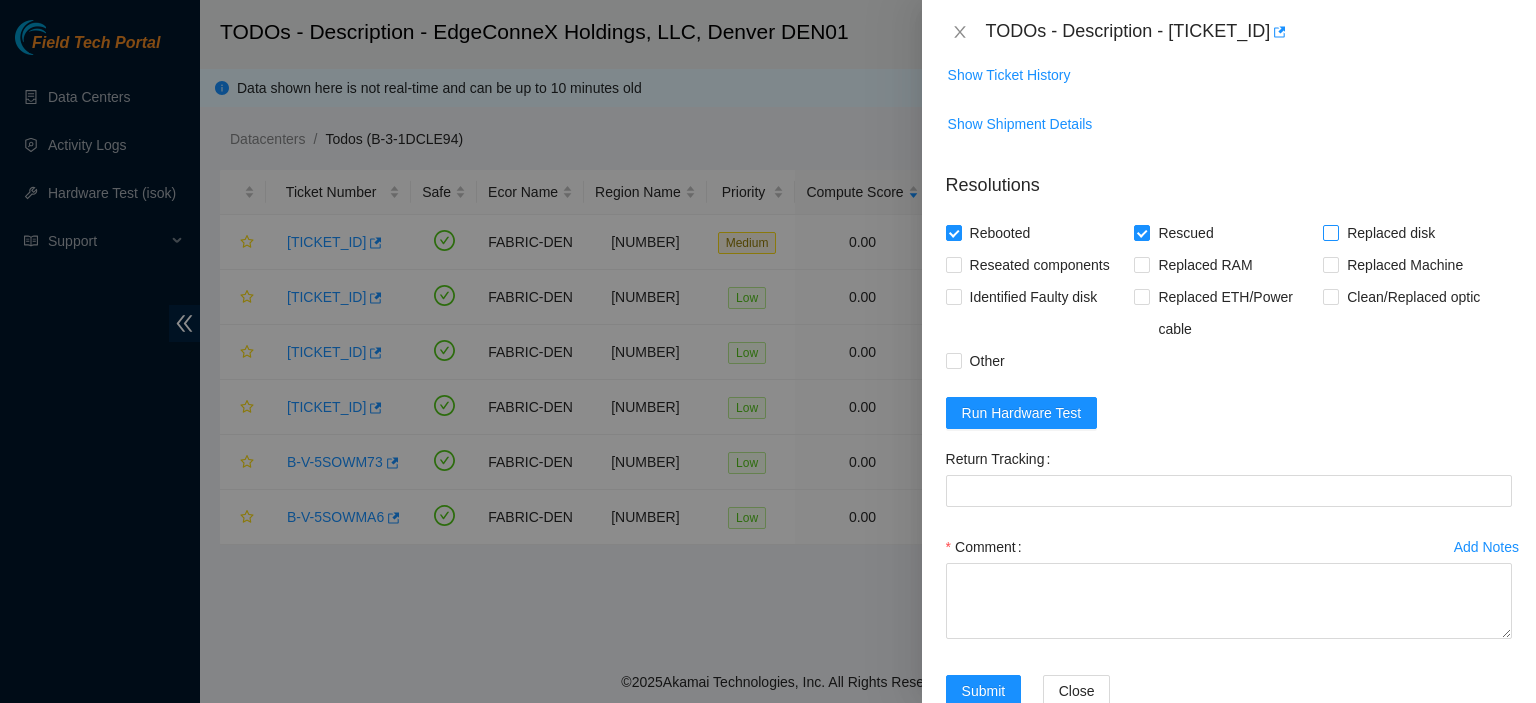 click at bounding box center (1331, 233) 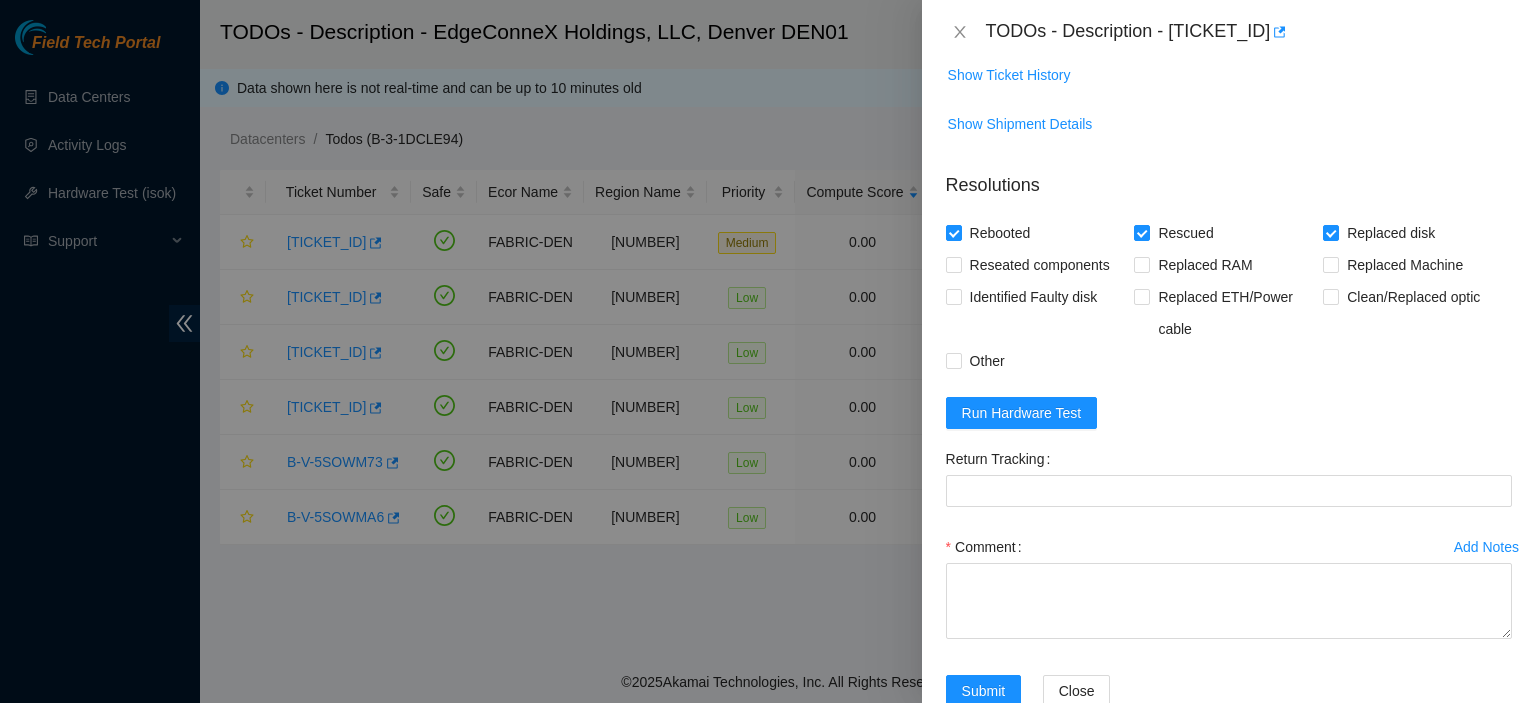 scroll, scrollTop: 1470, scrollLeft: 0, axis: vertical 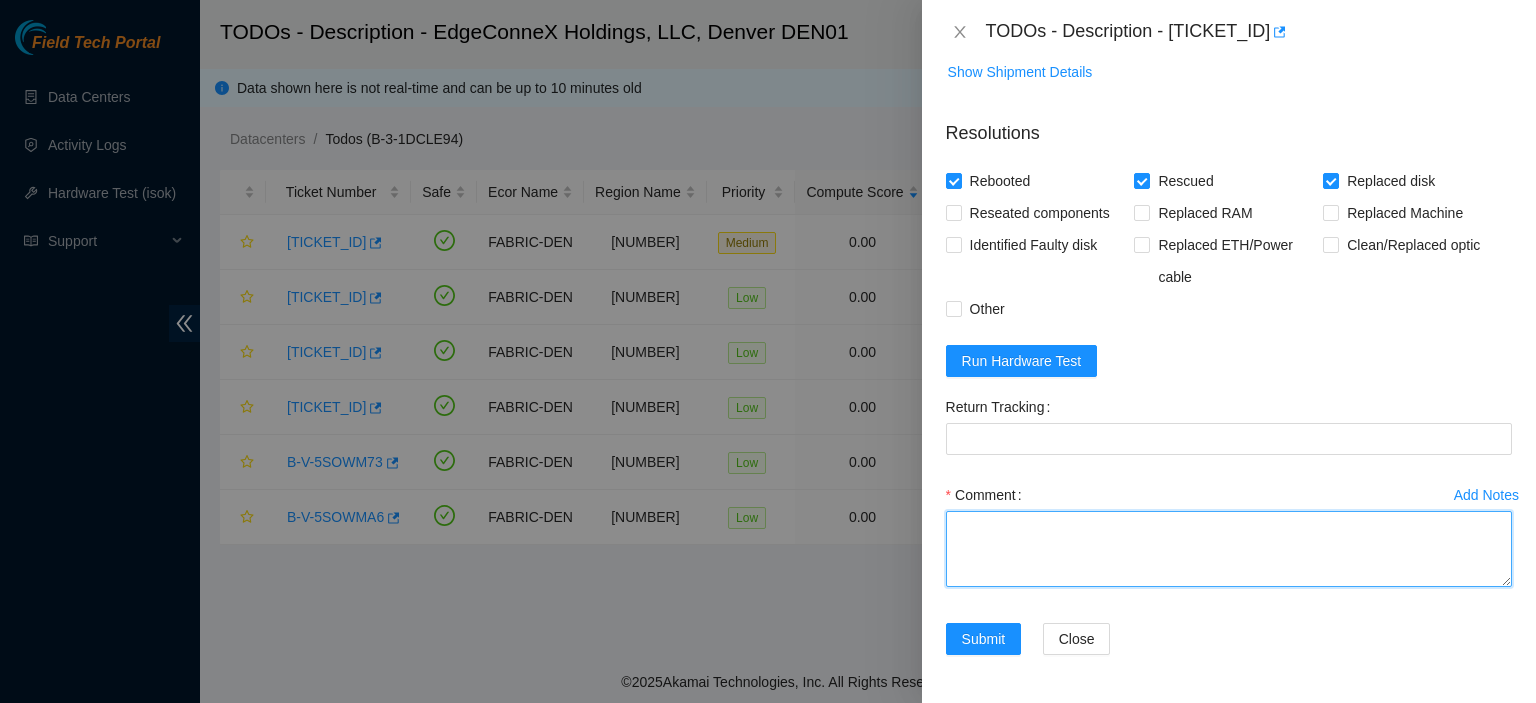 drag, startPoint x: 1231, startPoint y: 522, endPoint x: 1205, endPoint y: 525, distance: 26.172504 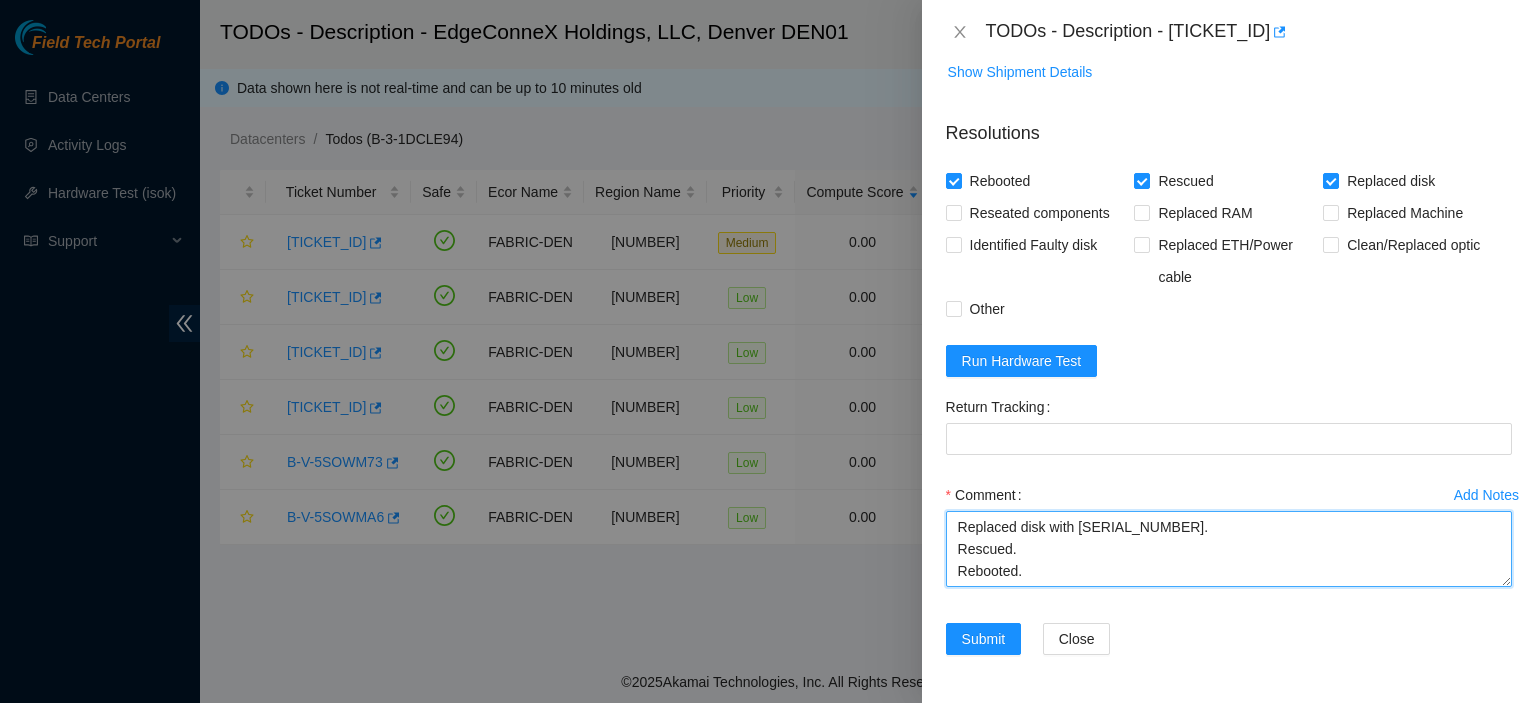 type on "Replaced disk with WFKA9HF5.
Rescued.
Rebooted." 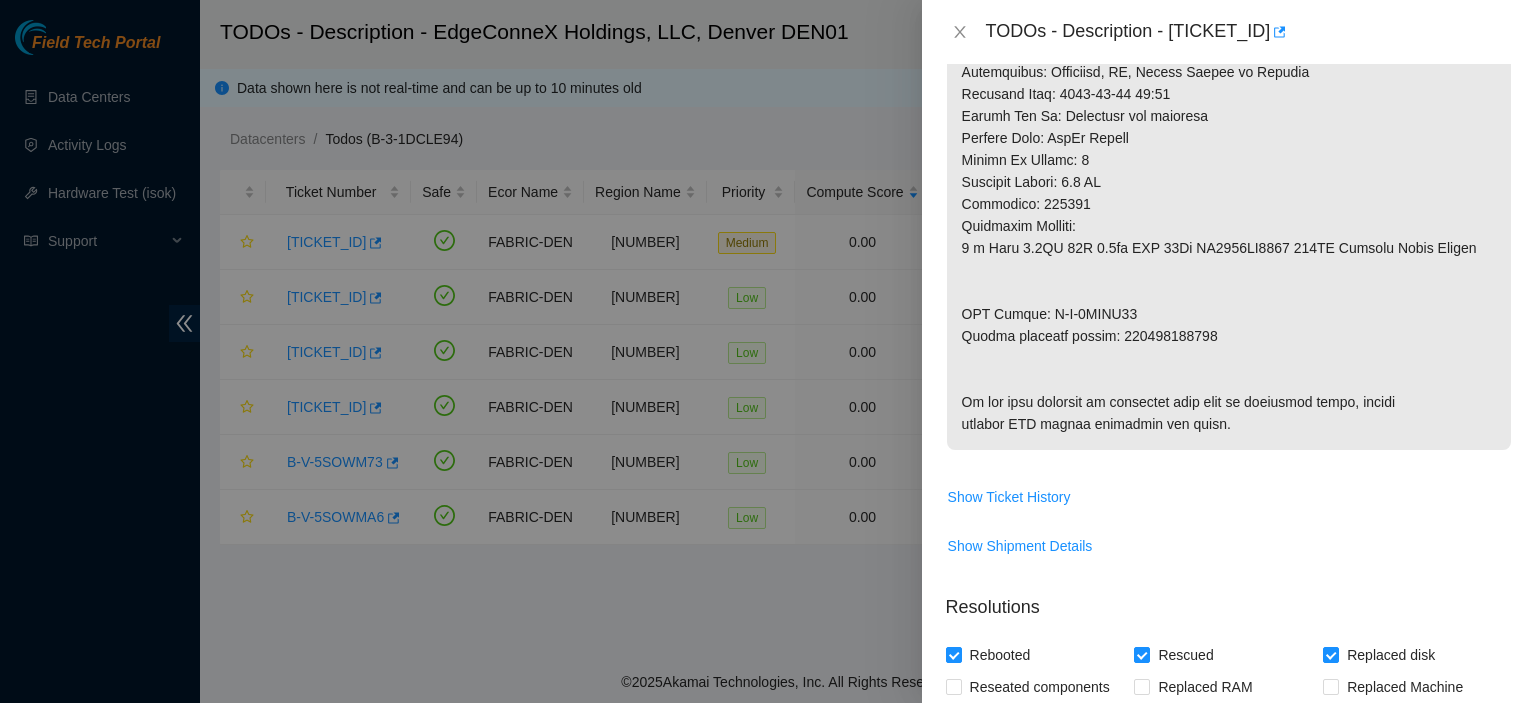 scroll, scrollTop: 351, scrollLeft: 0, axis: vertical 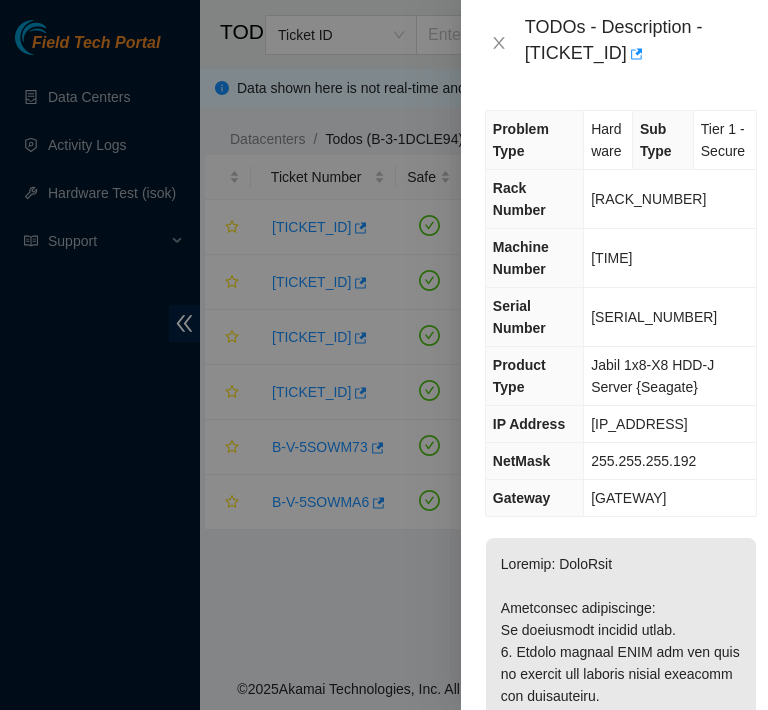 drag, startPoint x: 692, startPoint y: 472, endPoint x: 584, endPoint y: 477, distance: 108.11568 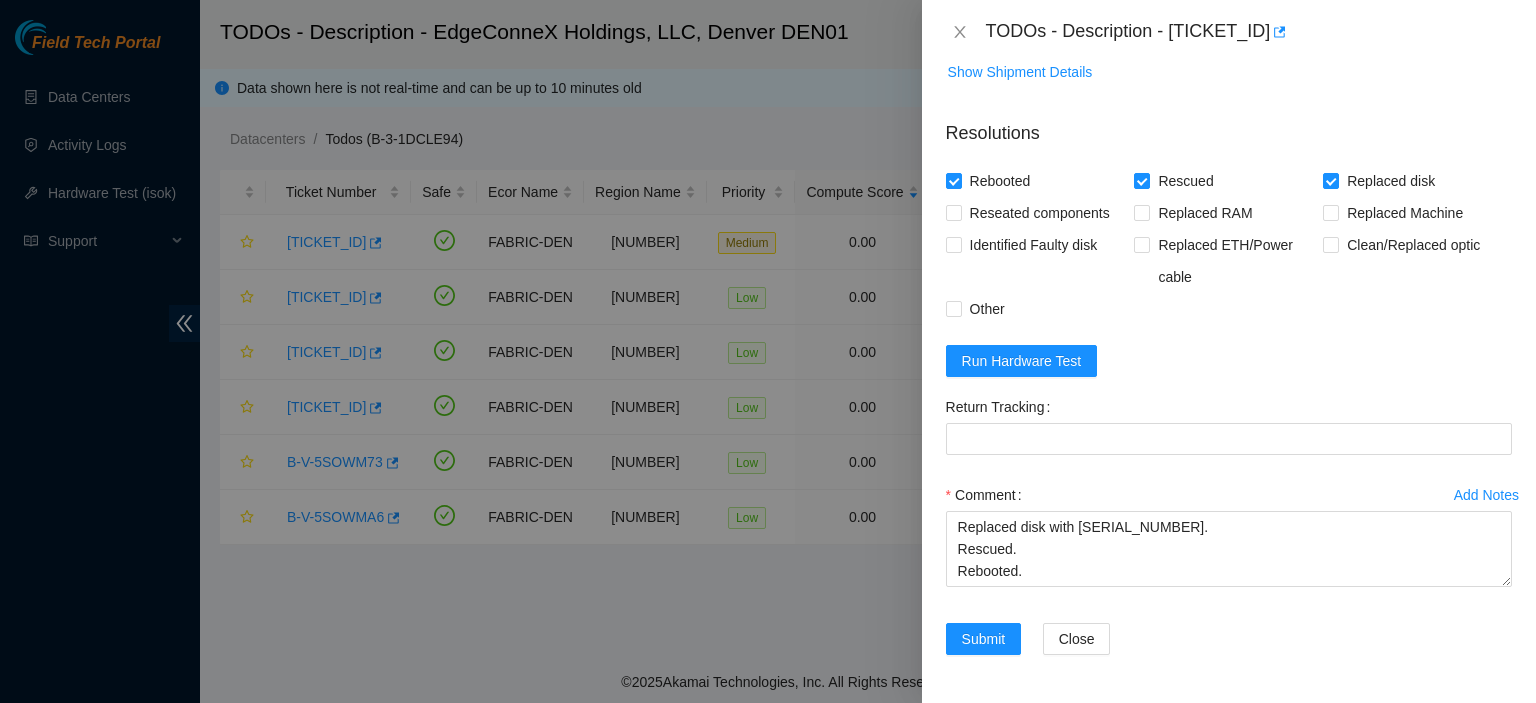 scroll, scrollTop: 1470, scrollLeft: 0, axis: vertical 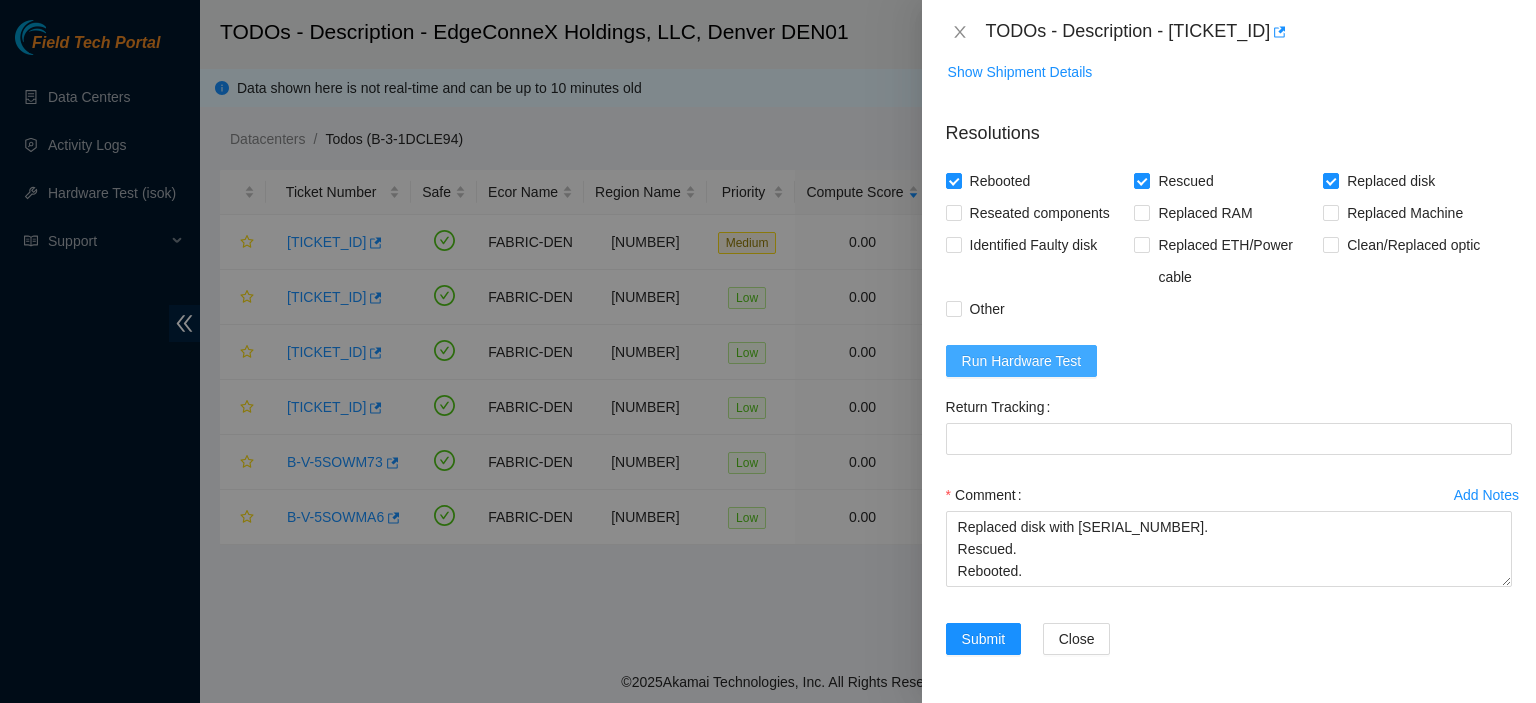 click on "Run Hardware Test" at bounding box center (1022, 361) 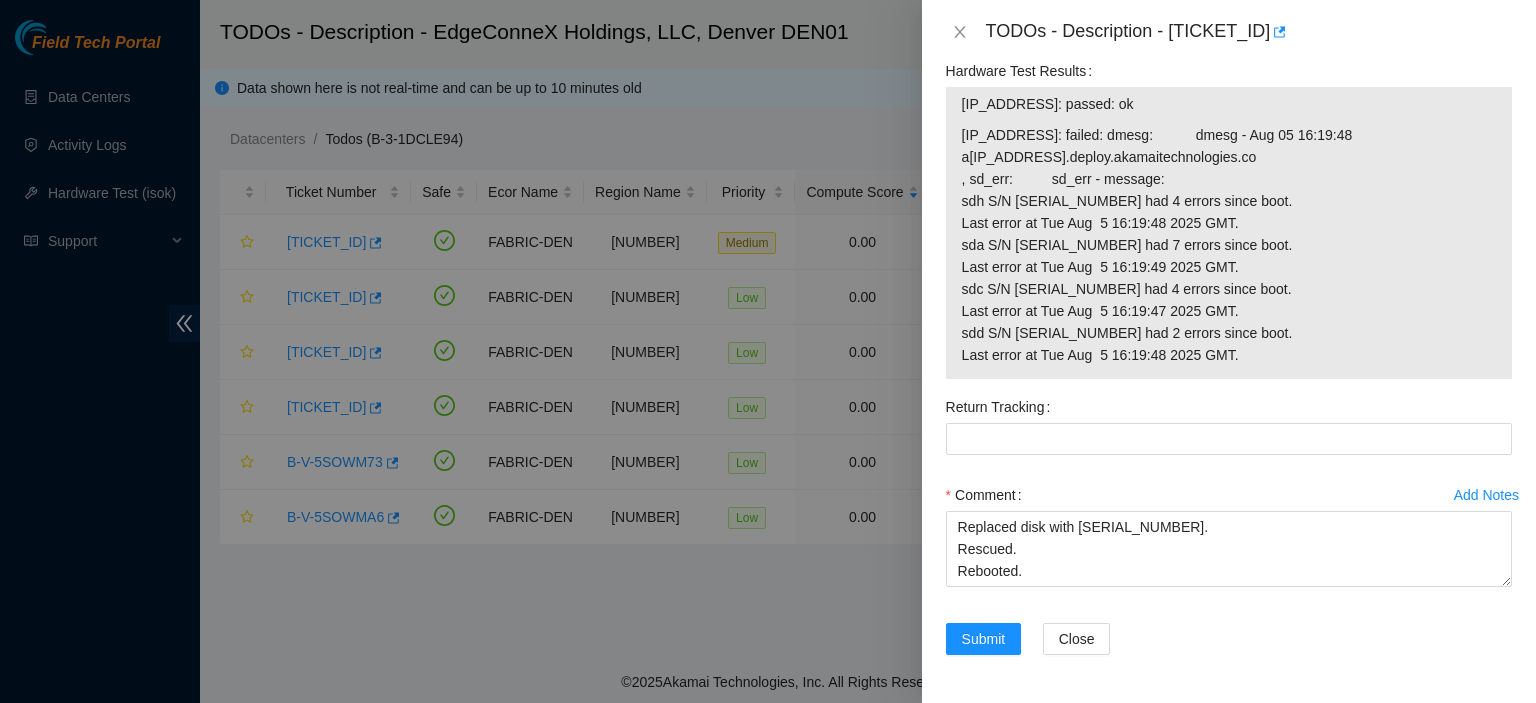 scroll, scrollTop: 1806, scrollLeft: 0, axis: vertical 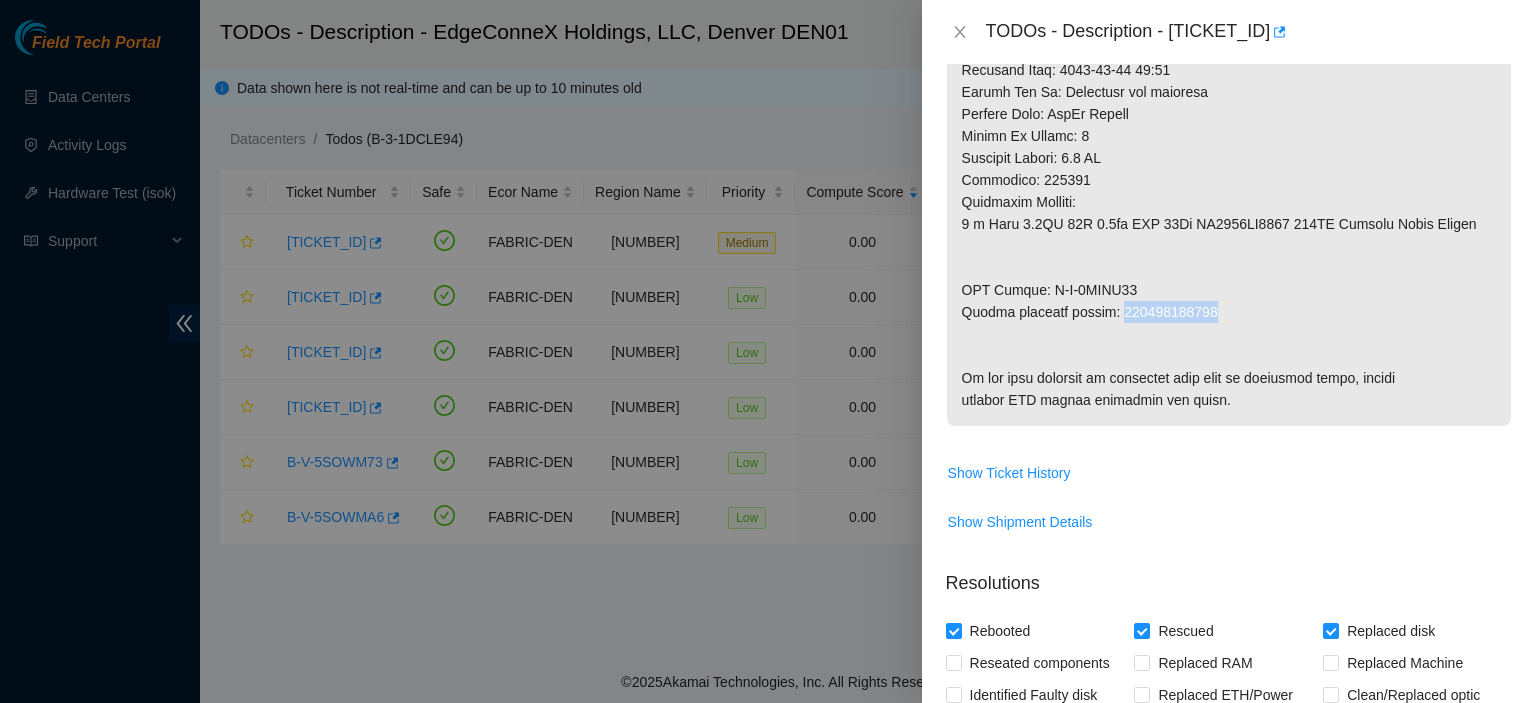 drag, startPoint x: 1212, startPoint y: 301, endPoint x: 1115, endPoint y: 309, distance: 97.32934 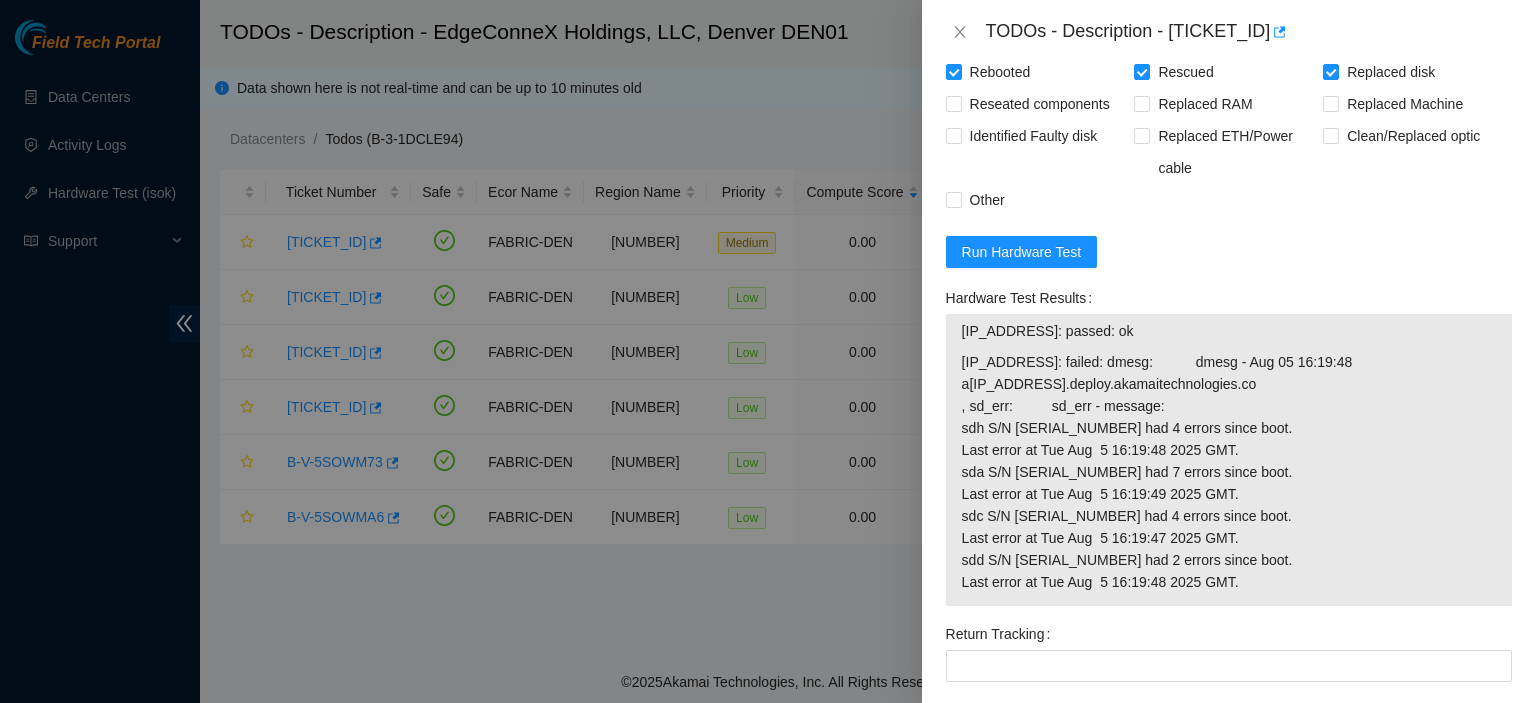 scroll, scrollTop: 1566, scrollLeft: 0, axis: vertical 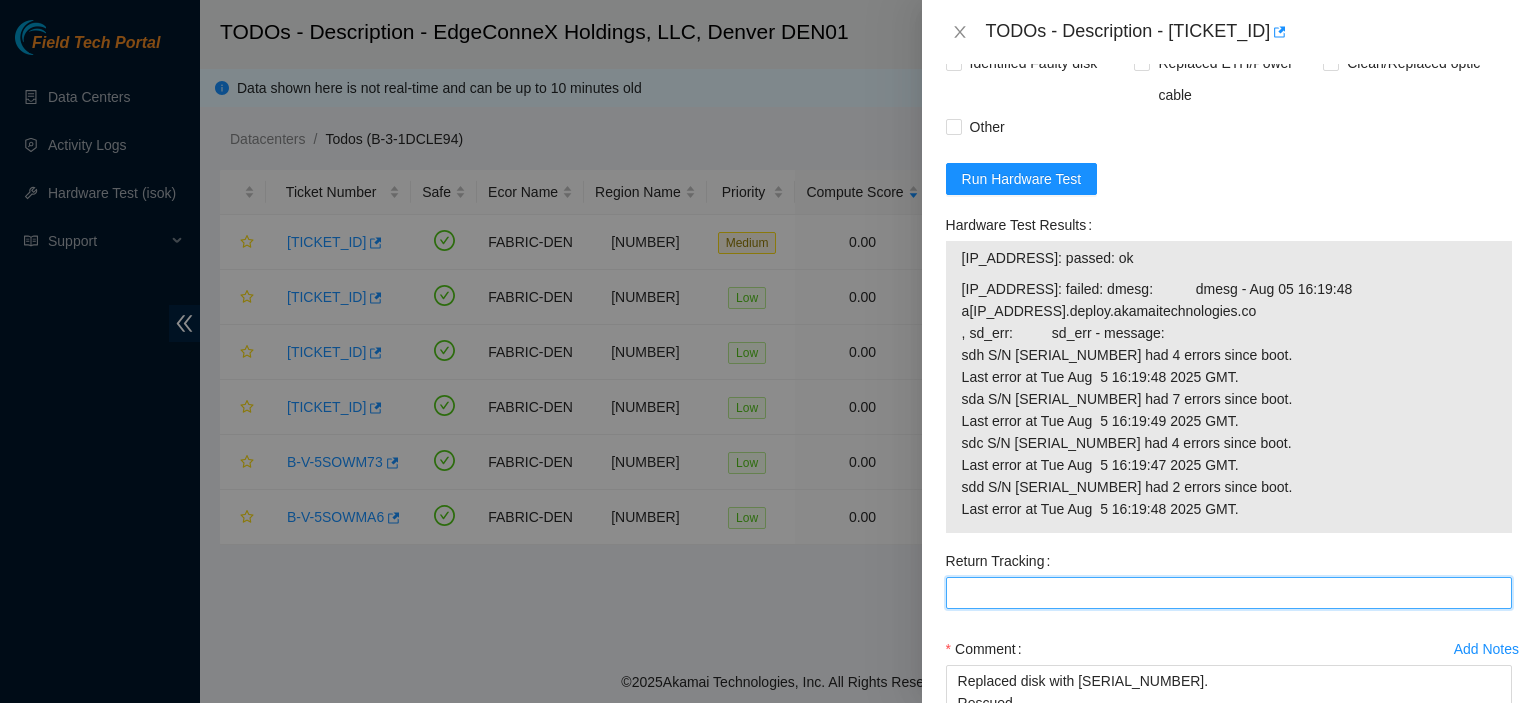 click on "Return Tracking" at bounding box center [1229, 593] 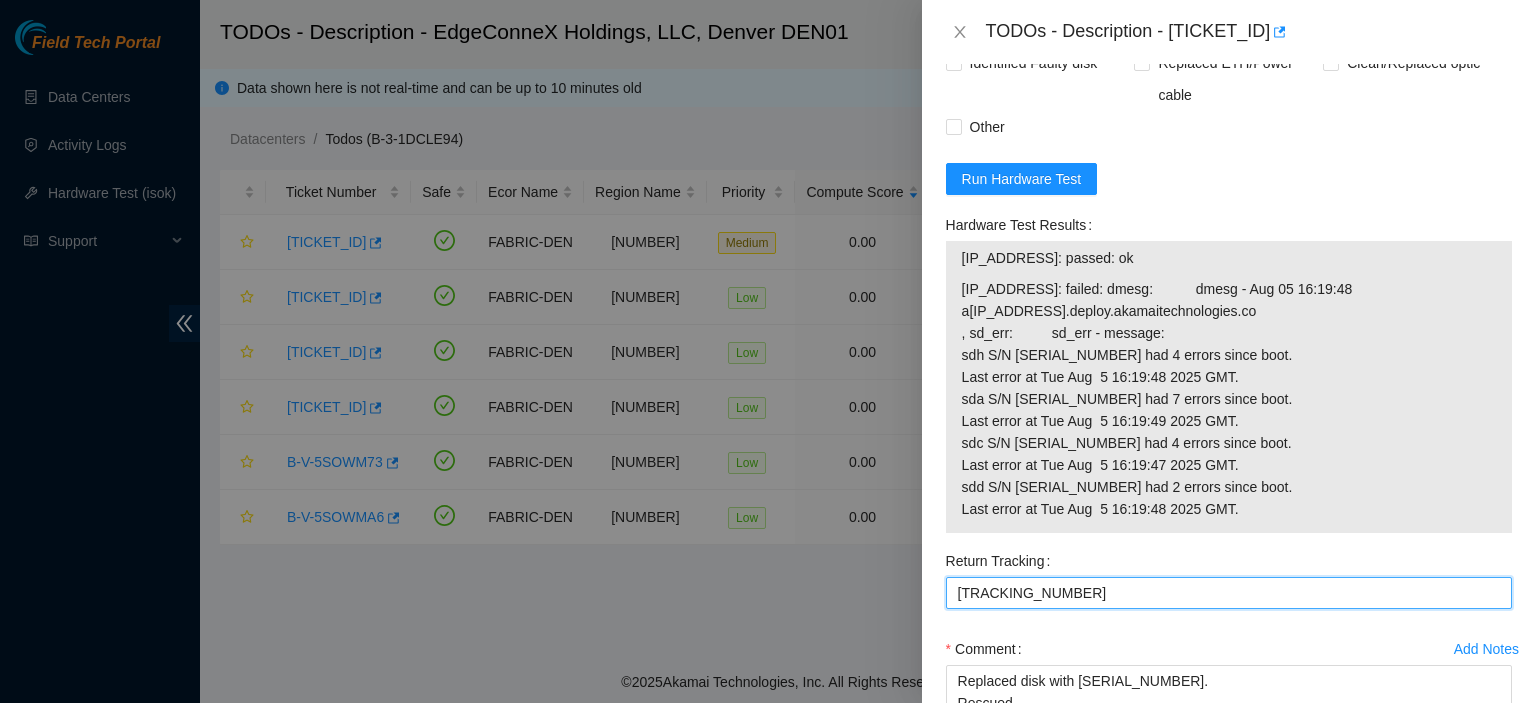 type on "463470038040" 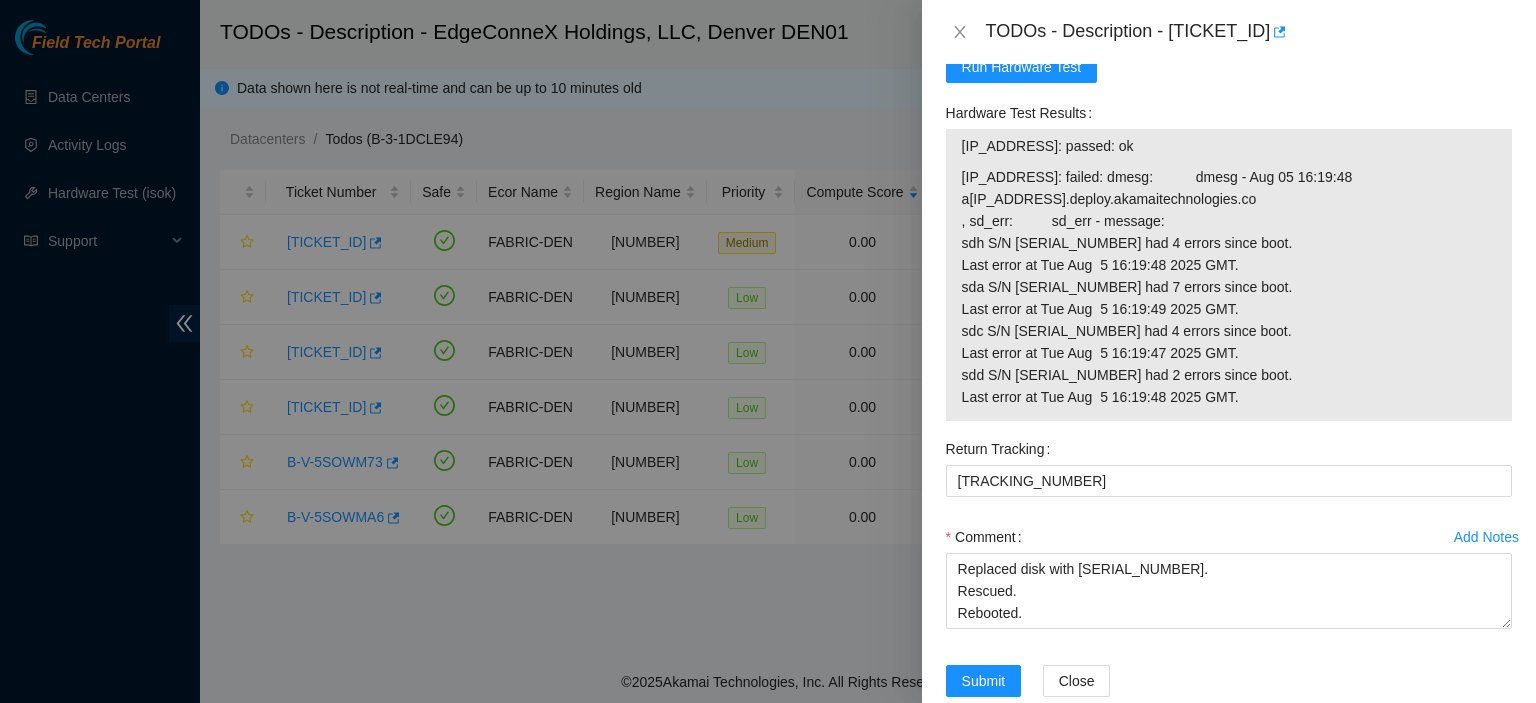 scroll, scrollTop: 1806, scrollLeft: 0, axis: vertical 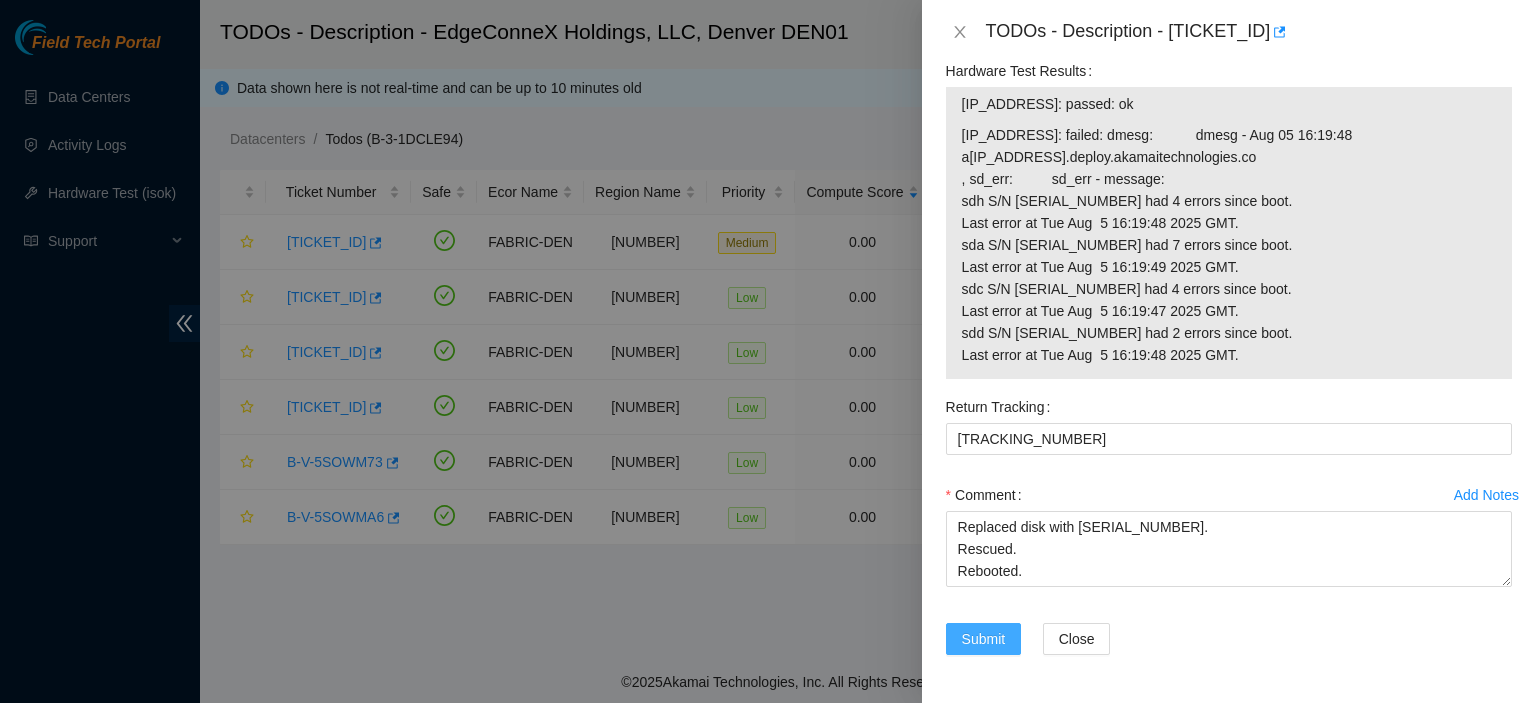 click on "Submit" at bounding box center (984, 639) 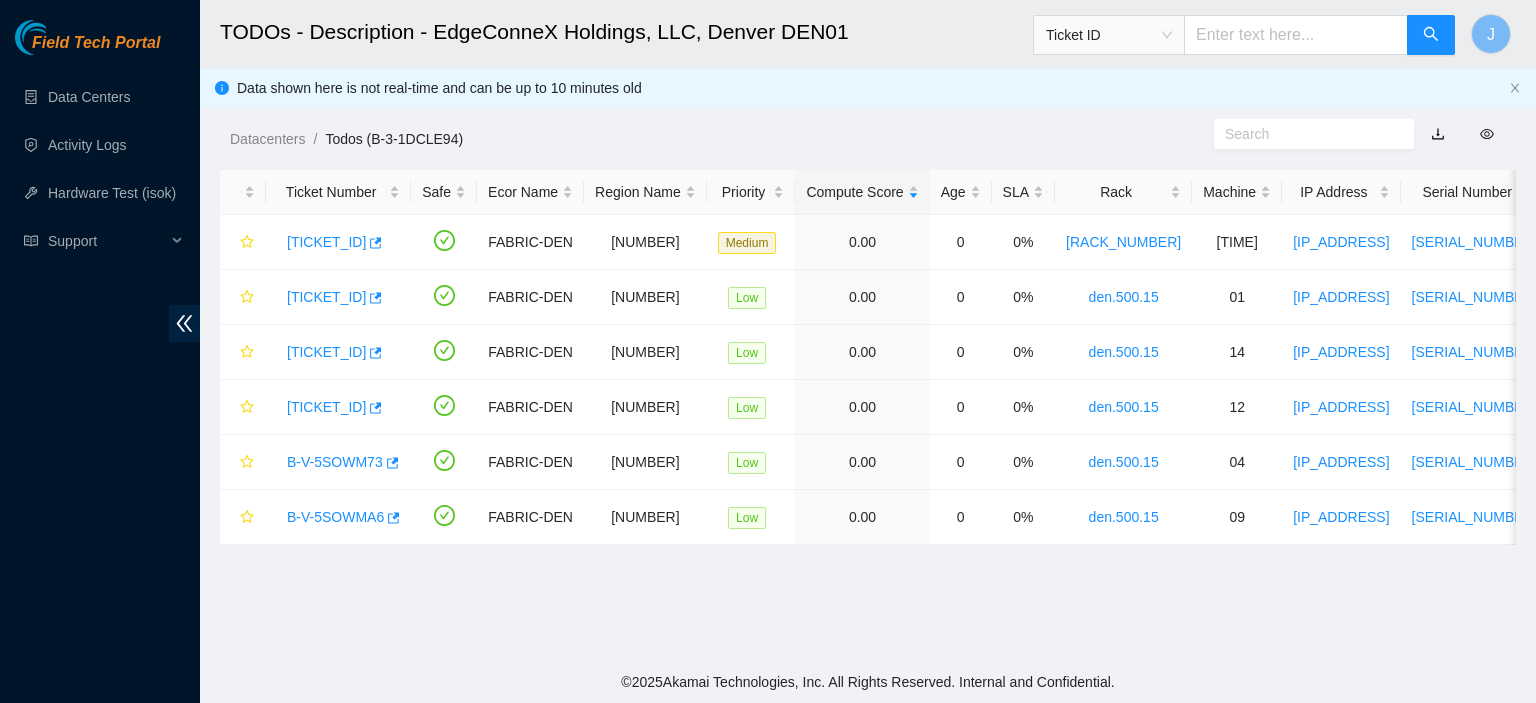 scroll, scrollTop: 541, scrollLeft: 0, axis: vertical 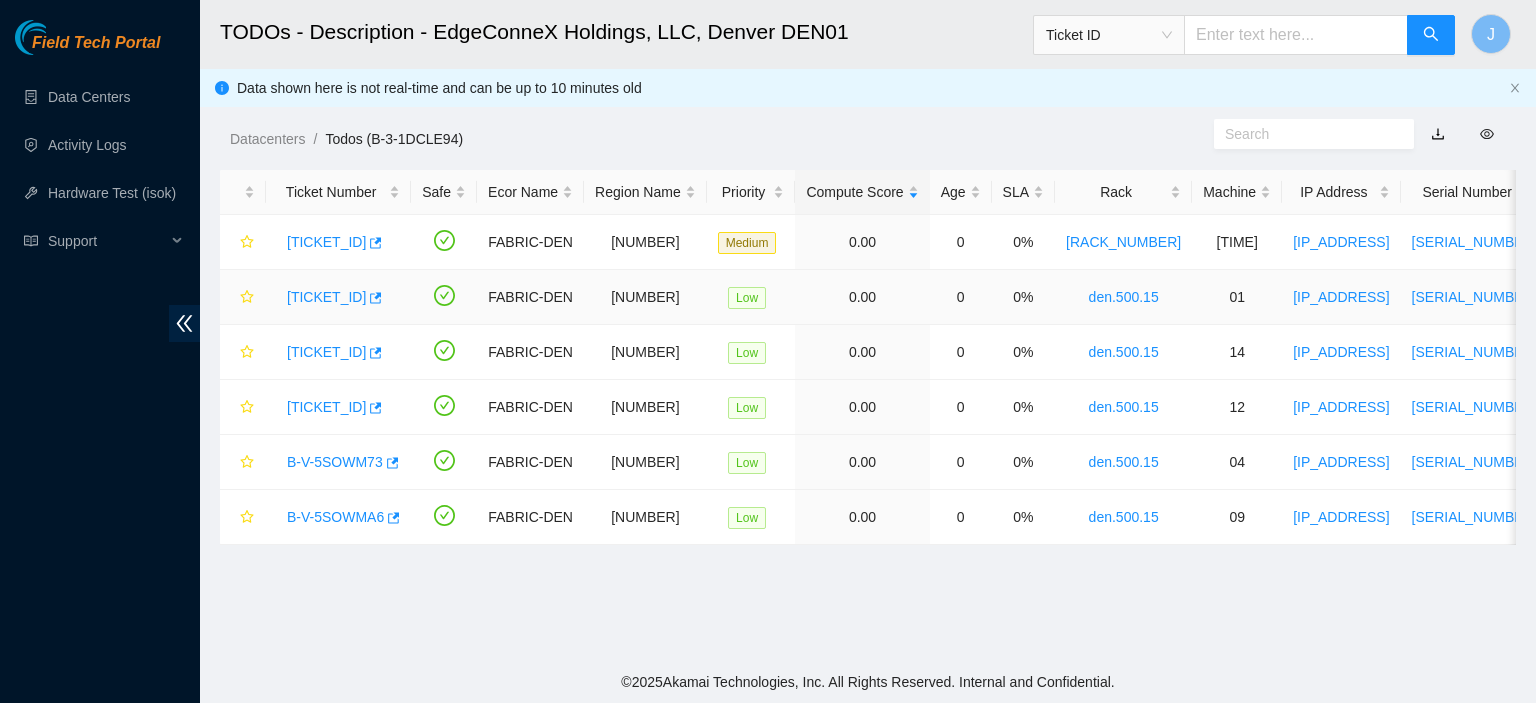 click on "B-V-5SOWM5M" at bounding box center (326, 297) 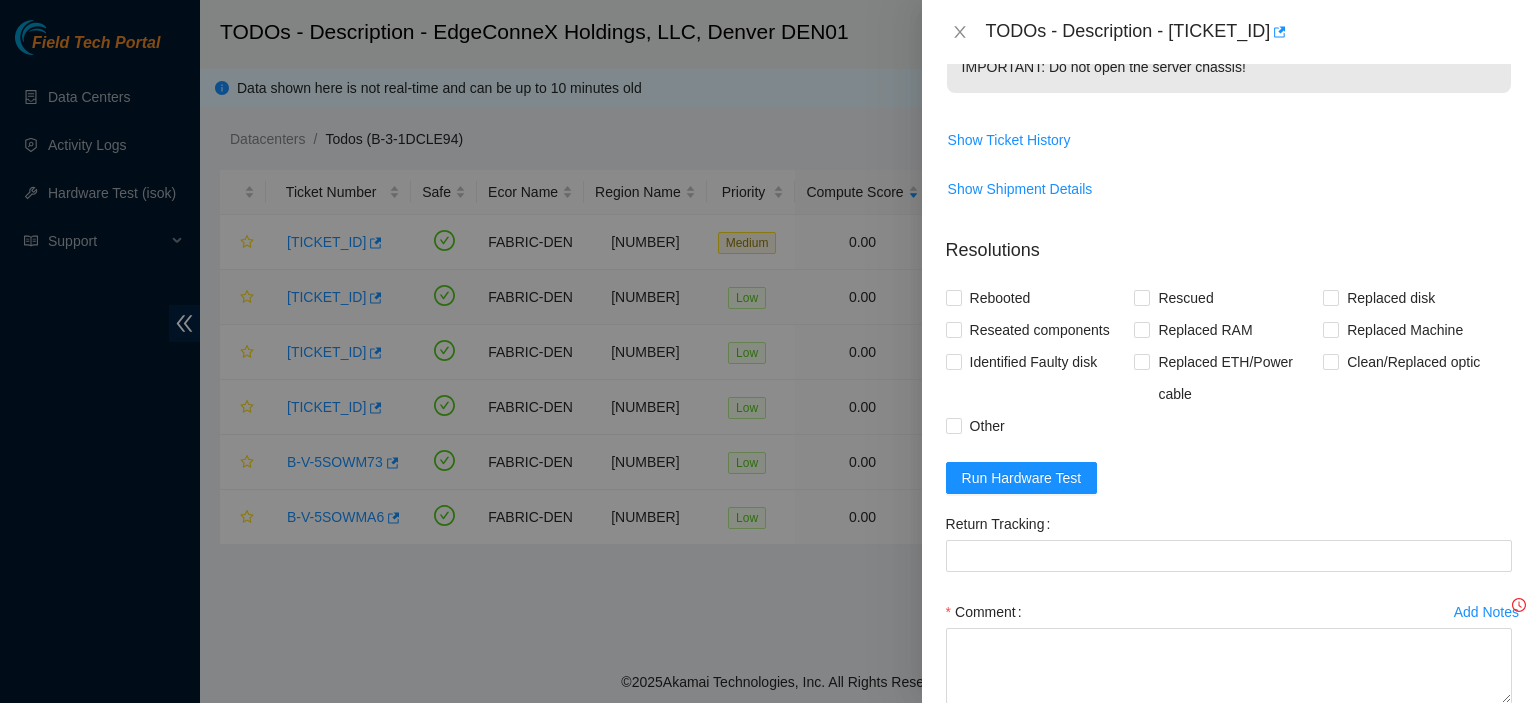 scroll, scrollTop: 700, scrollLeft: 0, axis: vertical 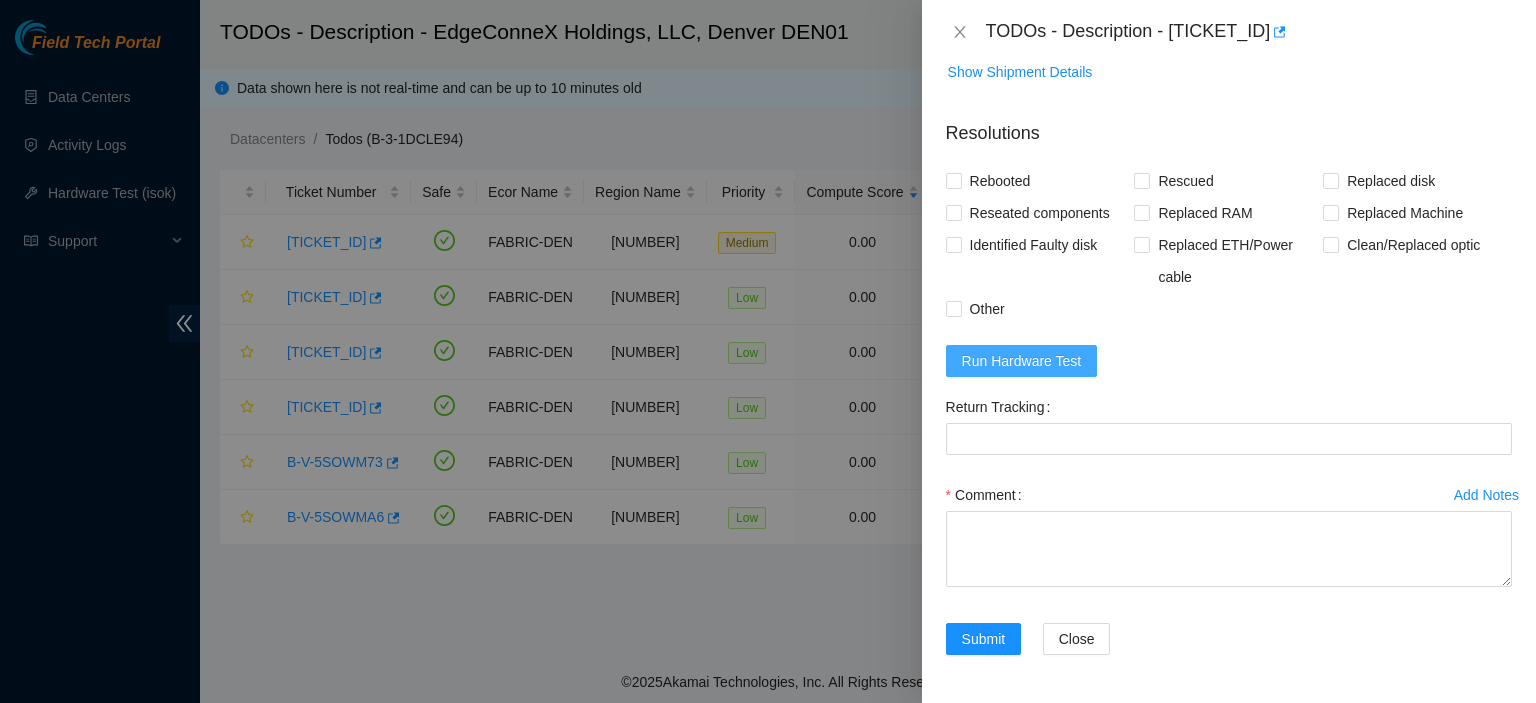 click on "Run Hardware Test" at bounding box center (1022, 361) 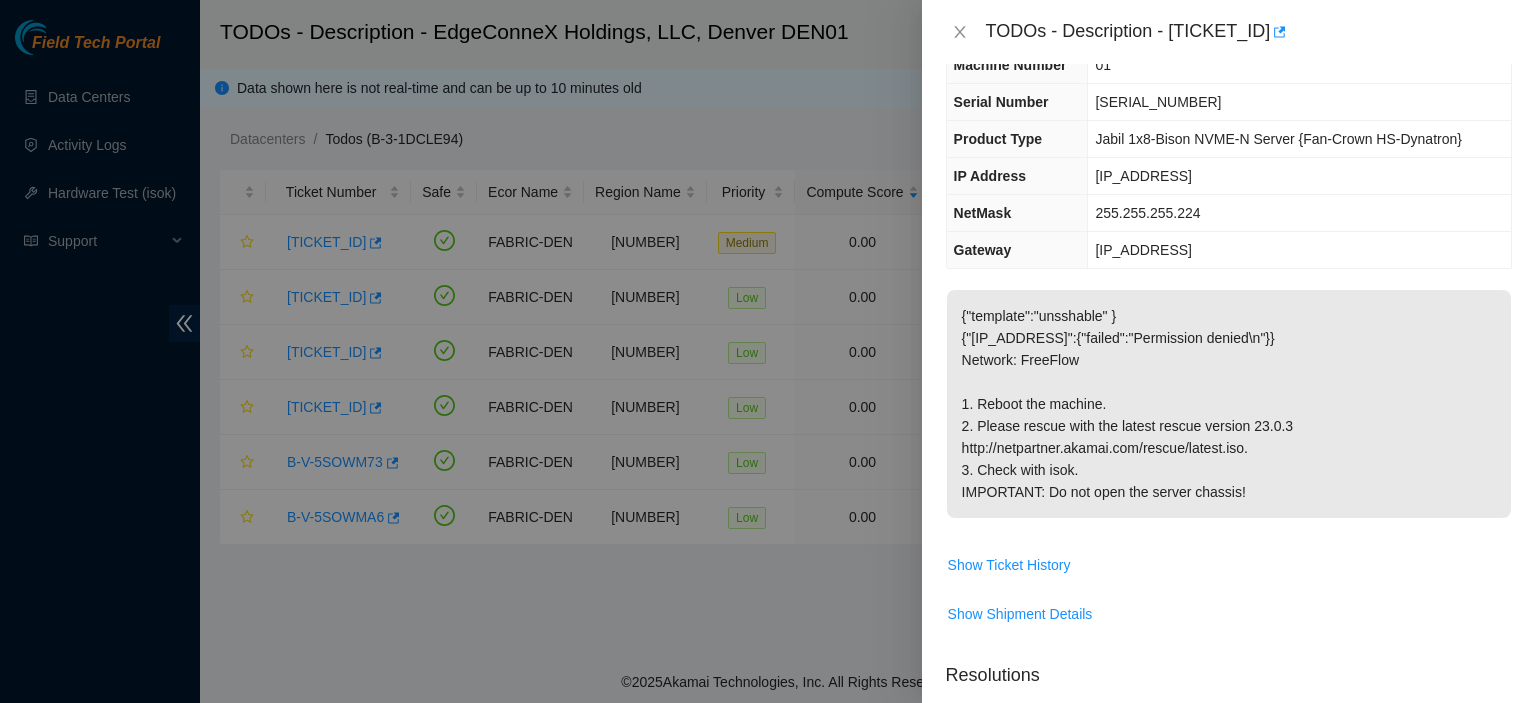 scroll, scrollTop: 21, scrollLeft: 0, axis: vertical 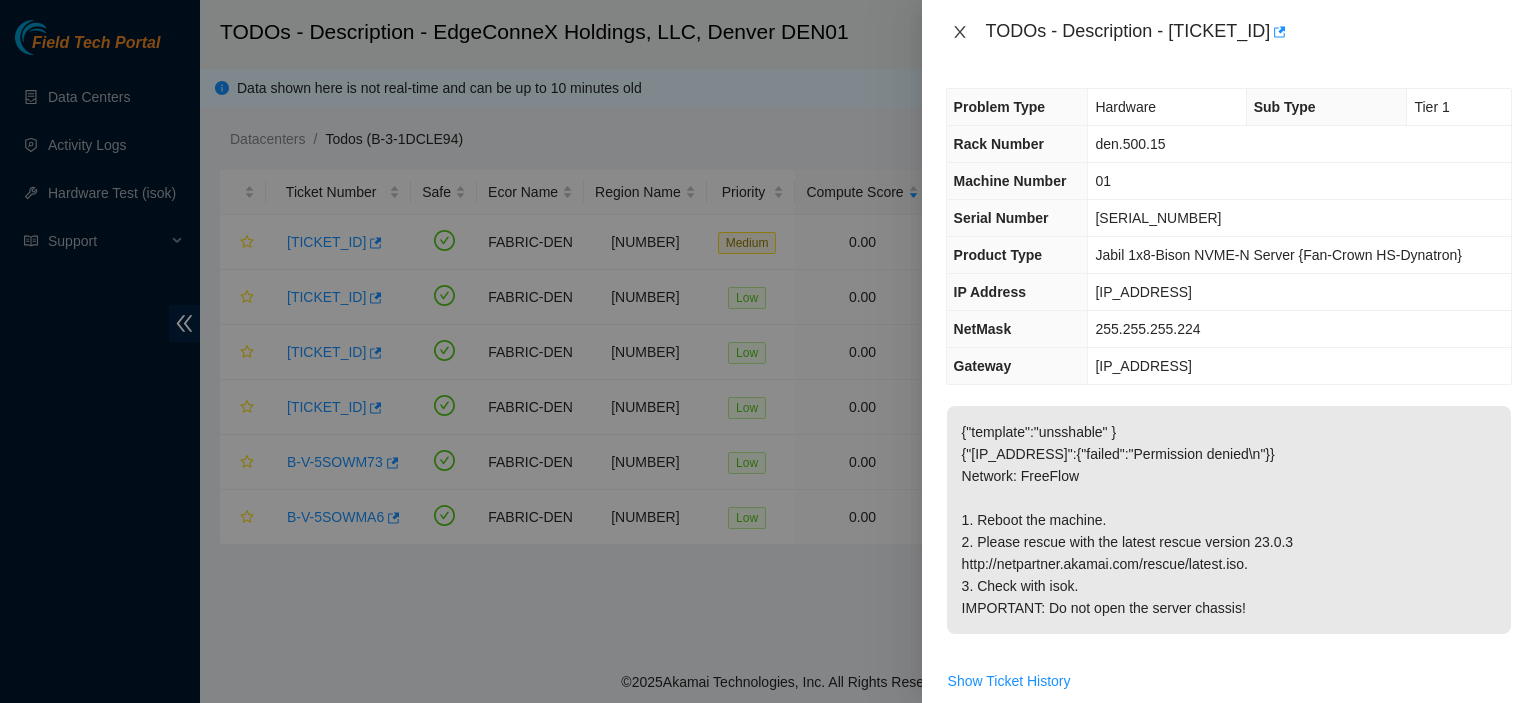 click 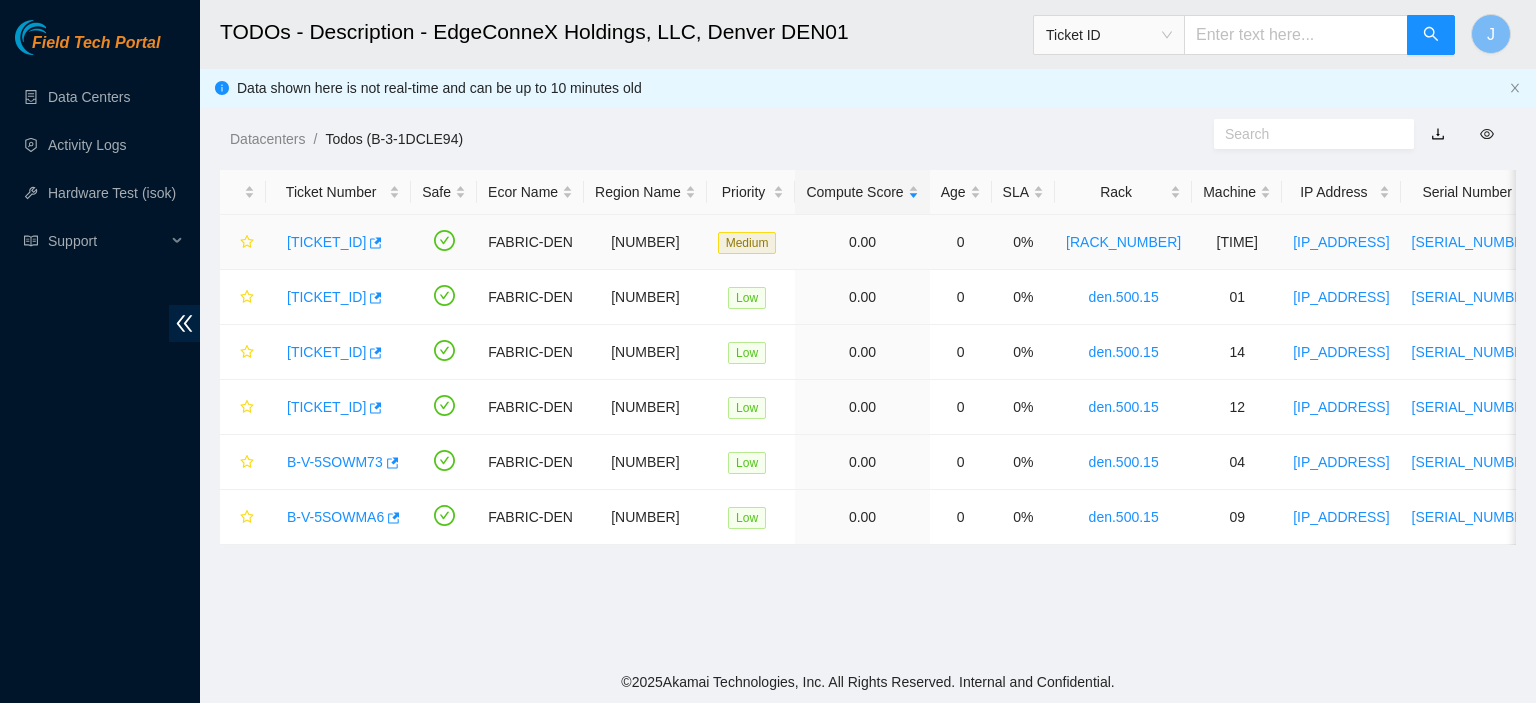 click on "B-V-5RKSCAJ" at bounding box center (326, 242) 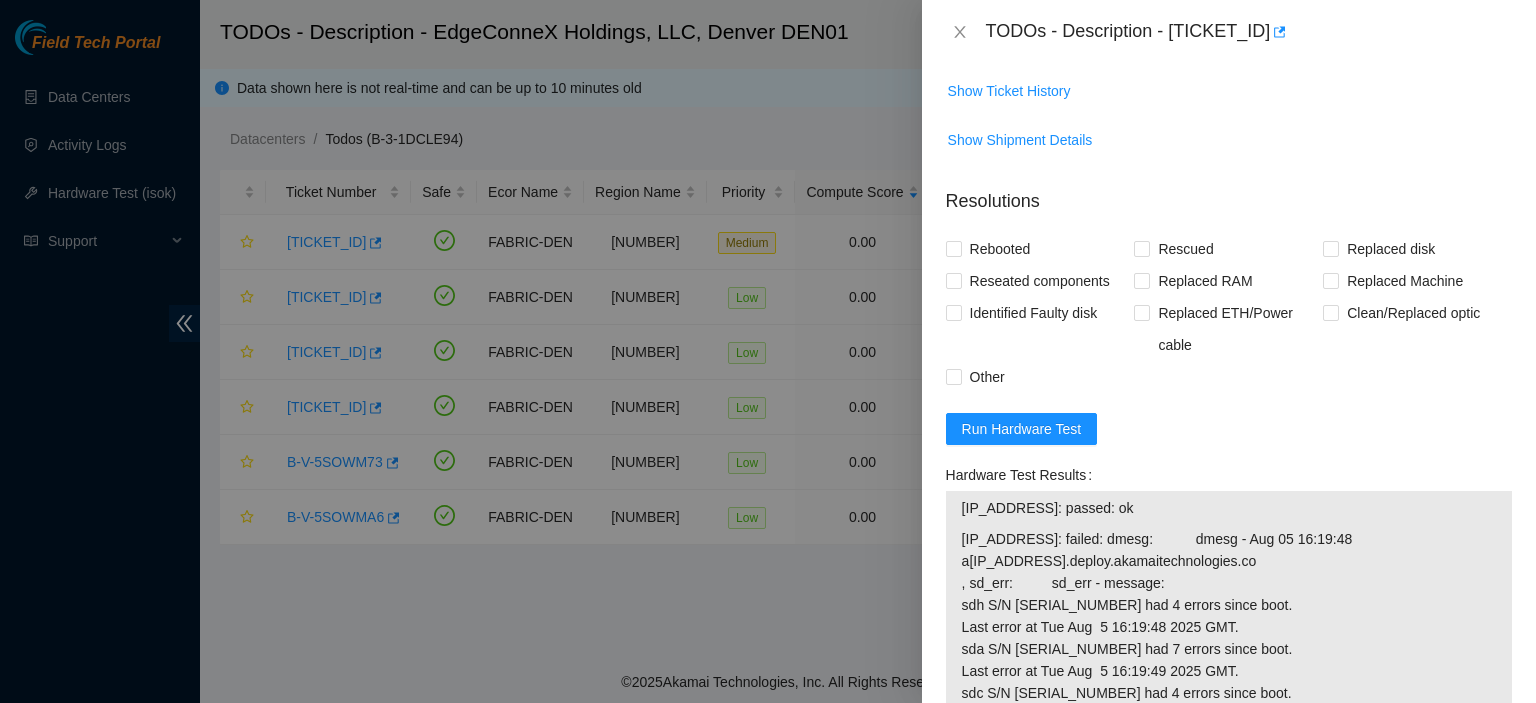scroll, scrollTop: 1378, scrollLeft: 0, axis: vertical 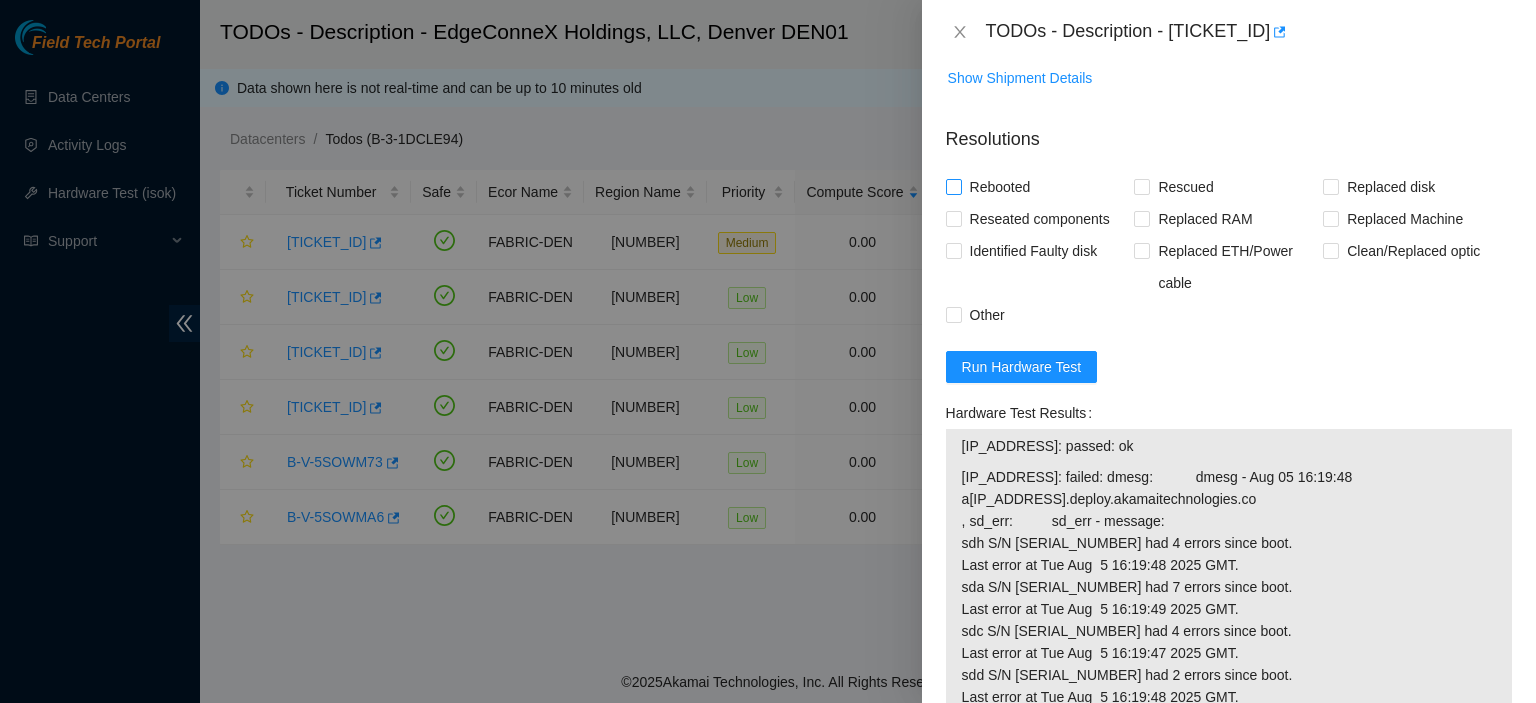 click on "Rebooted" at bounding box center [953, 186] 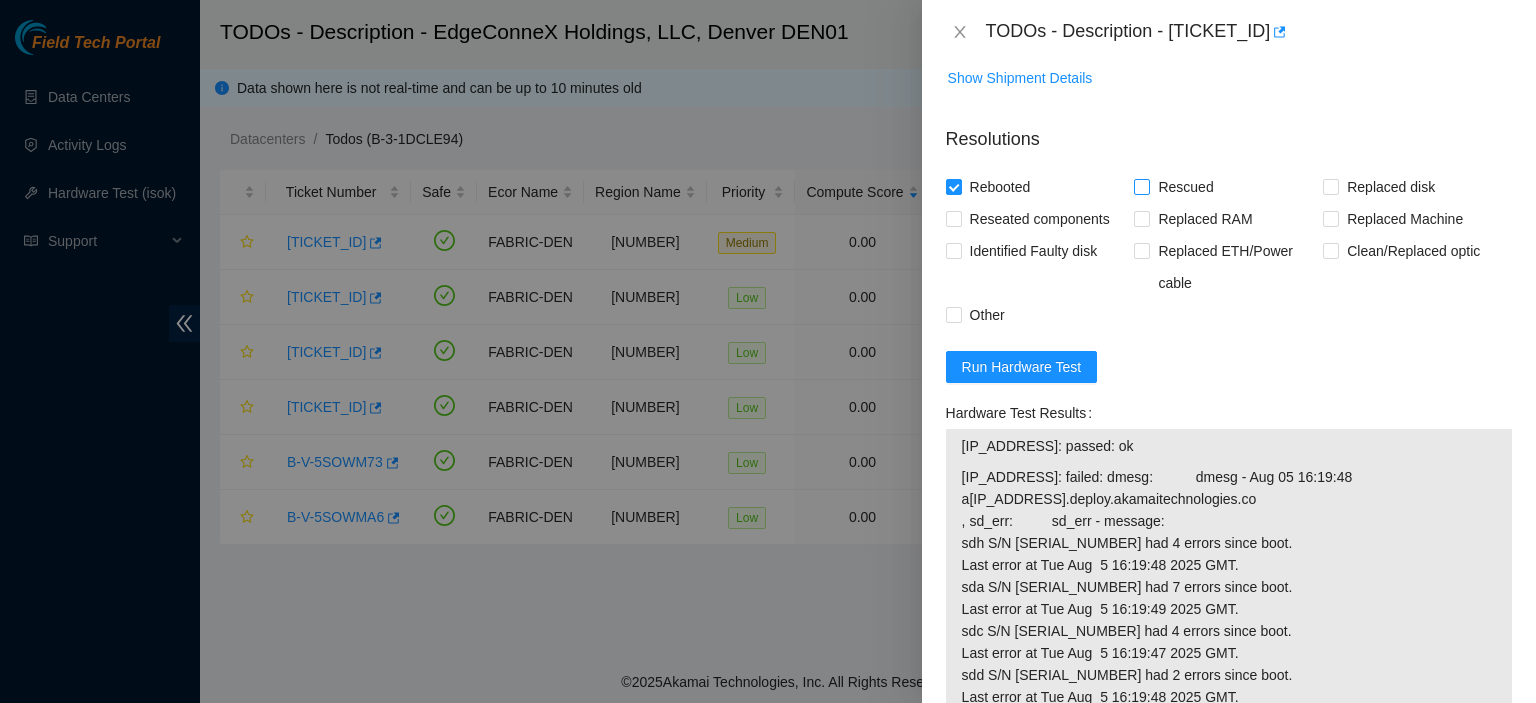 click on "Rescued" at bounding box center (1141, 186) 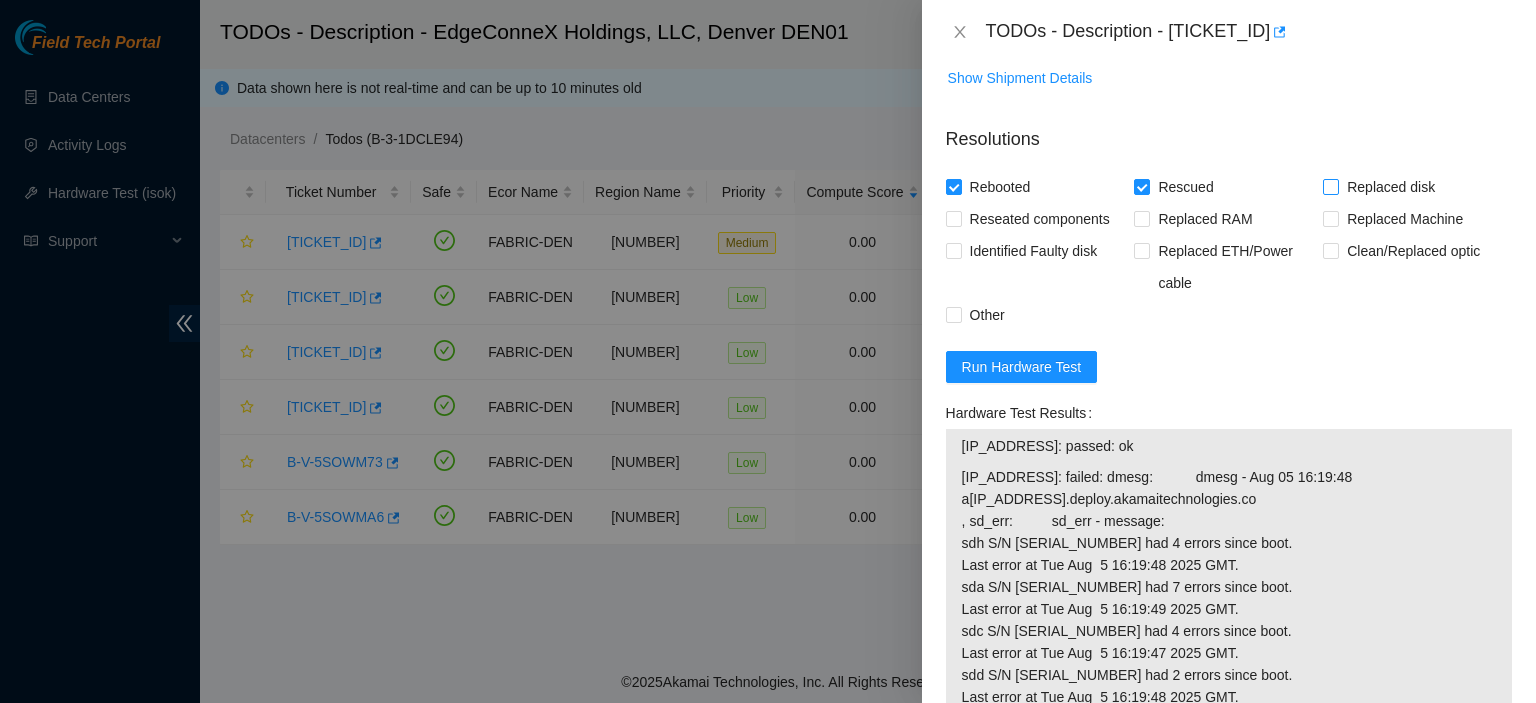 click on "Replaced disk" at bounding box center (1330, 186) 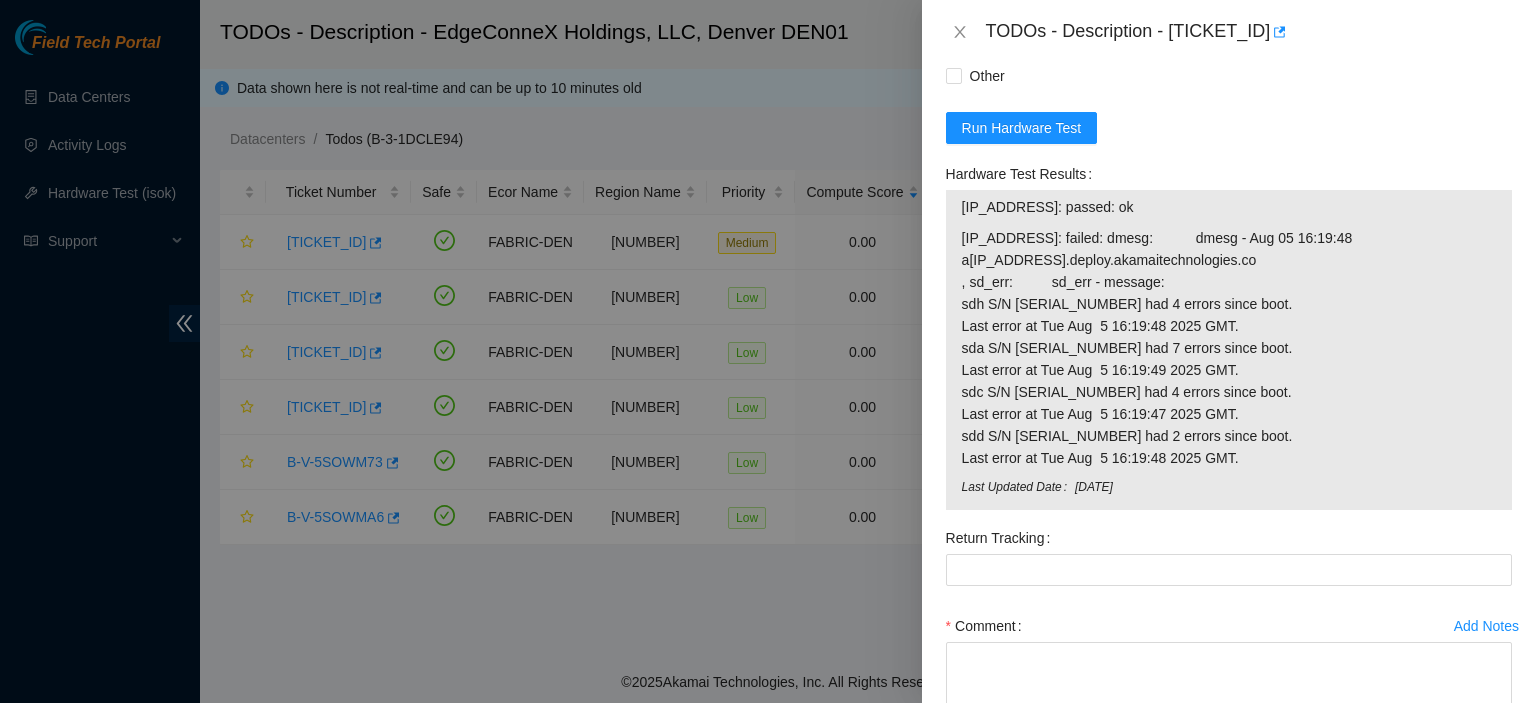 scroll, scrollTop: 1668, scrollLeft: 0, axis: vertical 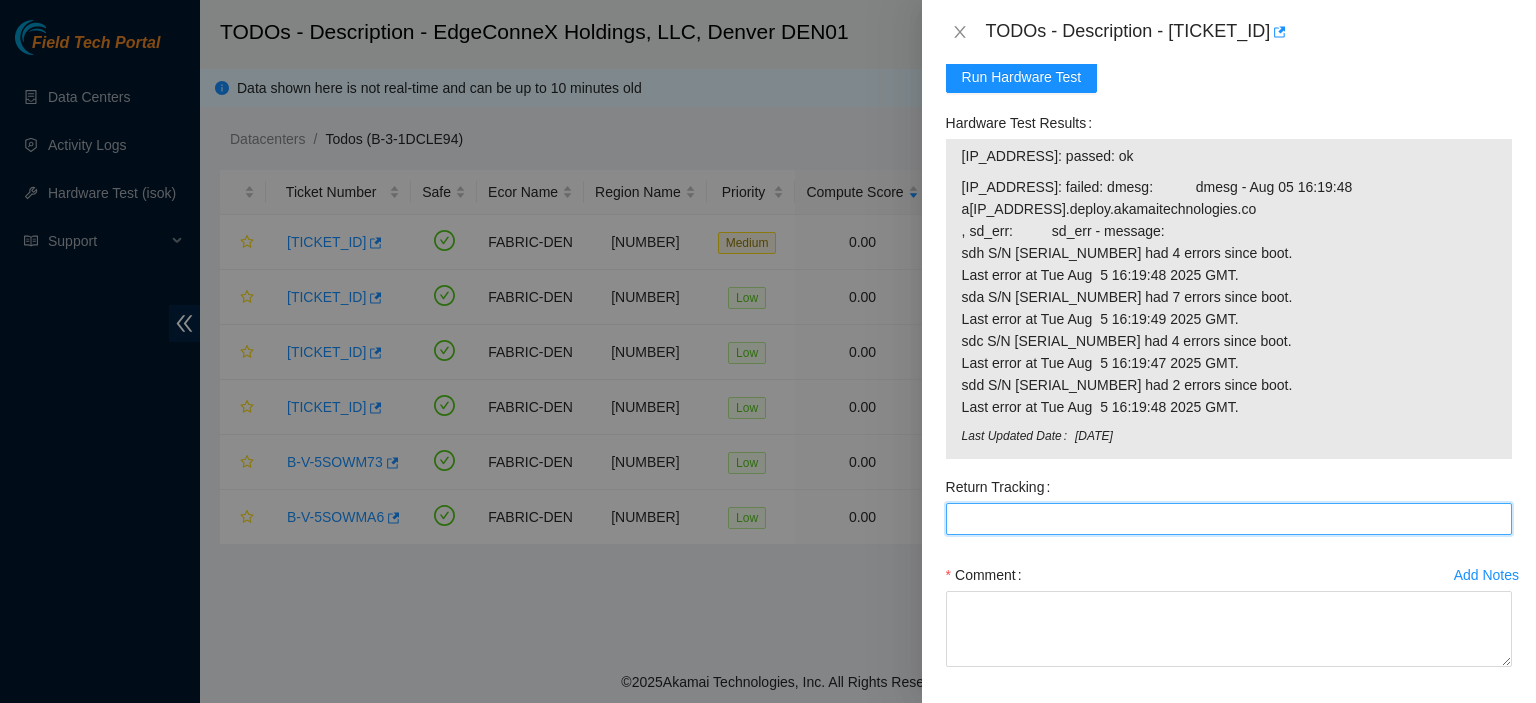click on "Return Tracking" at bounding box center [1229, 519] 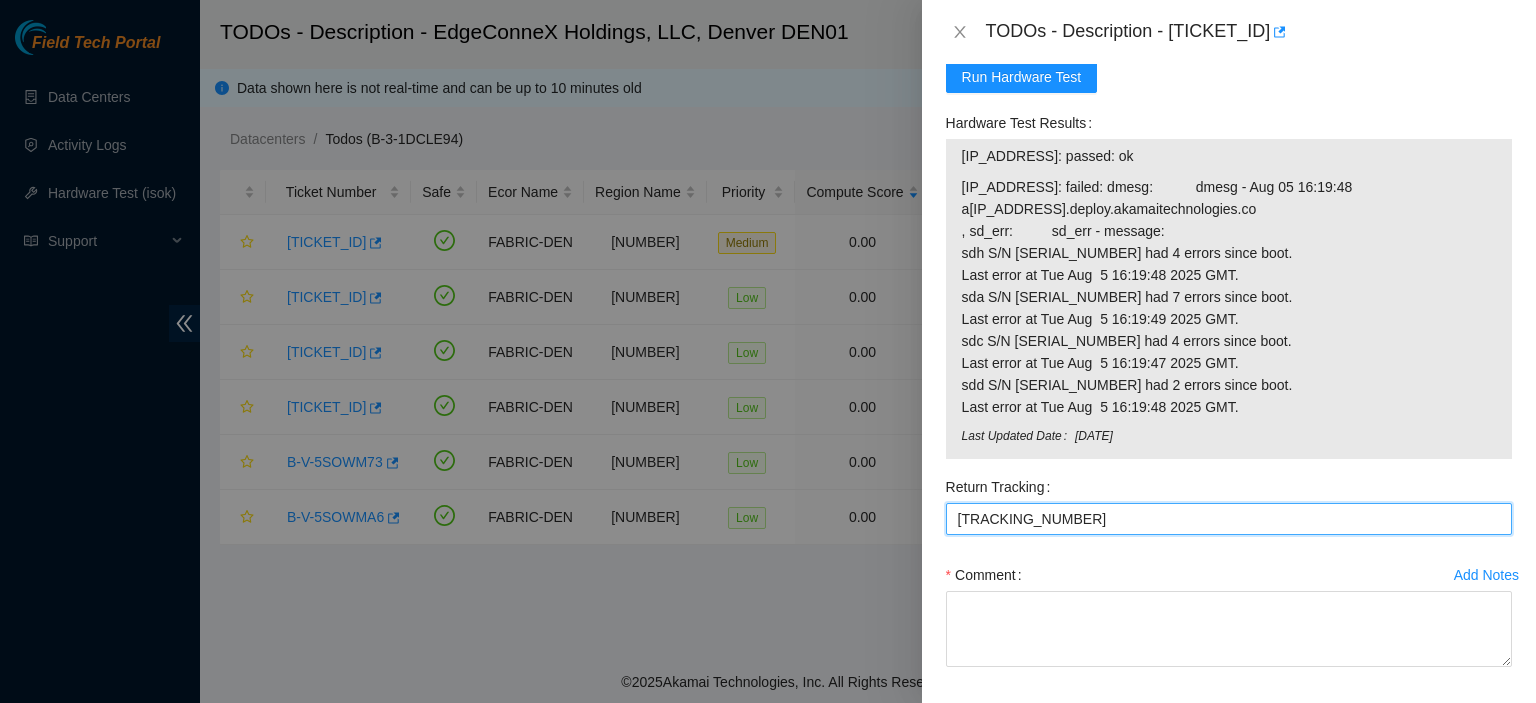 type on "463470038040" 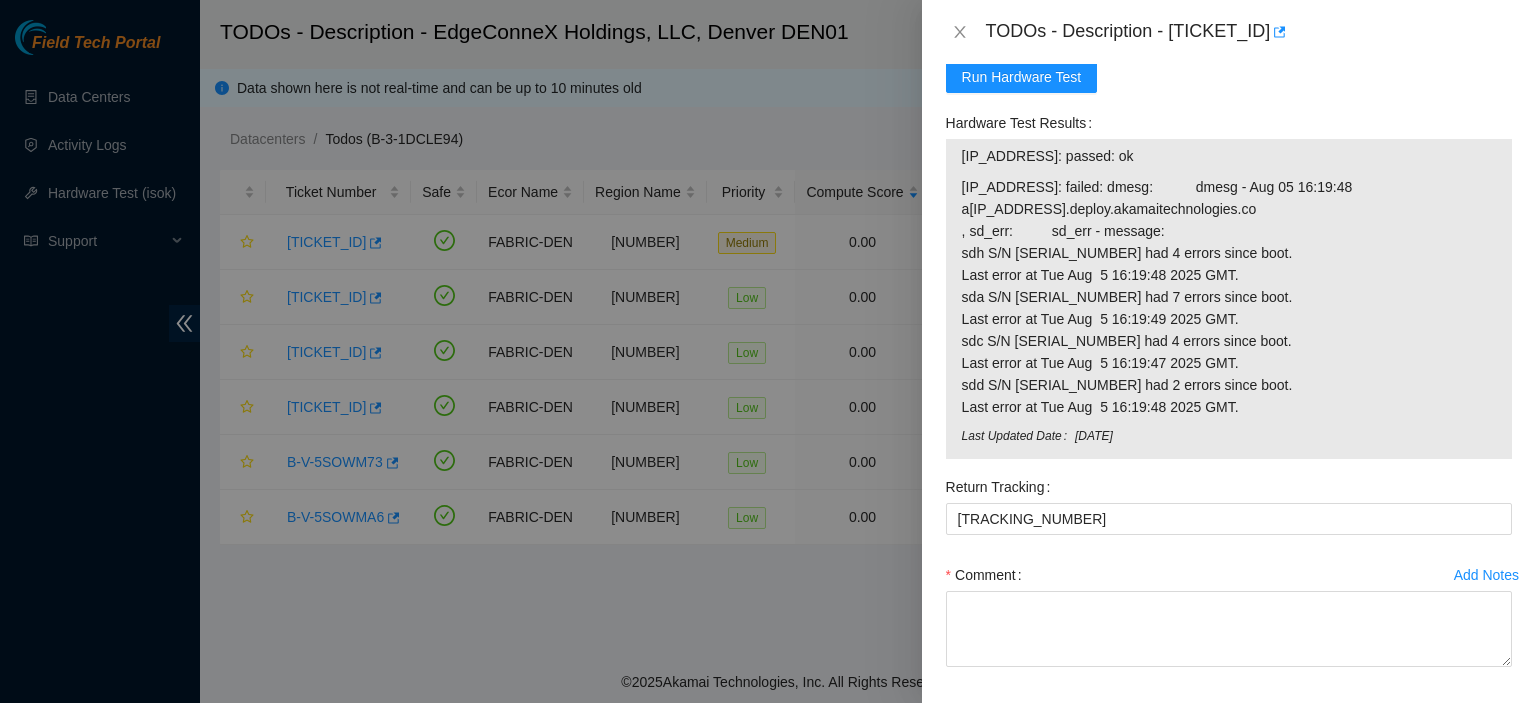 scroll, scrollTop: 1833, scrollLeft: 0, axis: vertical 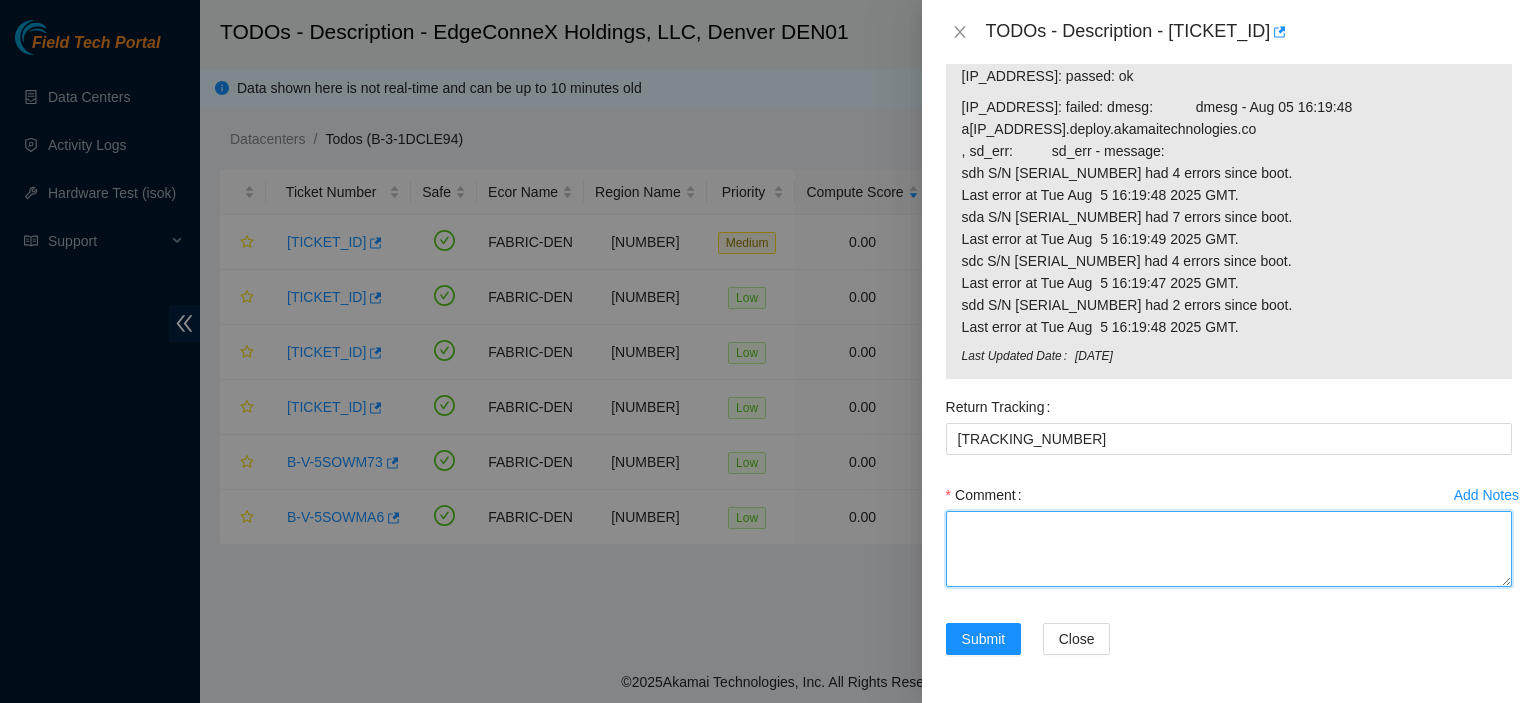 click on "Comment" at bounding box center (1229, 549) 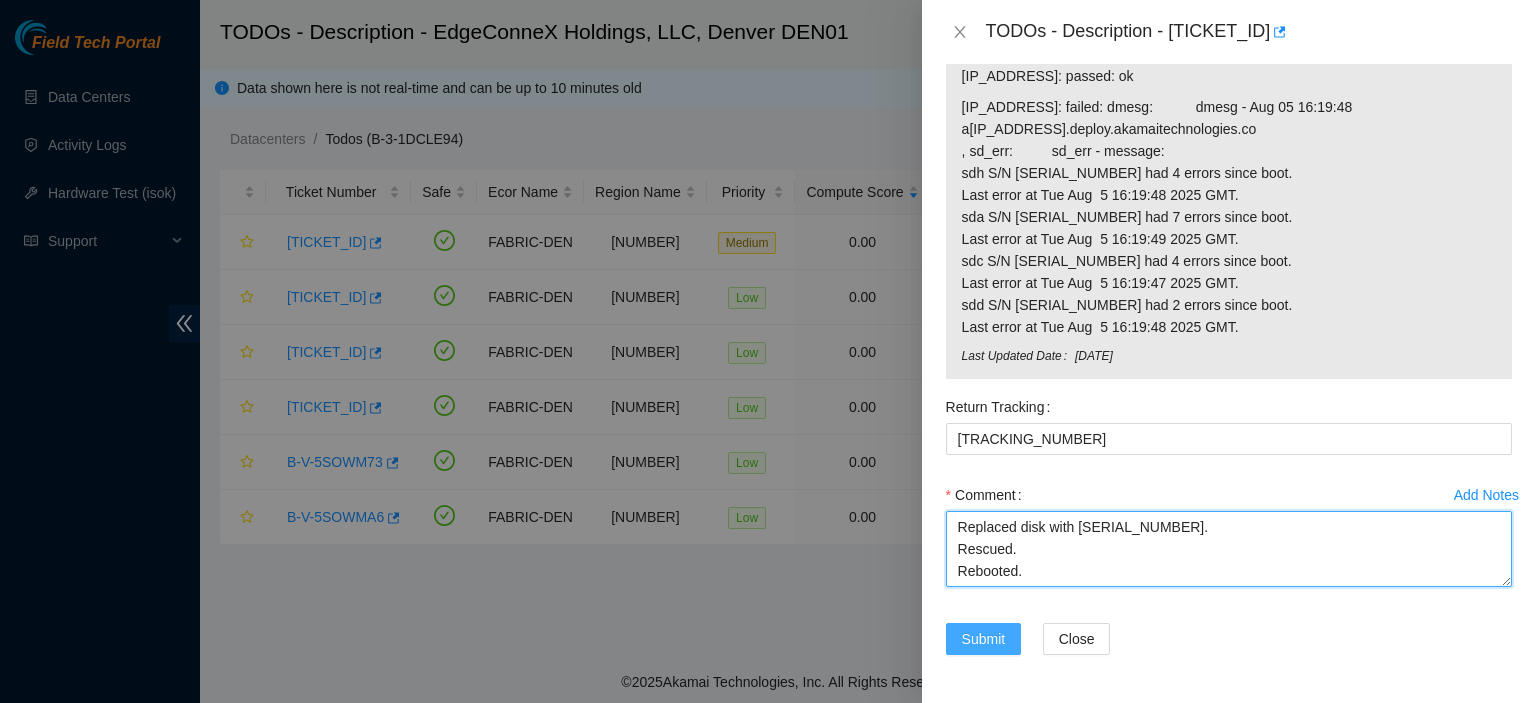 type on "Replaced disk with WFKA9HF5.
Rescued.
Rebooted." 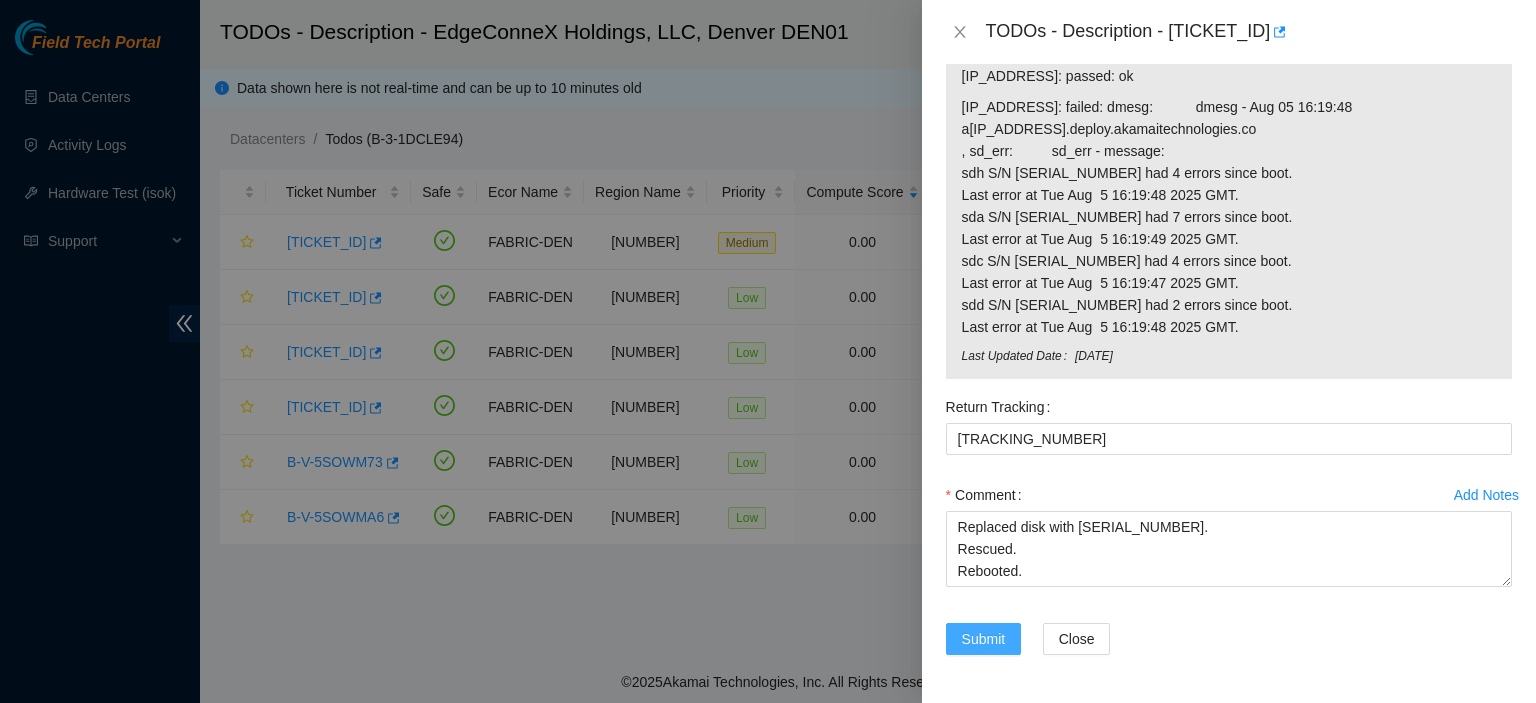 click on "Submit" at bounding box center (984, 639) 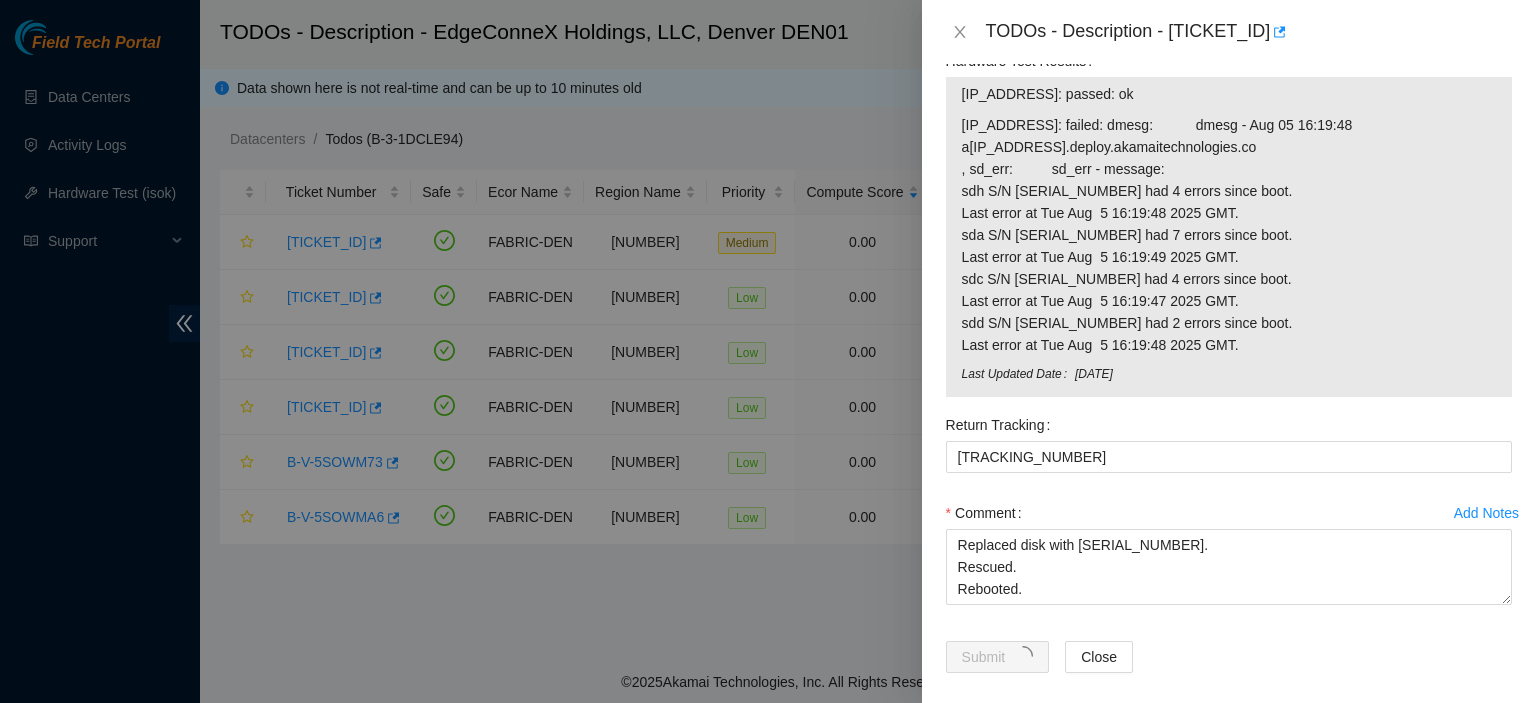 scroll, scrollTop: 1713, scrollLeft: 0, axis: vertical 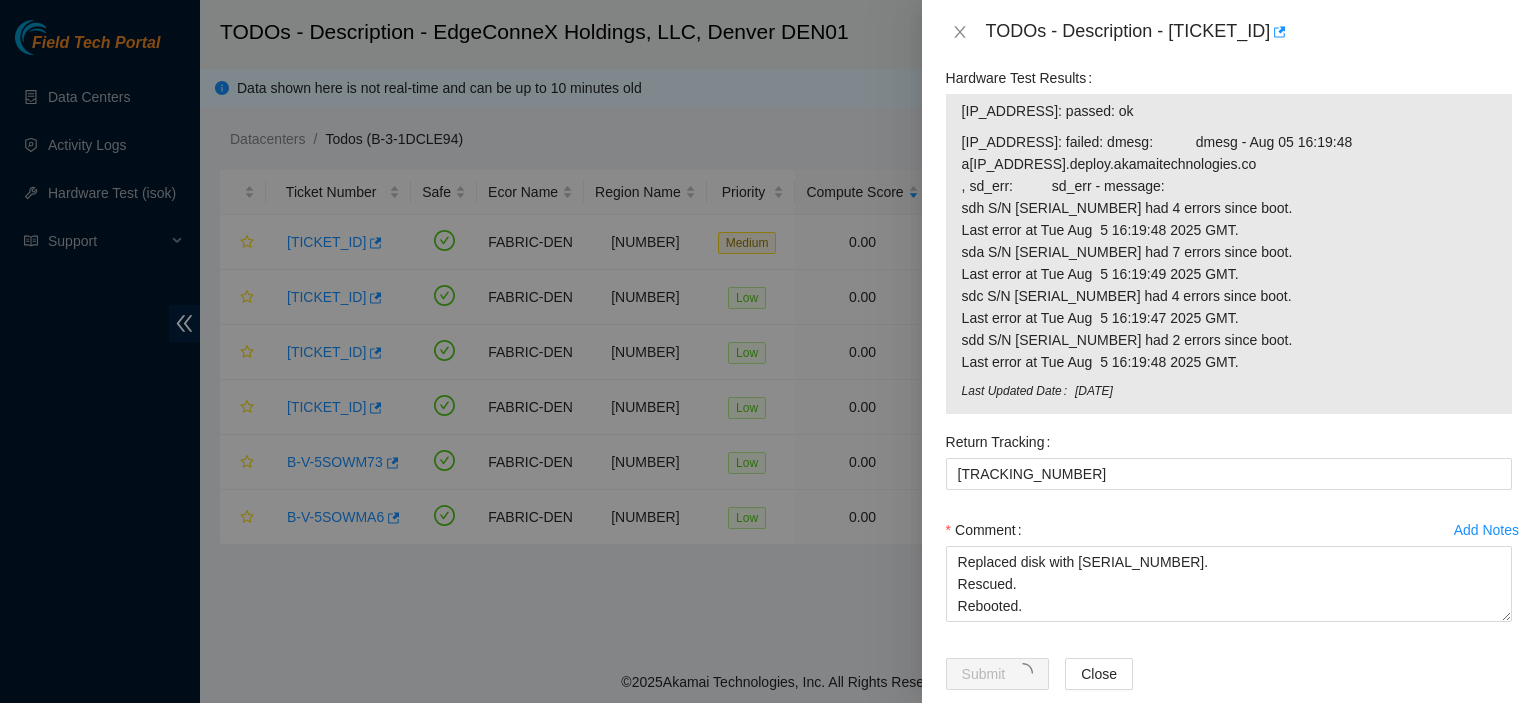 click on "Run Hardware Test" at bounding box center (1022, 32) 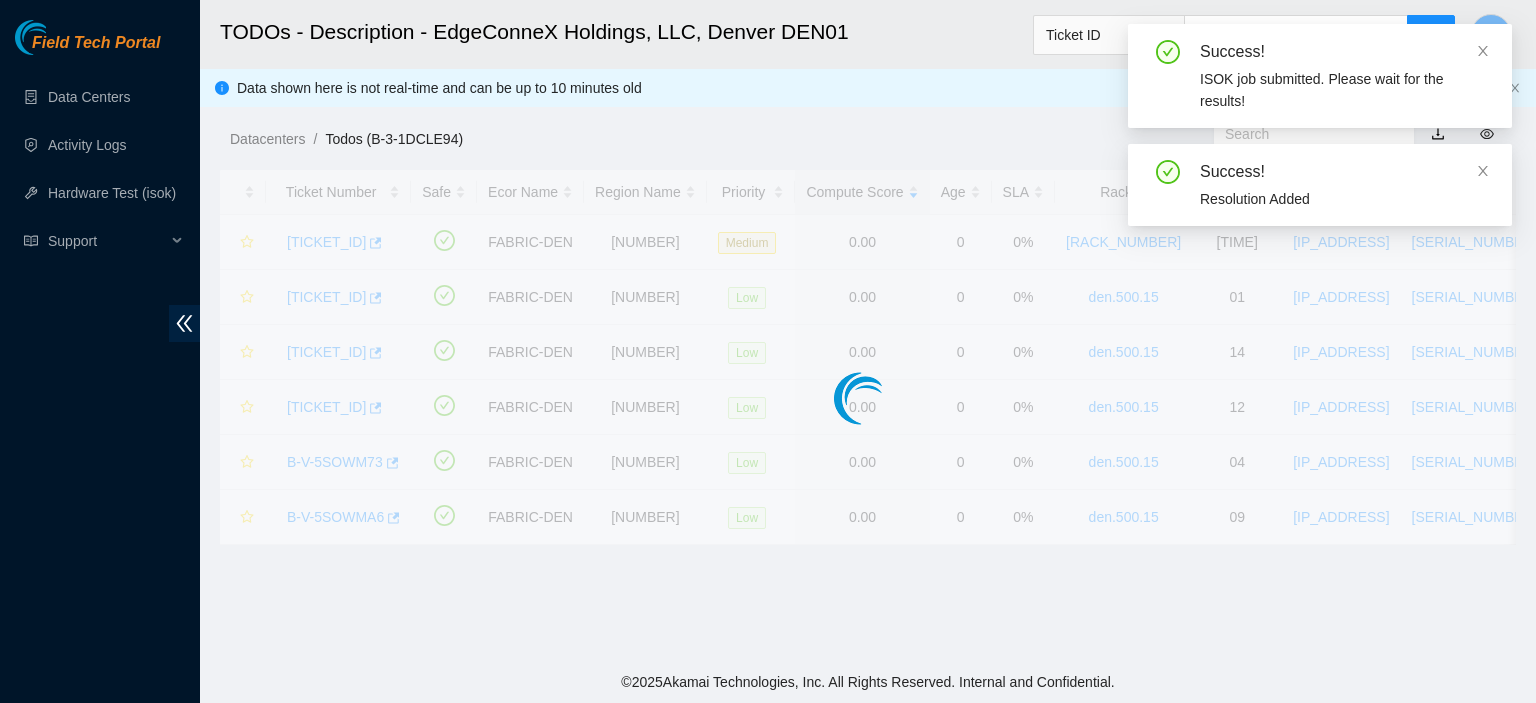 scroll, scrollTop: 487, scrollLeft: 0, axis: vertical 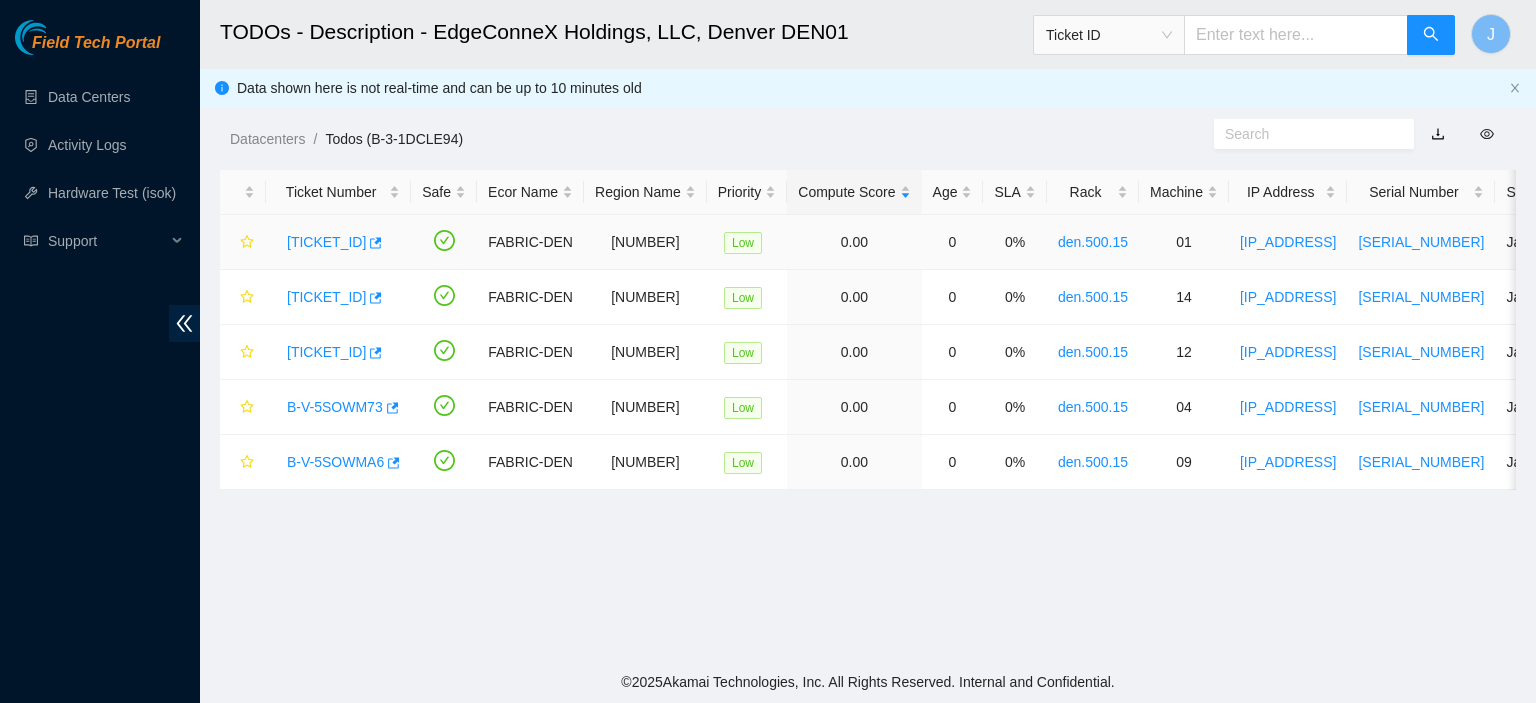 click on "B-V-5SOWM5M" at bounding box center [326, 242] 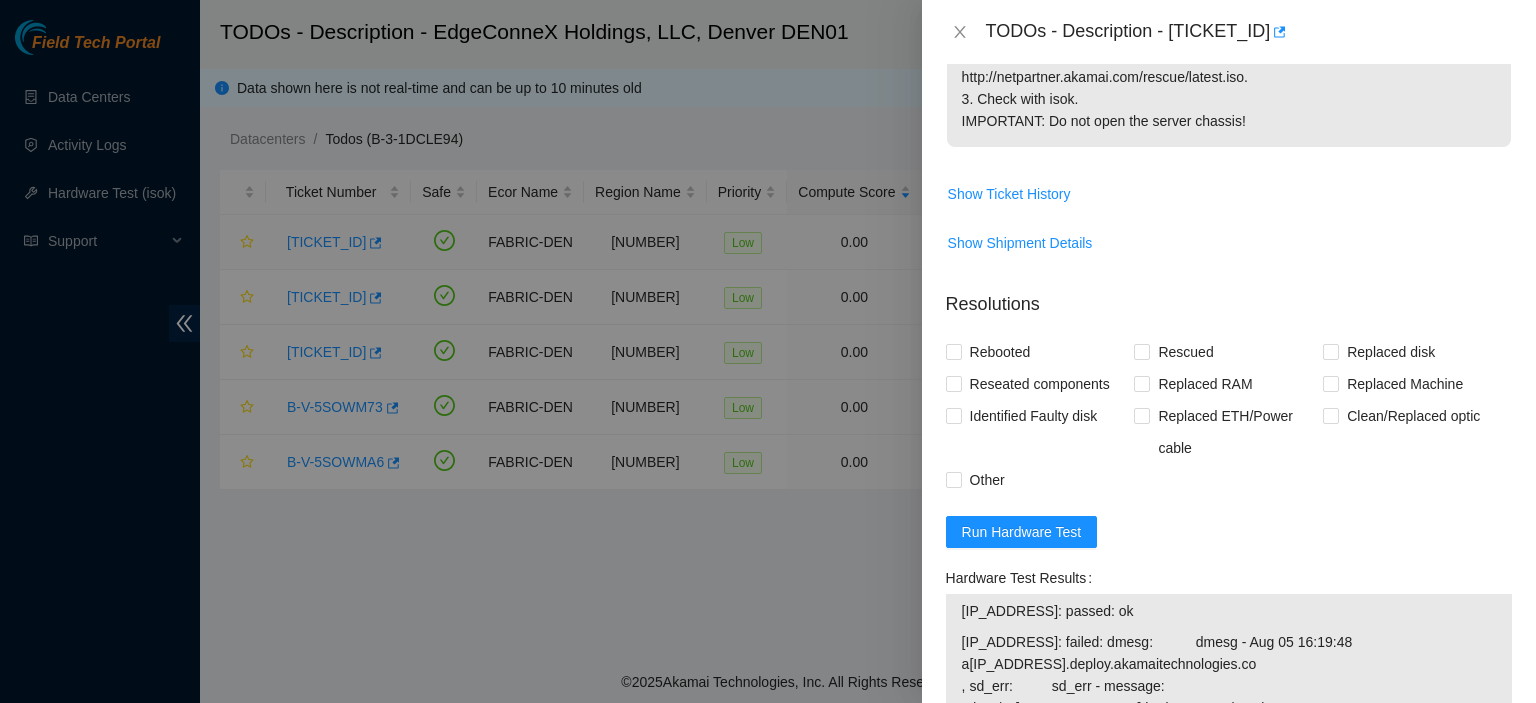scroll, scrollTop: 700, scrollLeft: 0, axis: vertical 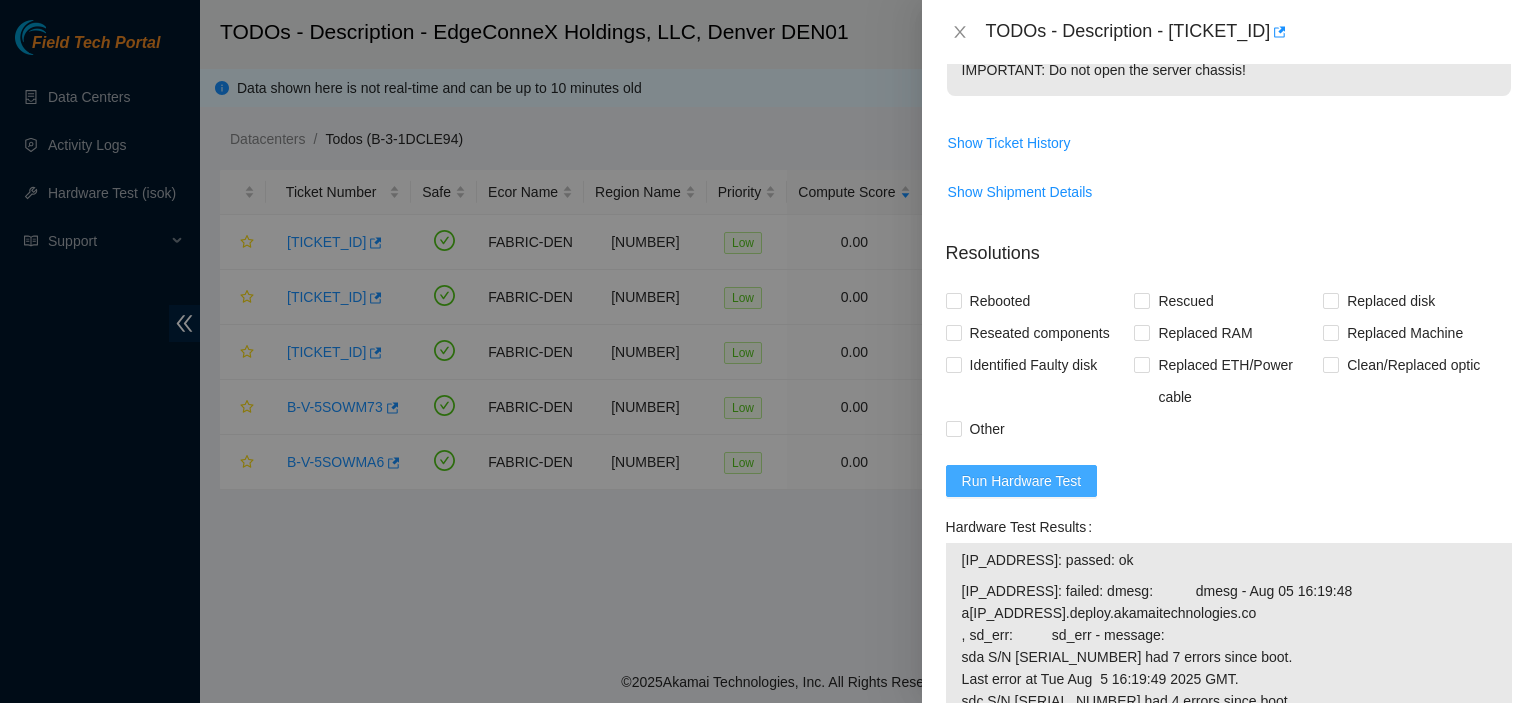 click on "Run Hardware Test" at bounding box center (1022, 481) 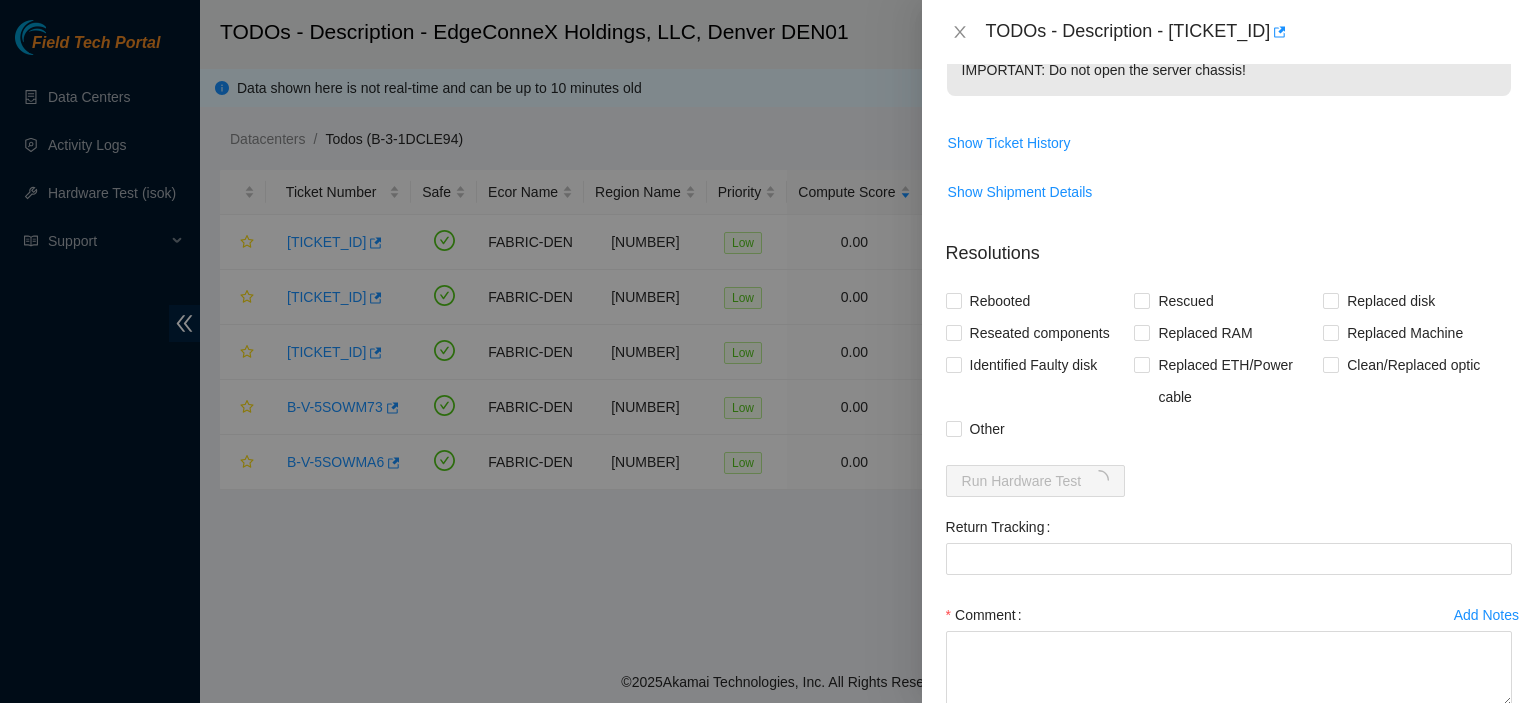 scroll, scrollTop: 0, scrollLeft: 0, axis: both 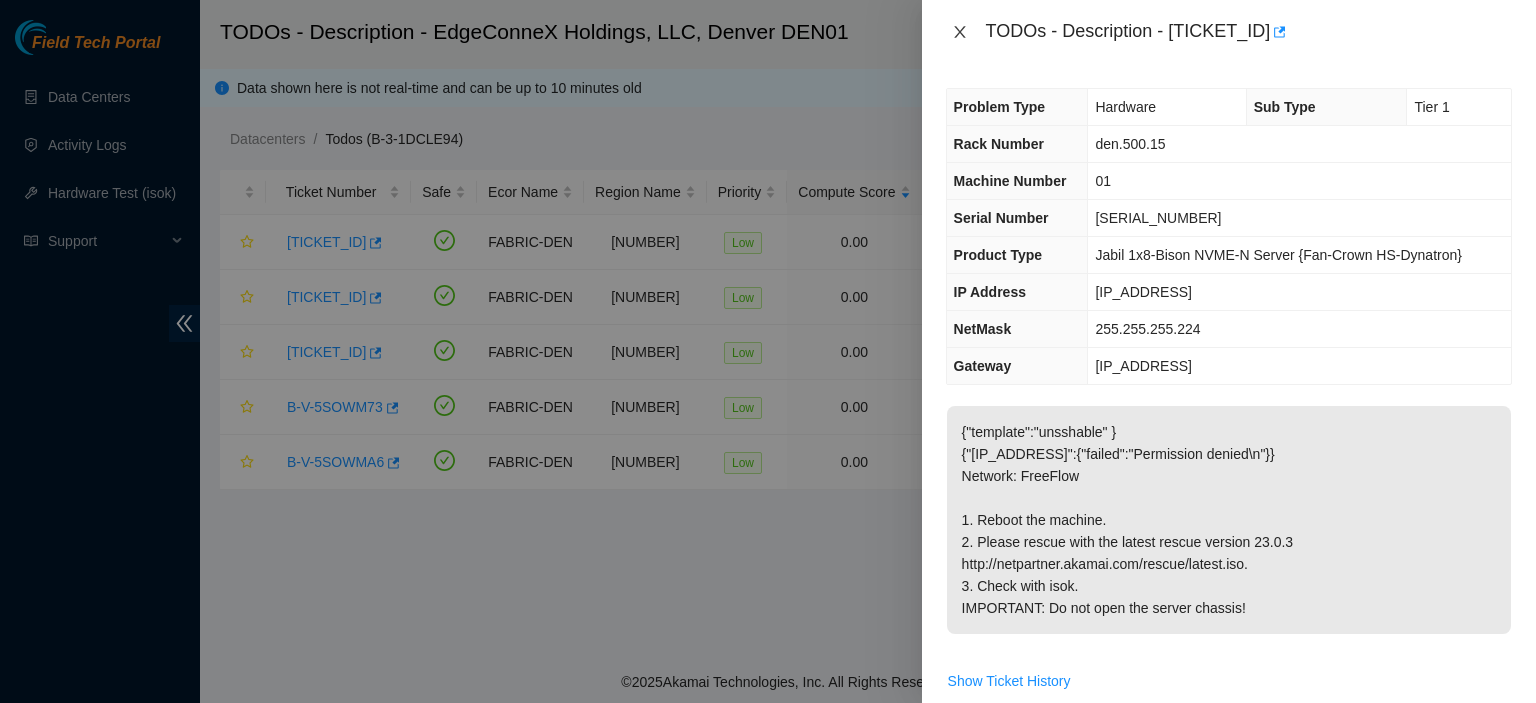 click 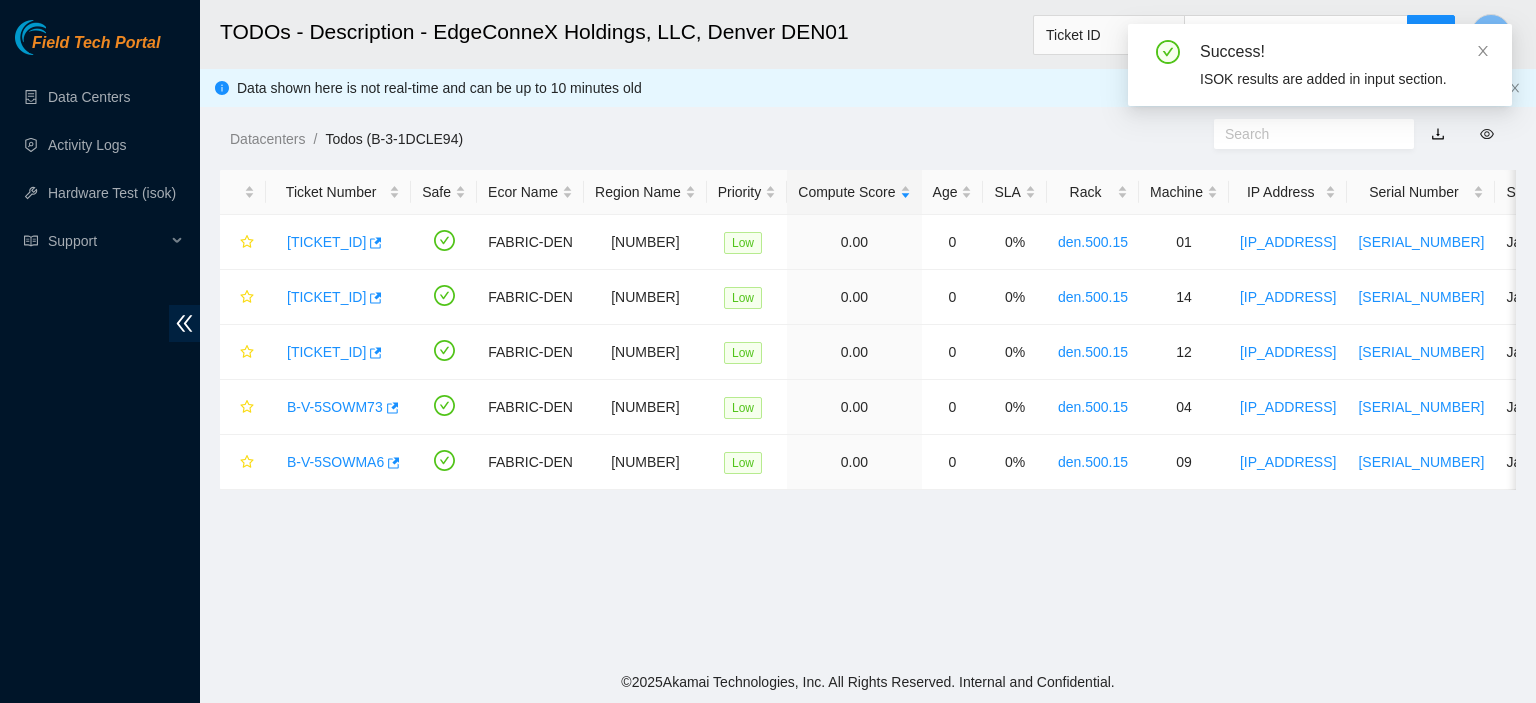click on "ISOK results are added in input section." at bounding box center [1344, 79] 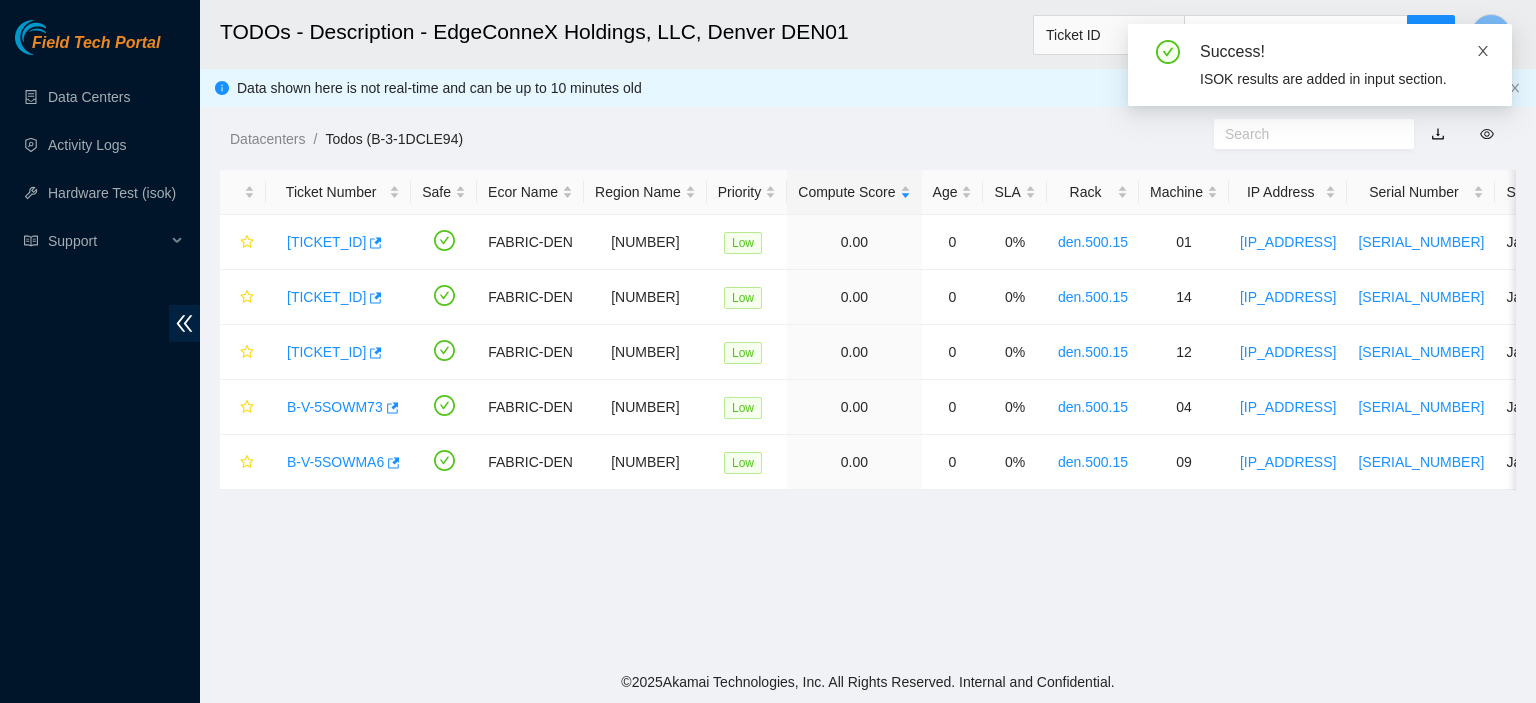 click 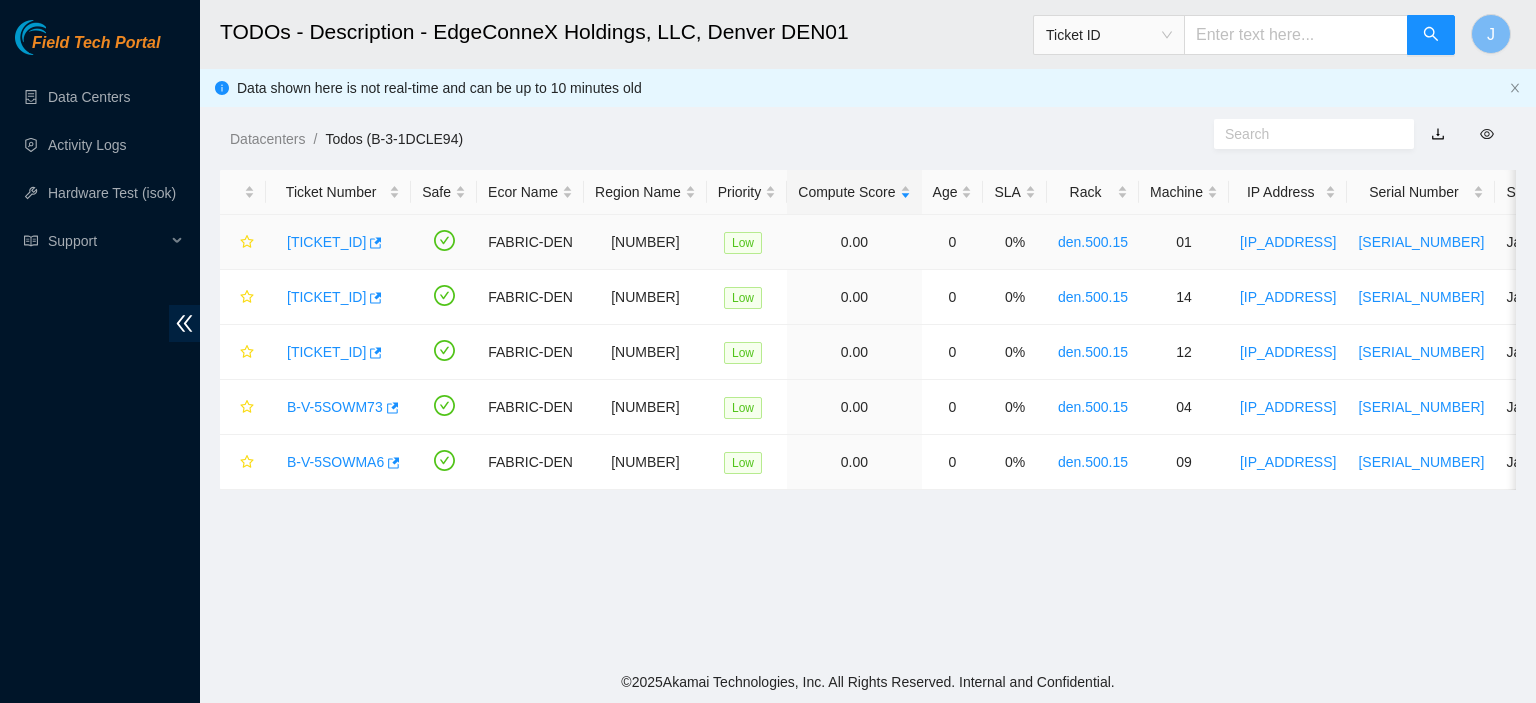 click on "B-V-5SOWM5M" at bounding box center (326, 242) 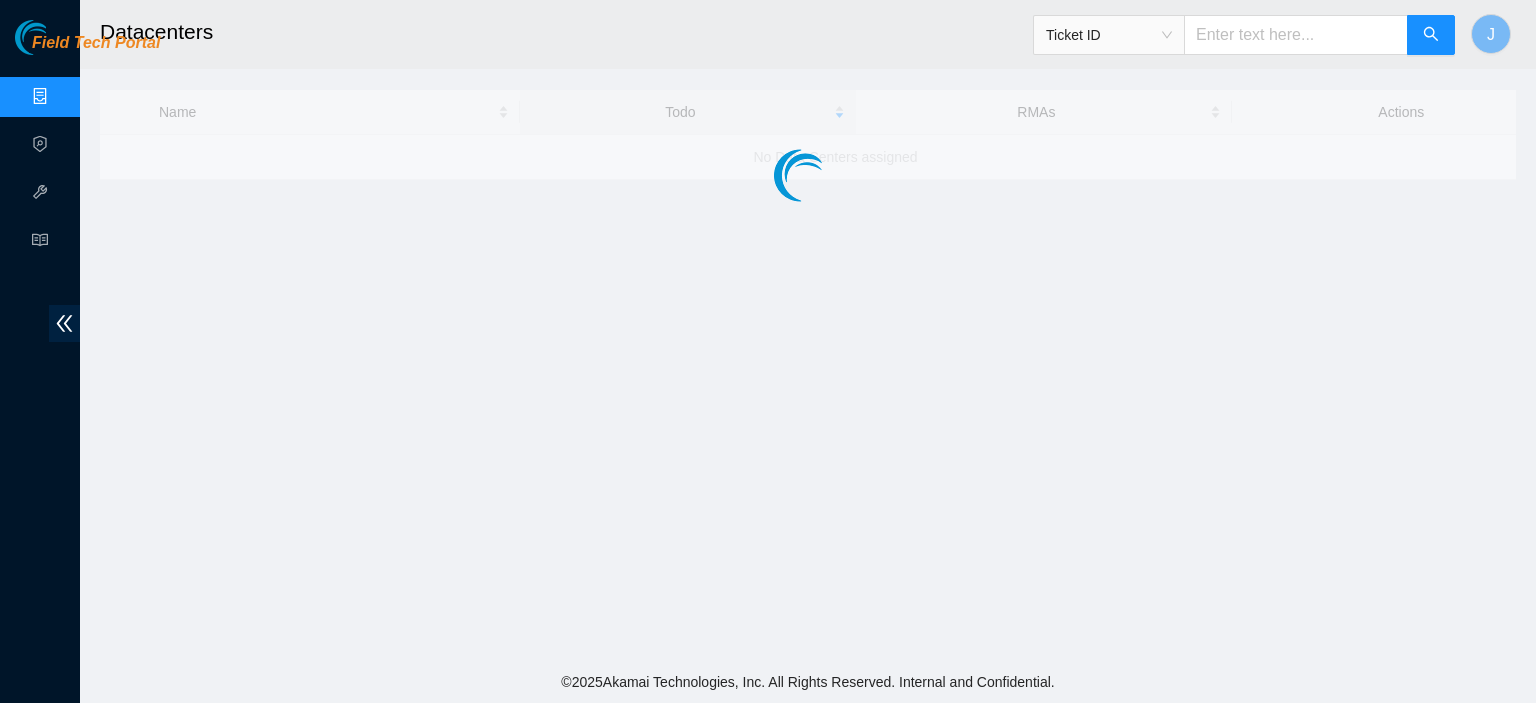 scroll, scrollTop: 0, scrollLeft: 0, axis: both 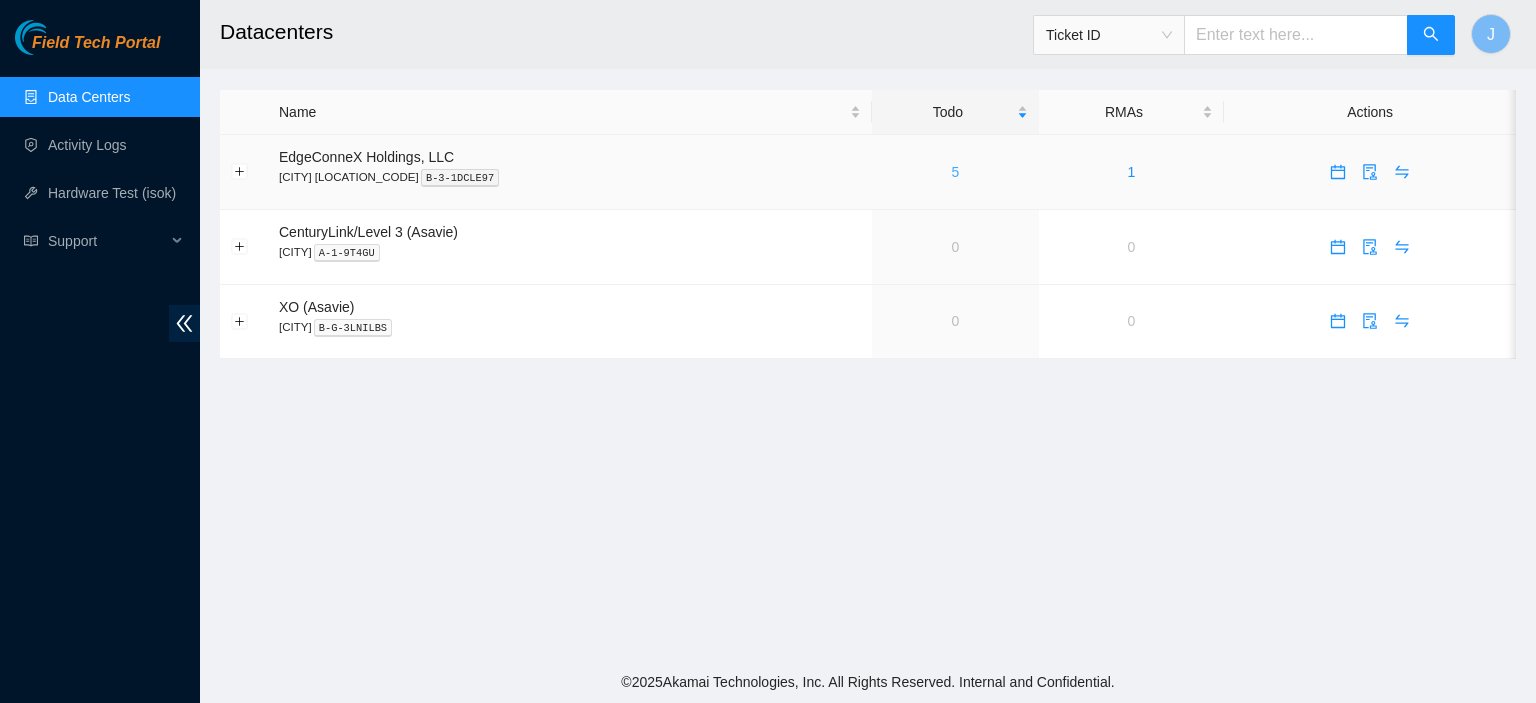 click on "5" at bounding box center [955, 172] 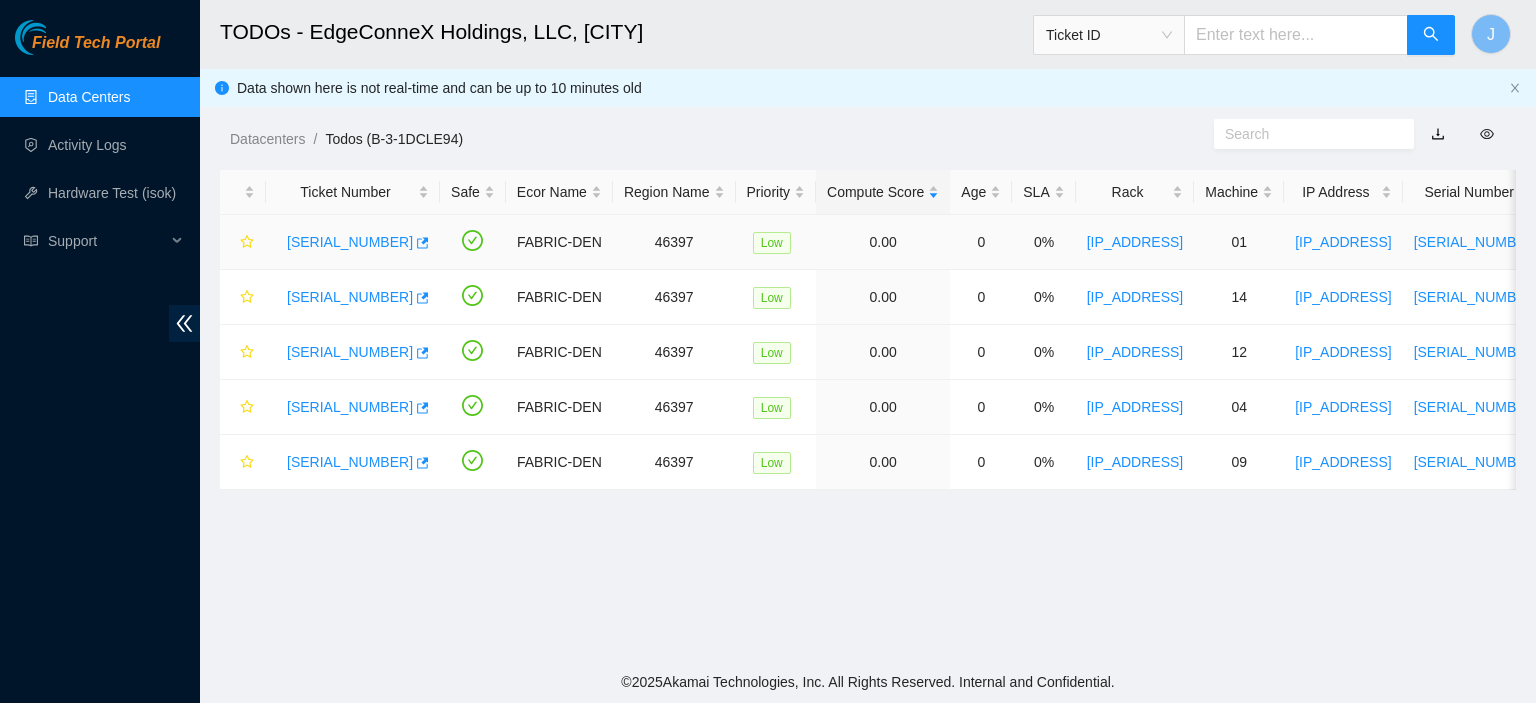 click on "[SERIAL_NUMBER]" at bounding box center (350, 242) 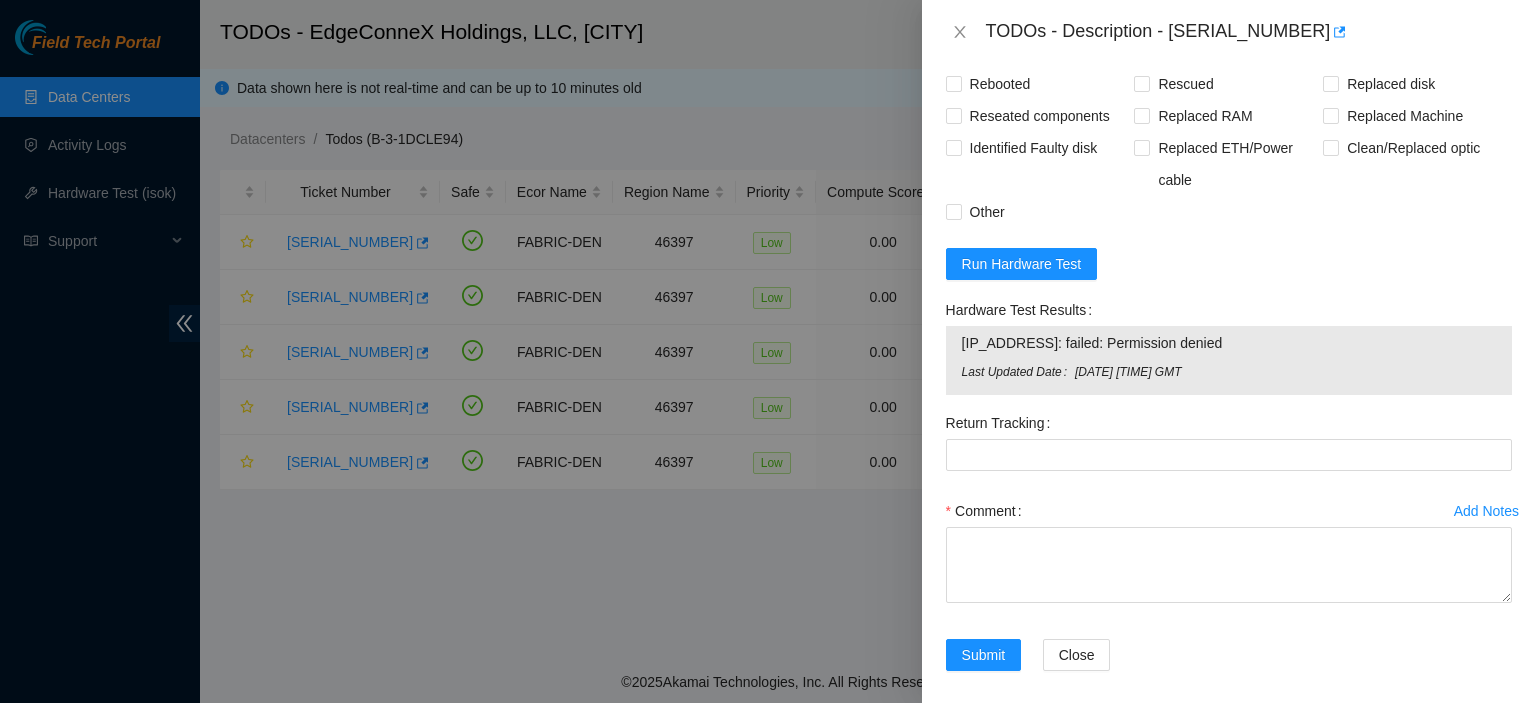 scroll, scrollTop: 760, scrollLeft: 0, axis: vertical 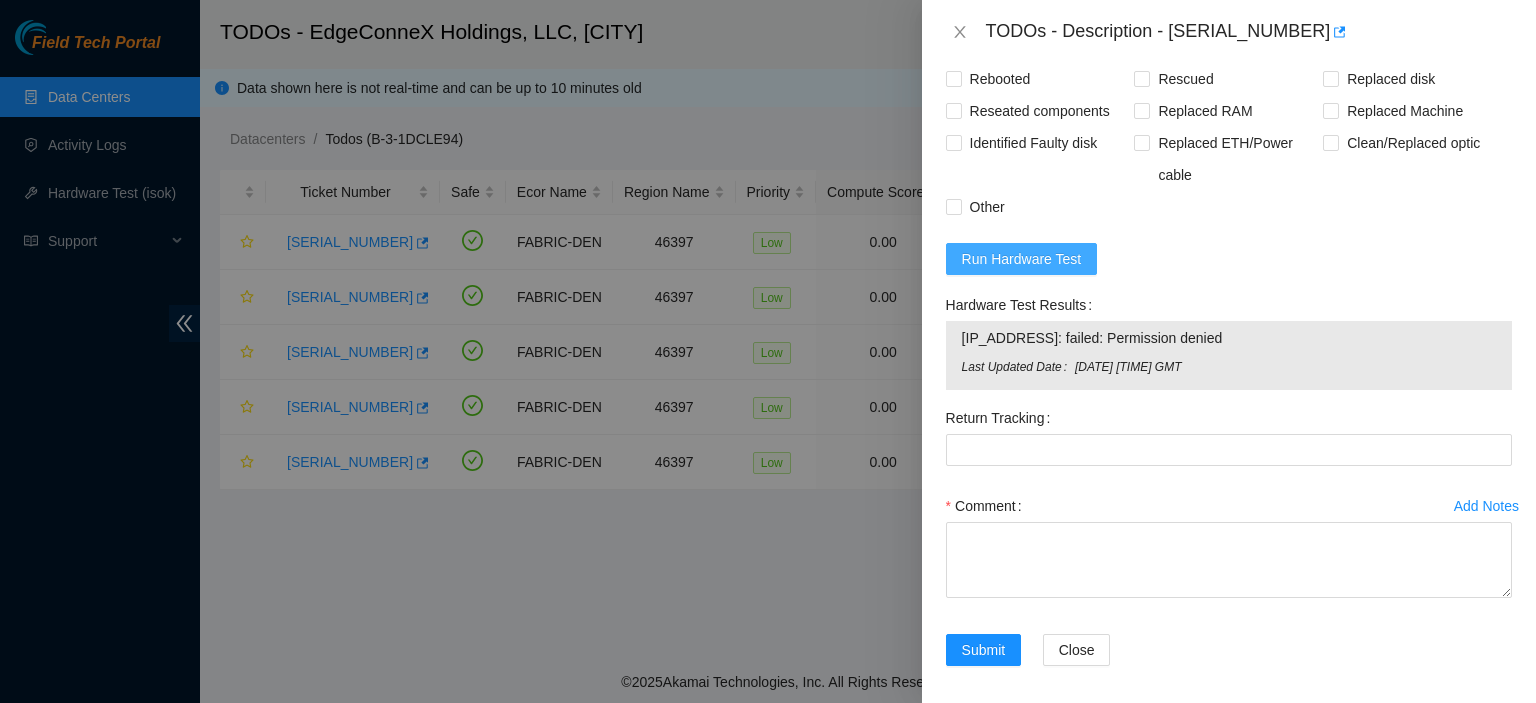 click on "Run Hardware Test" at bounding box center (1022, 259) 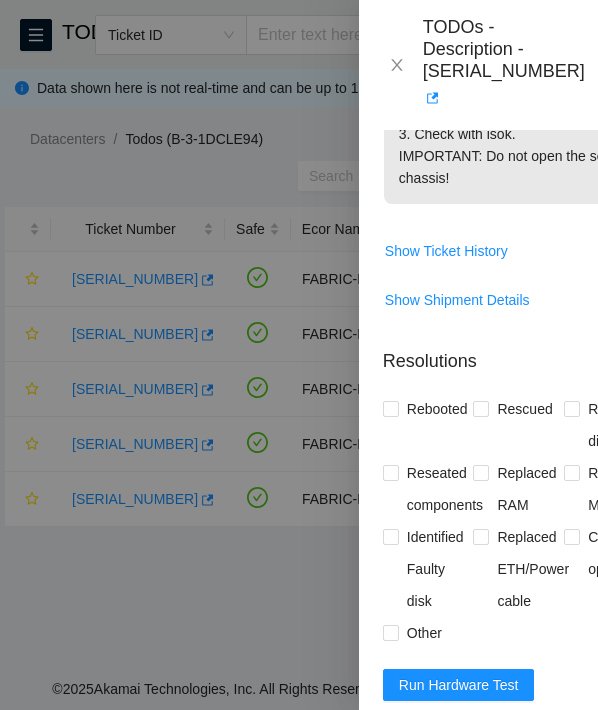 scroll, scrollTop: 1002, scrollLeft: 0, axis: vertical 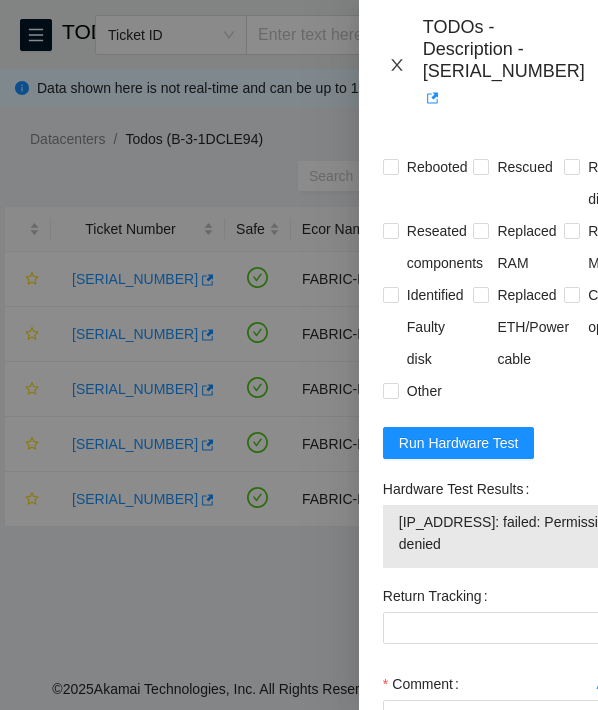 click 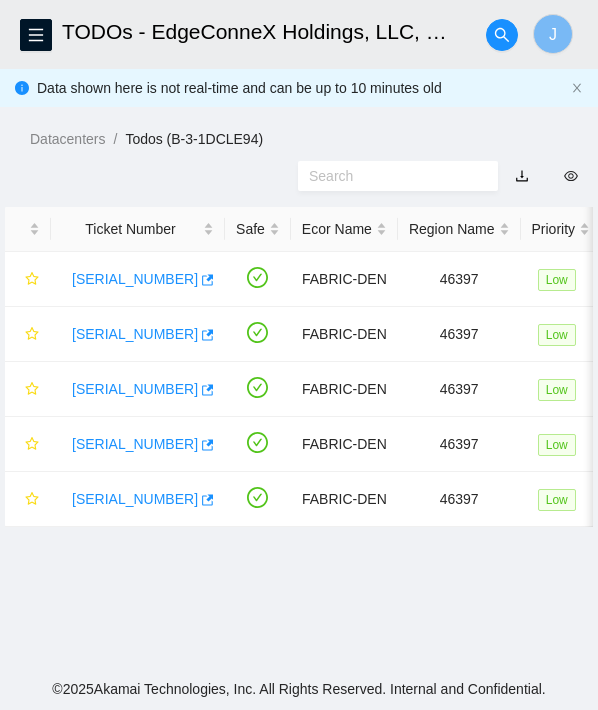 scroll, scrollTop: 518, scrollLeft: 0, axis: vertical 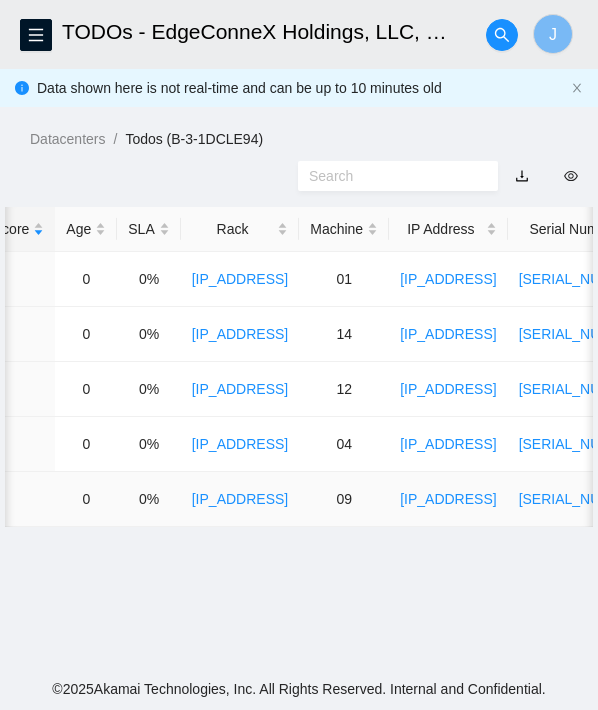 drag, startPoint x: 329, startPoint y: 269, endPoint x: 441, endPoint y: 494, distance: 251.33444 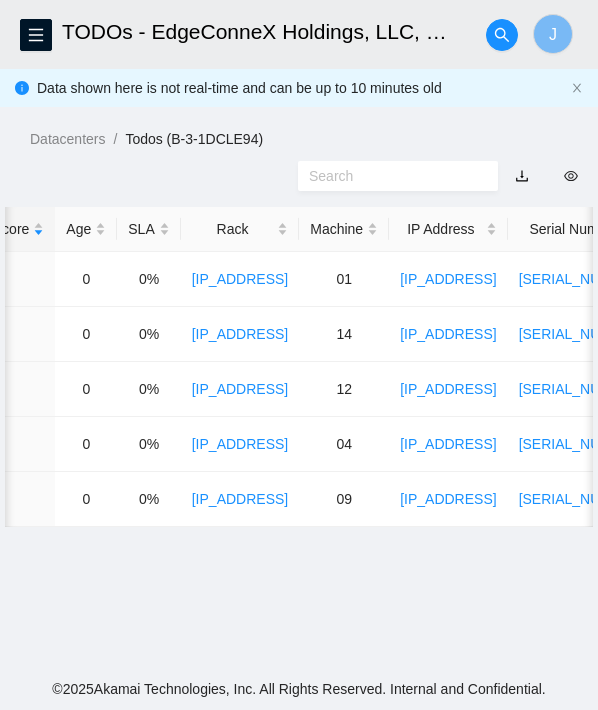 click on "TODOs - EdgeConneX Holdings, LLC, Denver DEN01    J Data shown here is not real-time and can be up to 10 minutes old Datacenters / Todos (B-3-1DCLE94) / Ticket Number Safe Ecor Name Region Name Priority Compute Score Age SLA Rack Machine IP Address Serial Number Server Type                               B-V-5SOWM5M FABRIC-DEN 46397 Low 0.00 0 0%  den.500.15    01 23.223.208.196 MX-2248-0214 Jabil 1x8-Bison NVME-N Server {Fan-Crown HS-Dynatron}   B-V-5SOWM5X FABRIC-DEN 46397 Low 0.00 0 0%  den.500.15    14 23.223.208.209 MX-2248-0190 Jabil 1x8-Bison NVME-N Server {Fan-Crown HS-Dynatron}   B-V-5SOWM6W FABRIC-DEN 46397 Low 0.00 0 0%  den.500.15    12 23.223.208.207 MX-2248-0104 Jabil 1x8-Bison NVME-N Server {Fan-Crown HS-Dynatron}   B-V-5SOWM73 FABRIC-DEN 46397 Low 0.00 0 0%  den.500.15    04 23.223.208.199 MX-2248-0094 Jabil 1x8-Bison NVME-N Server {Fan-Crown HS-Dynatron}   B-V-5SOWMA6 FABRIC-DEN 46397 Low 0.00 0 0%  den.500.15    09 23.223.208.204 MX-2228-0371" at bounding box center [299, 334] 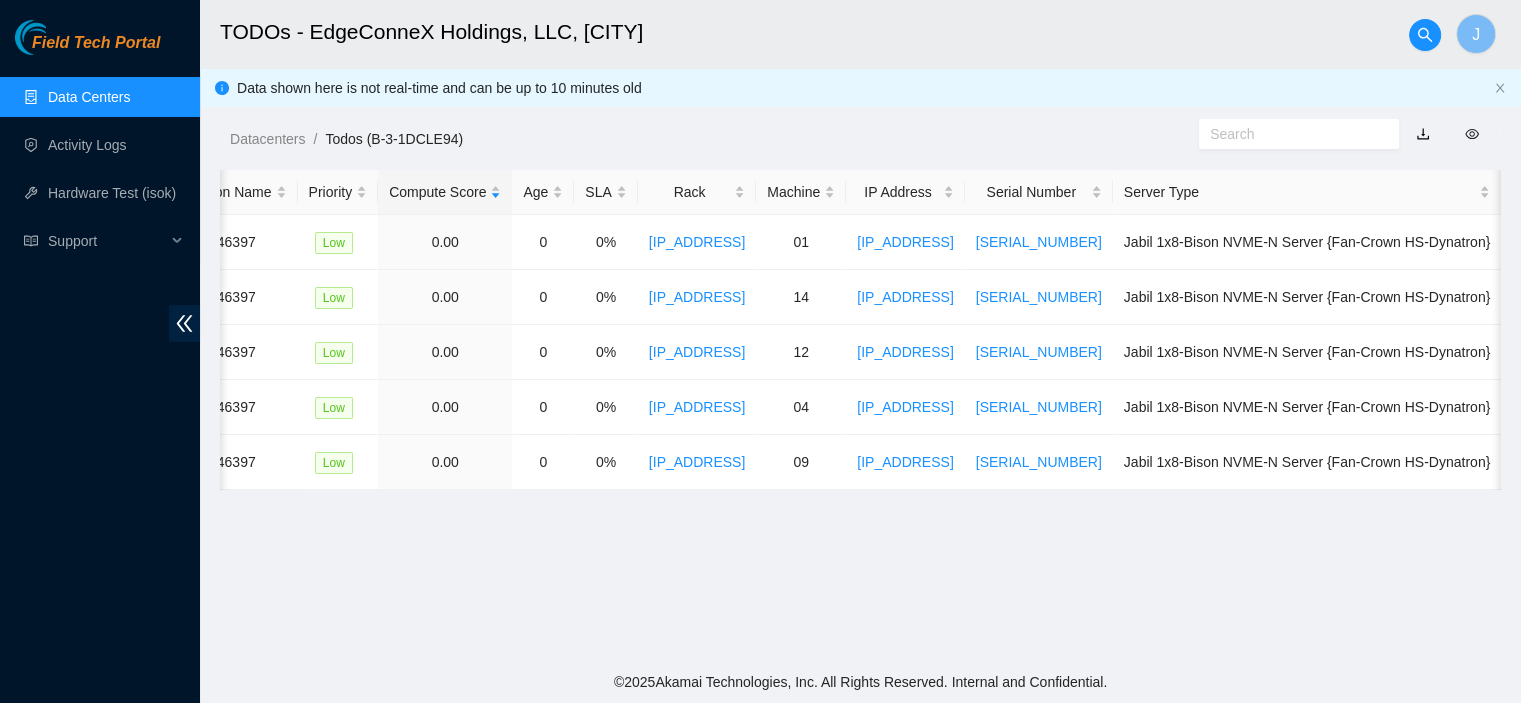 scroll, scrollTop: 0, scrollLeft: 132, axis: horizontal 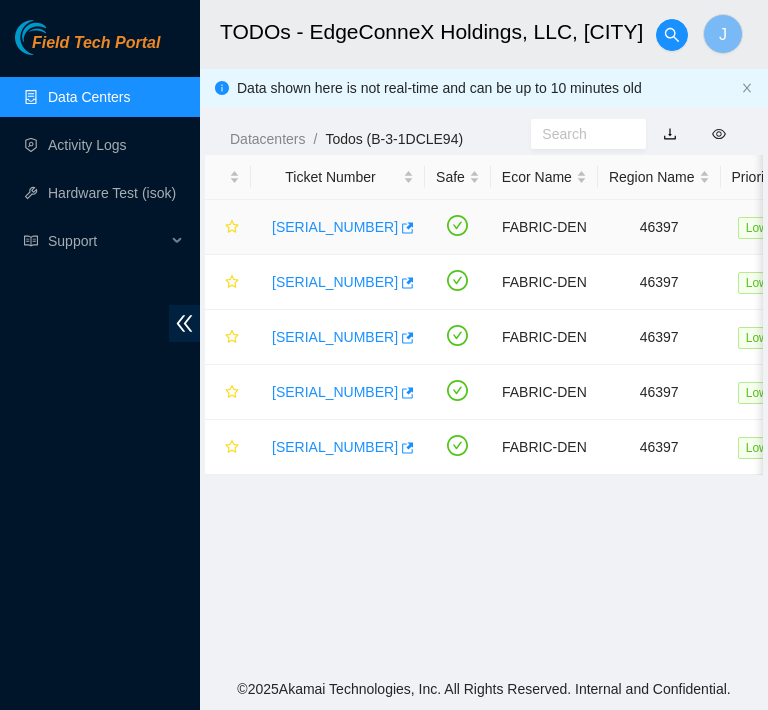 click on "B-V-5SOWM5M" at bounding box center (335, 227) 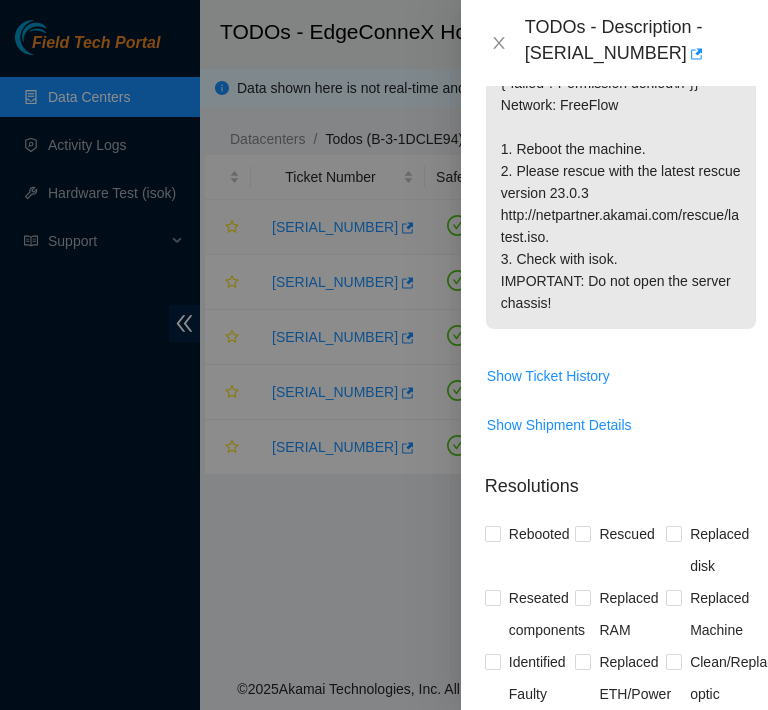 scroll, scrollTop: 980, scrollLeft: 0, axis: vertical 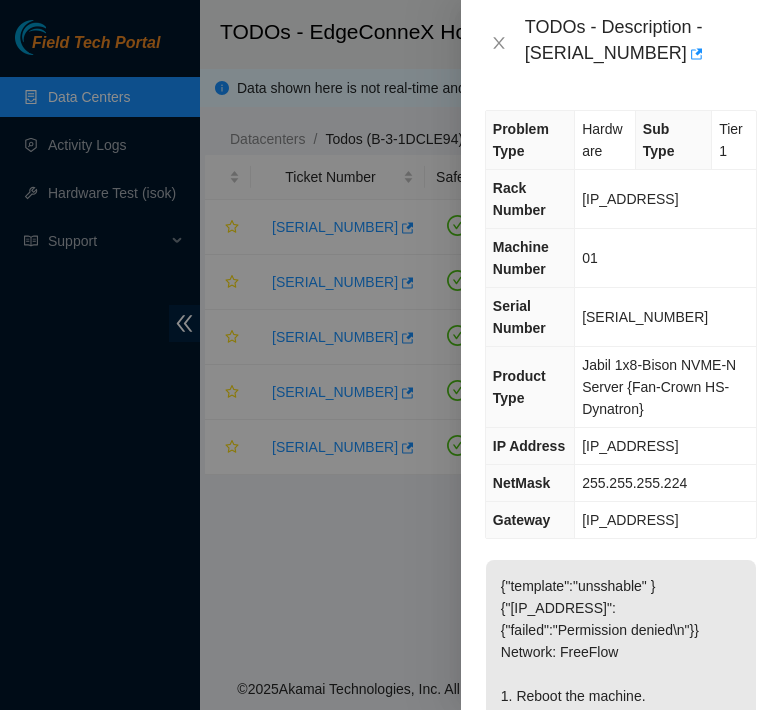 drag, startPoint x: 685, startPoint y: 441, endPoint x: 584, endPoint y: 449, distance: 101.31634 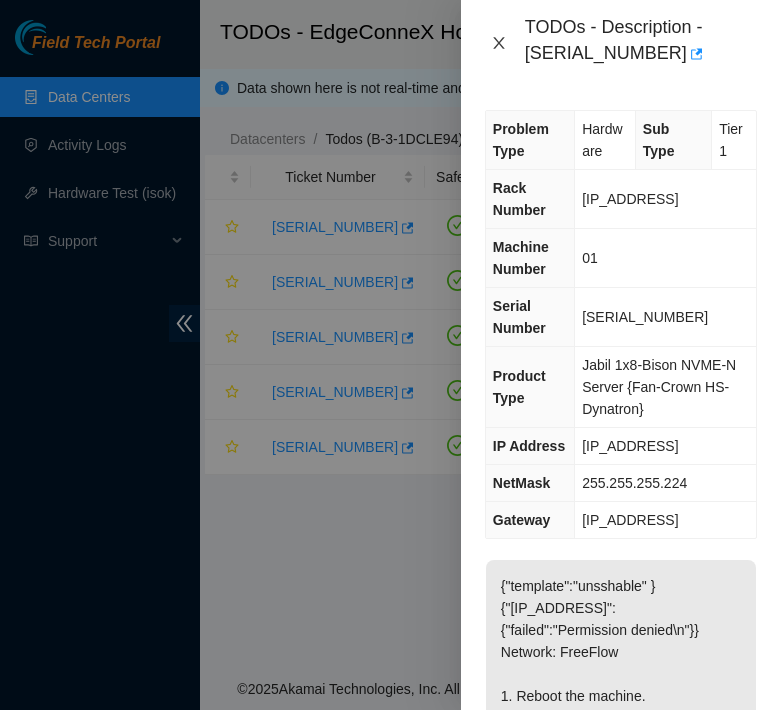click 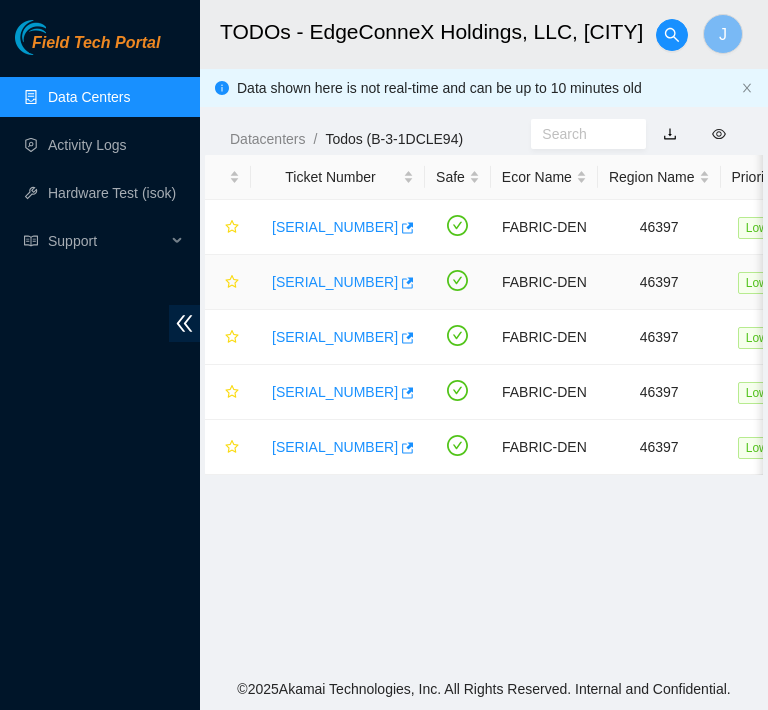 click on "B-V-5SOWM5X" at bounding box center [335, 282] 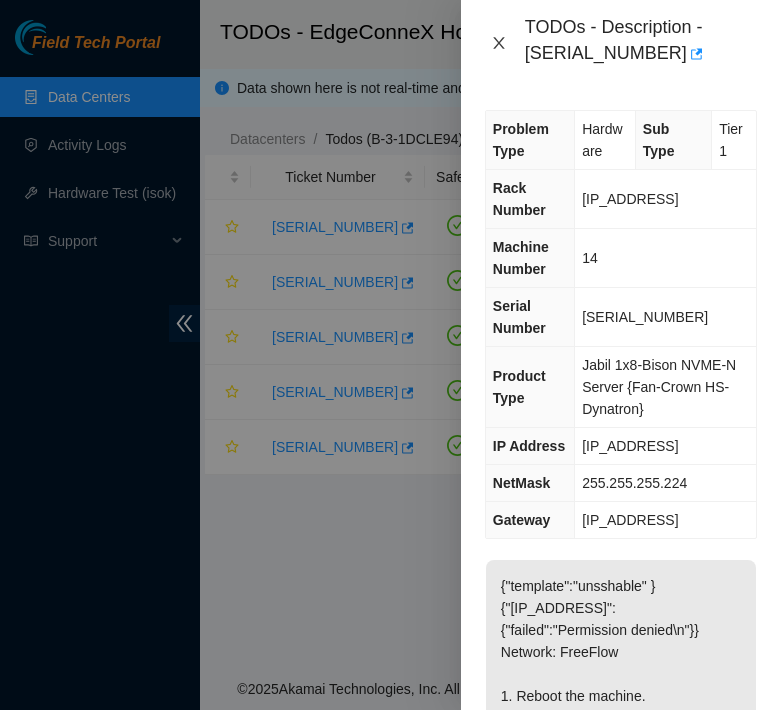 click 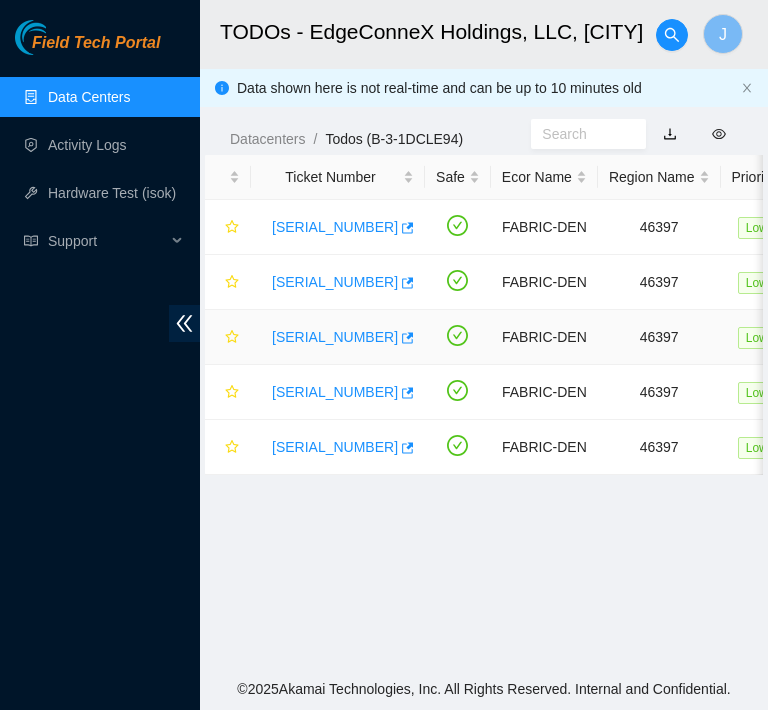 click on "B-V-5SOWM6W" at bounding box center (335, 337) 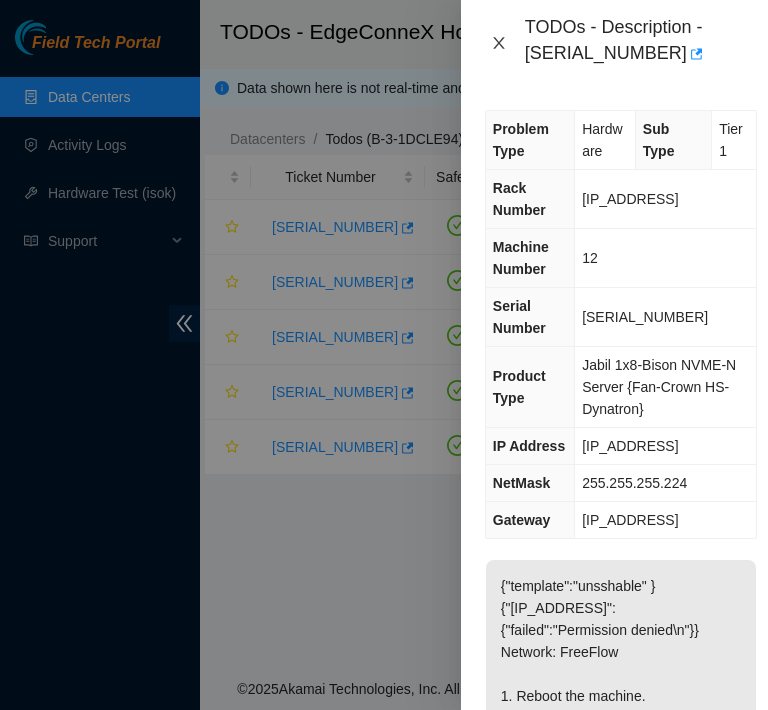 click 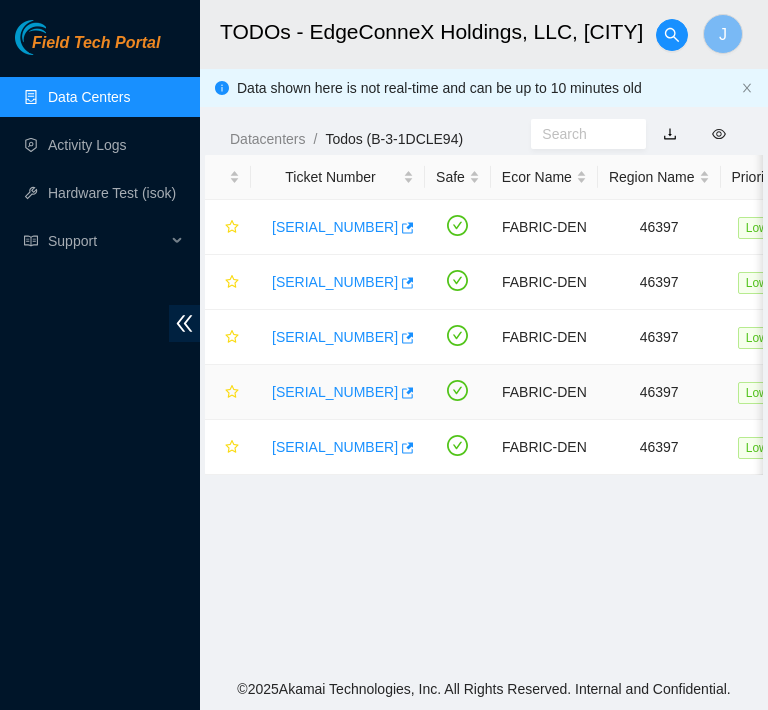 click on "B-V-5SOWM73" at bounding box center (335, 392) 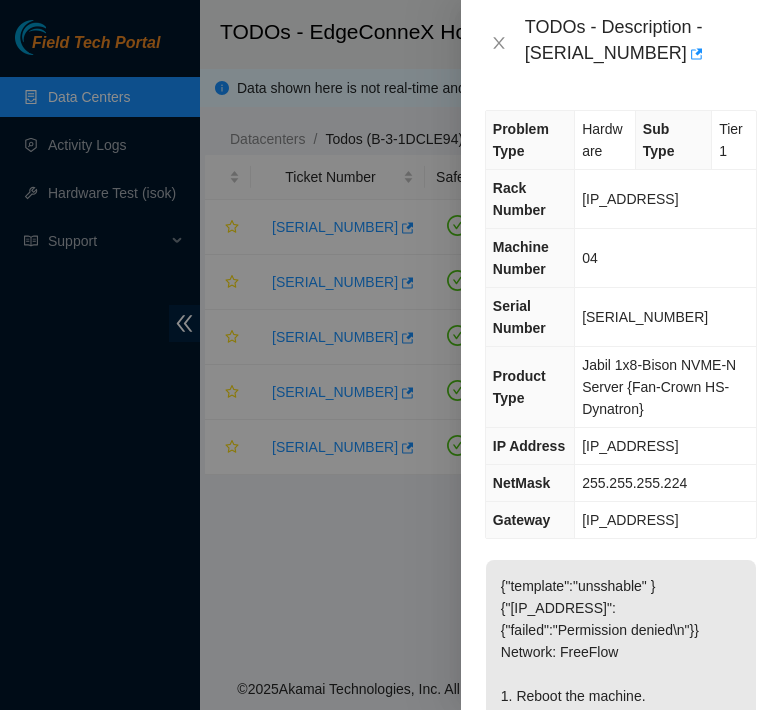 drag, startPoint x: 670, startPoint y: 443, endPoint x: 581, endPoint y: 446, distance: 89.050545 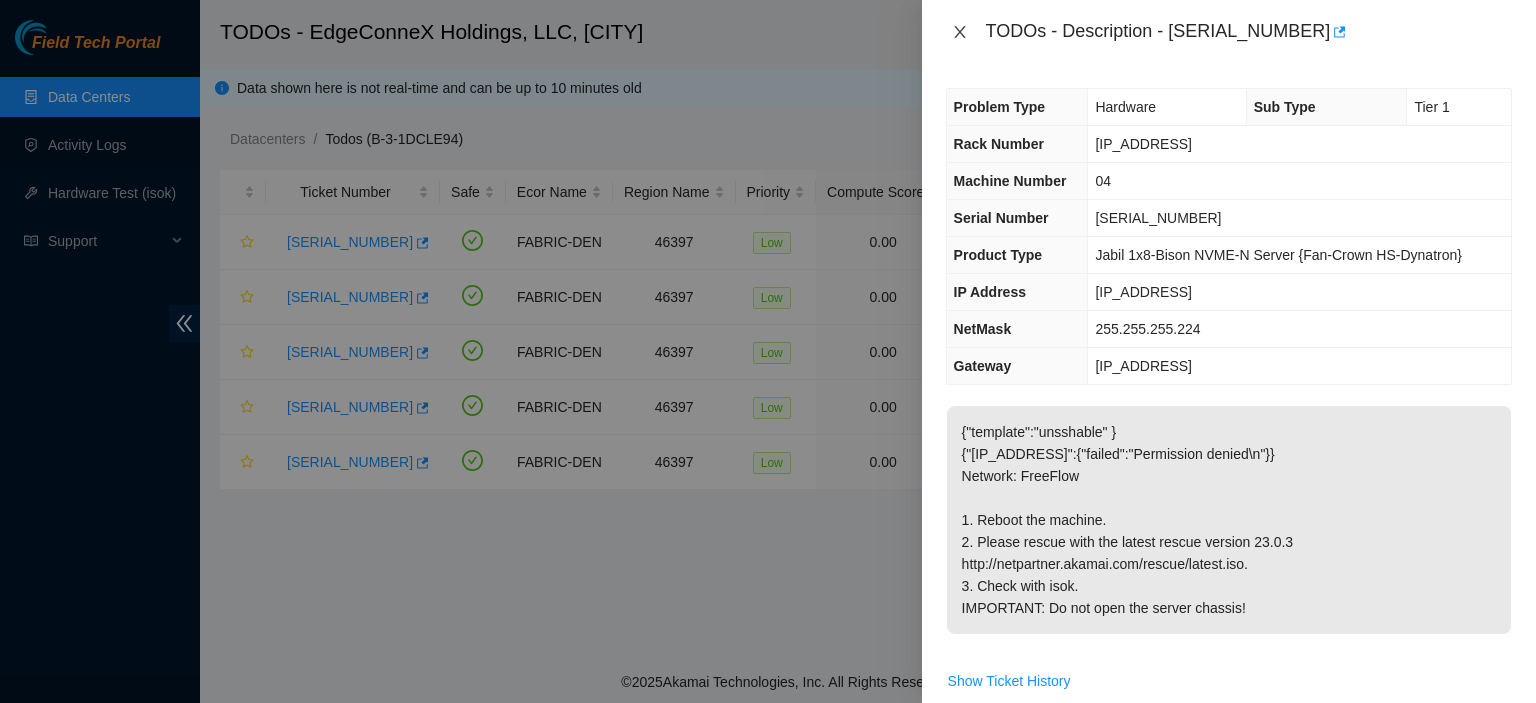 click 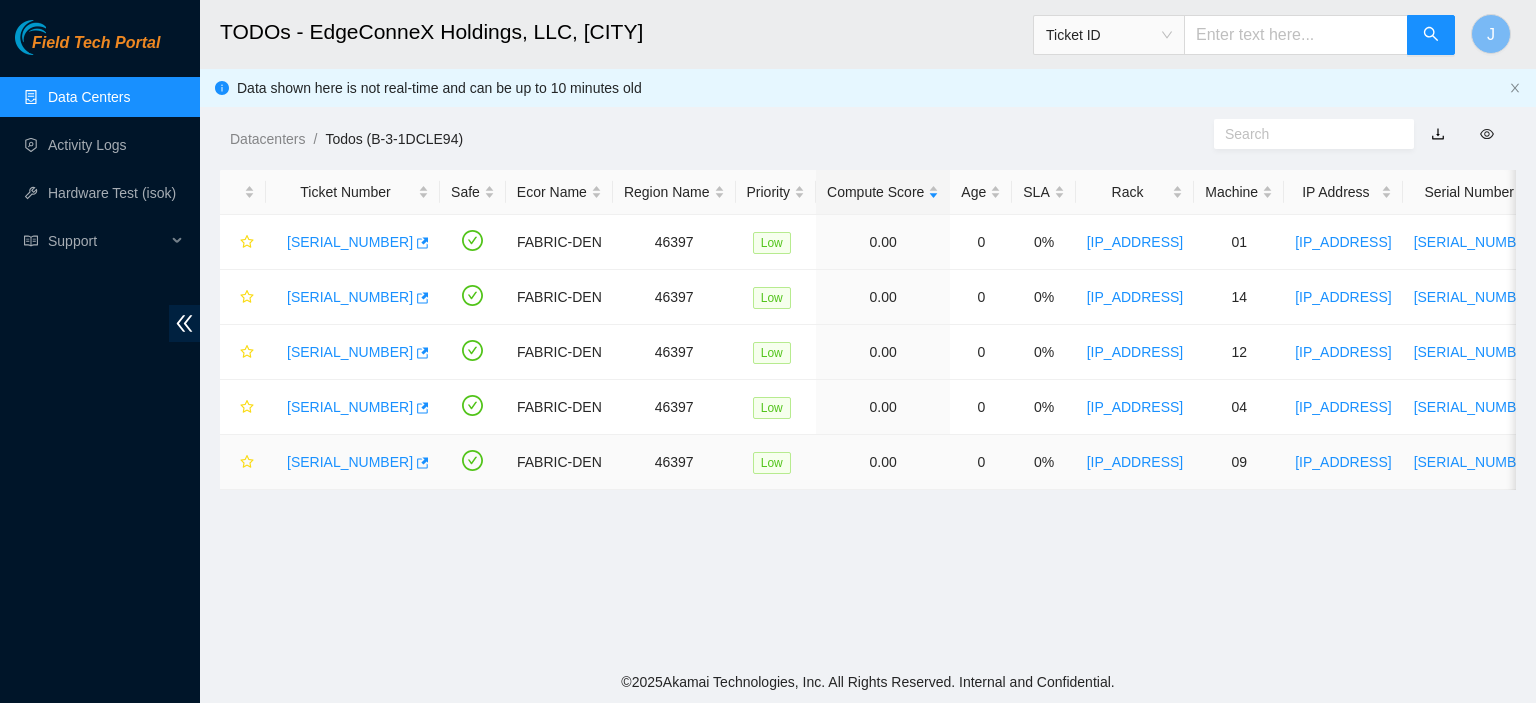 click on "B-V-5SOWMA6" at bounding box center (350, 462) 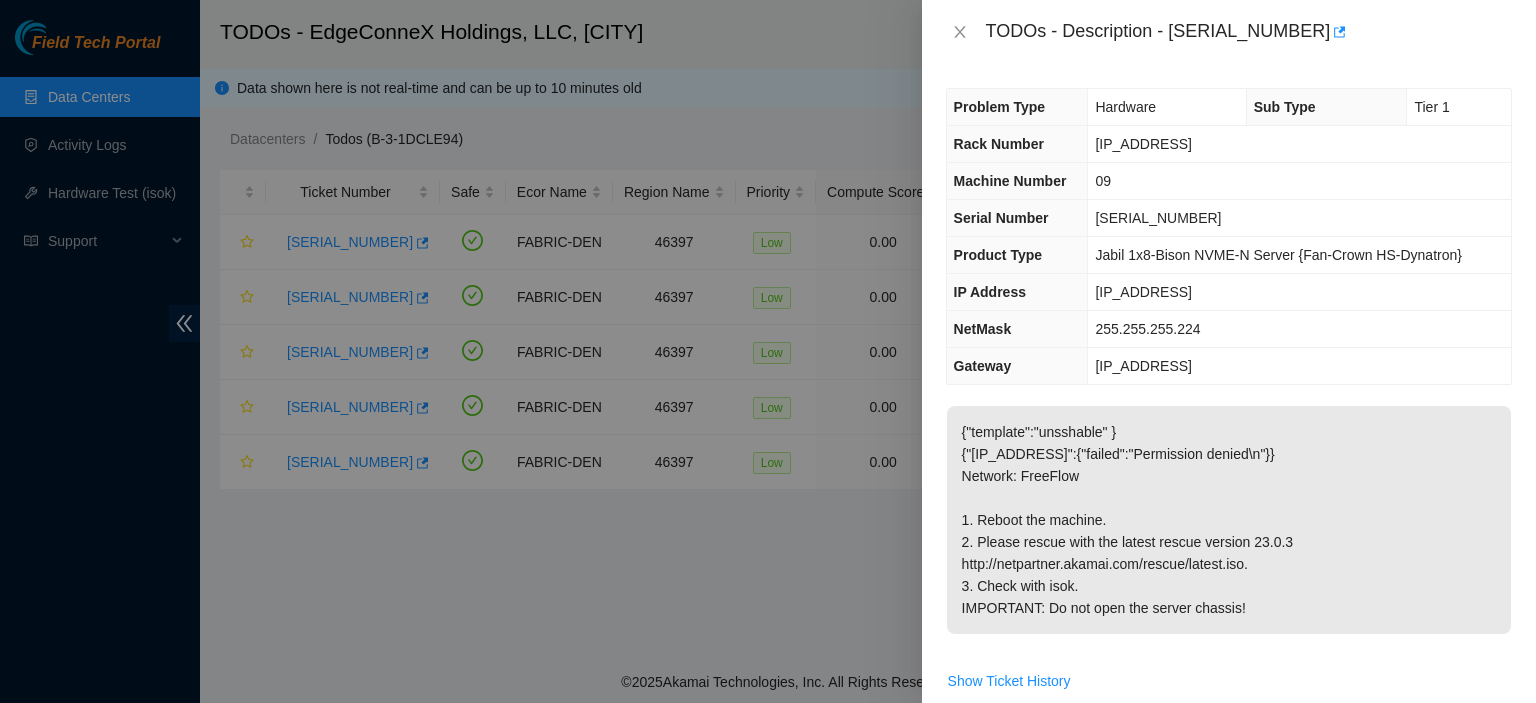 drag, startPoint x: 1197, startPoint y: 292, endPoint x: 1094, endPoint y: 285, distance: 103.23759 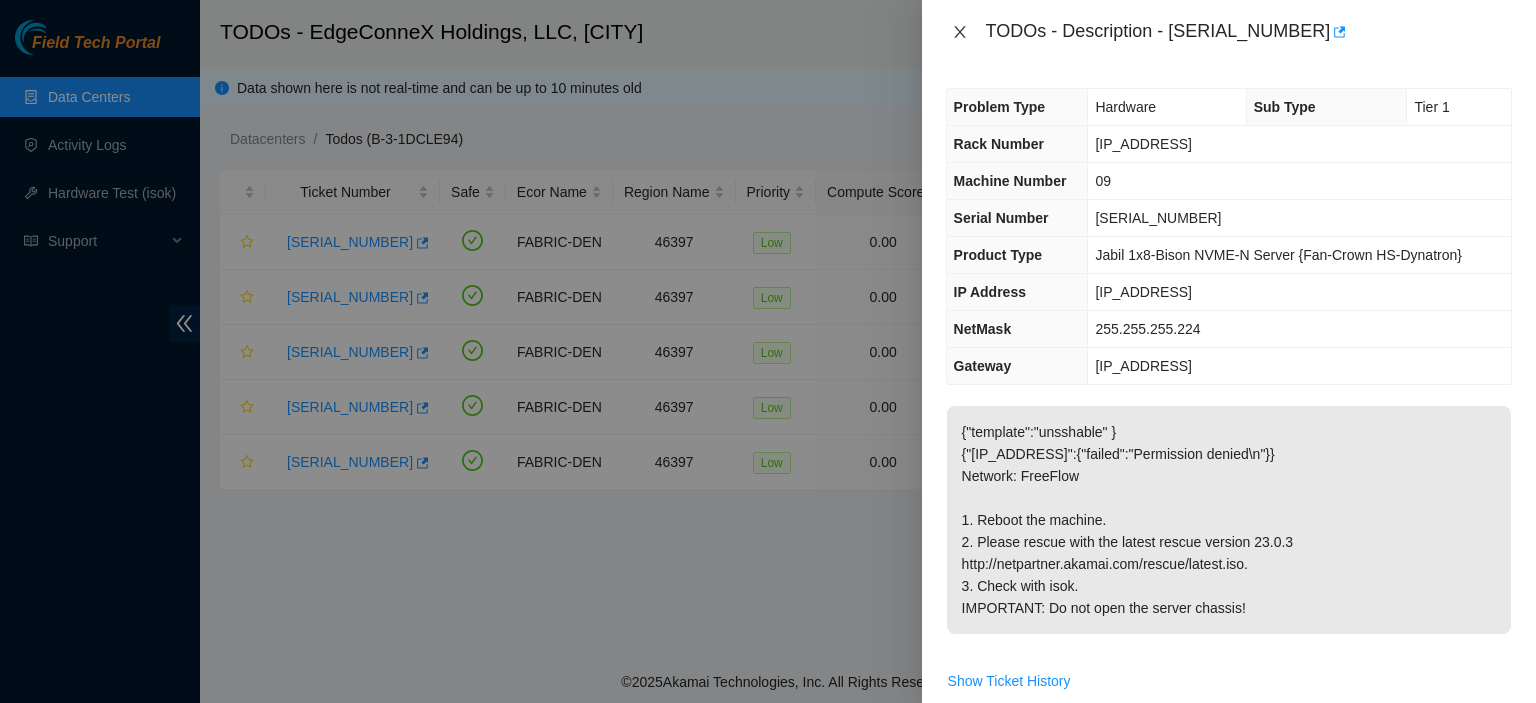 click 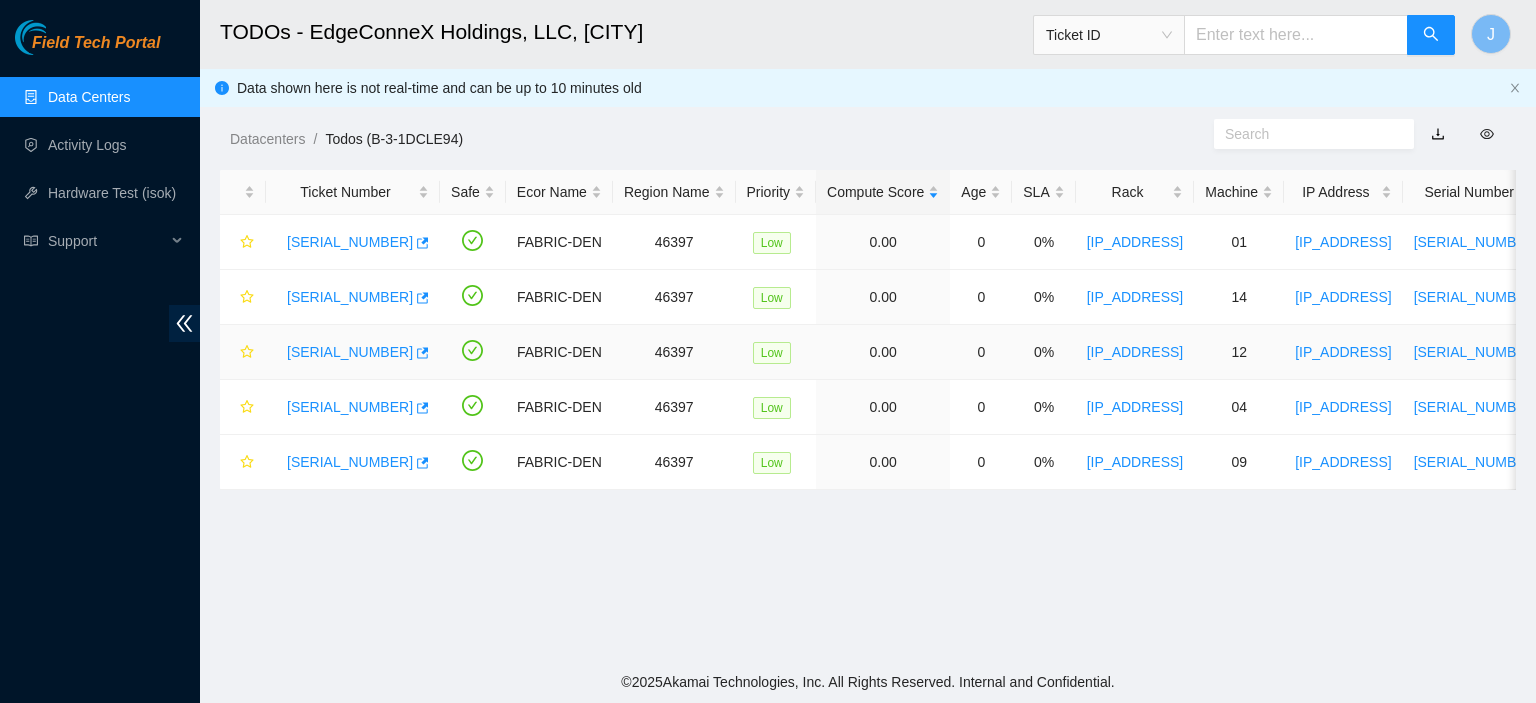 click on "B-V-5SOWM6W" at bounding box center [350, 352] 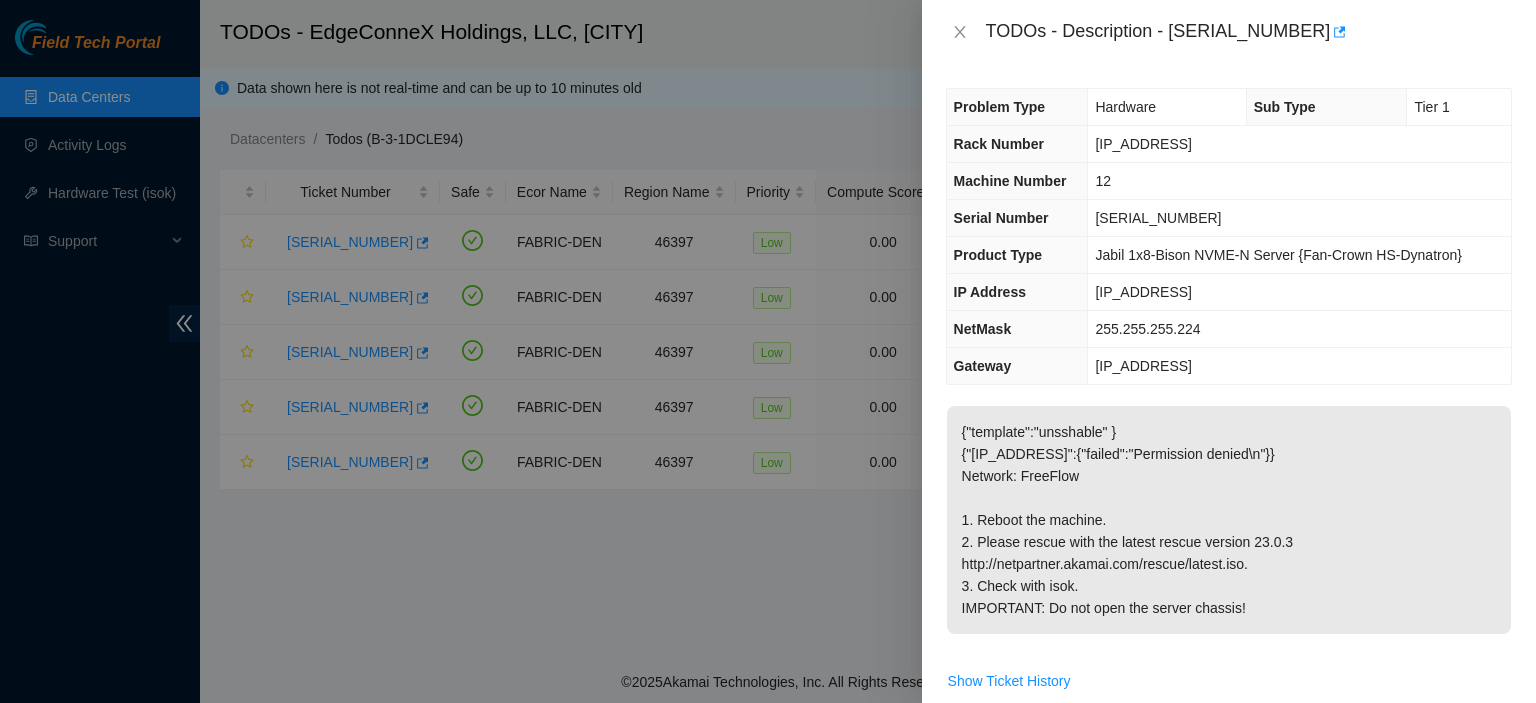 drag, startPoint x: 1198, startPoint y: 287, endPoint x: 1095, endPoint y: 286, distance: 103.00485 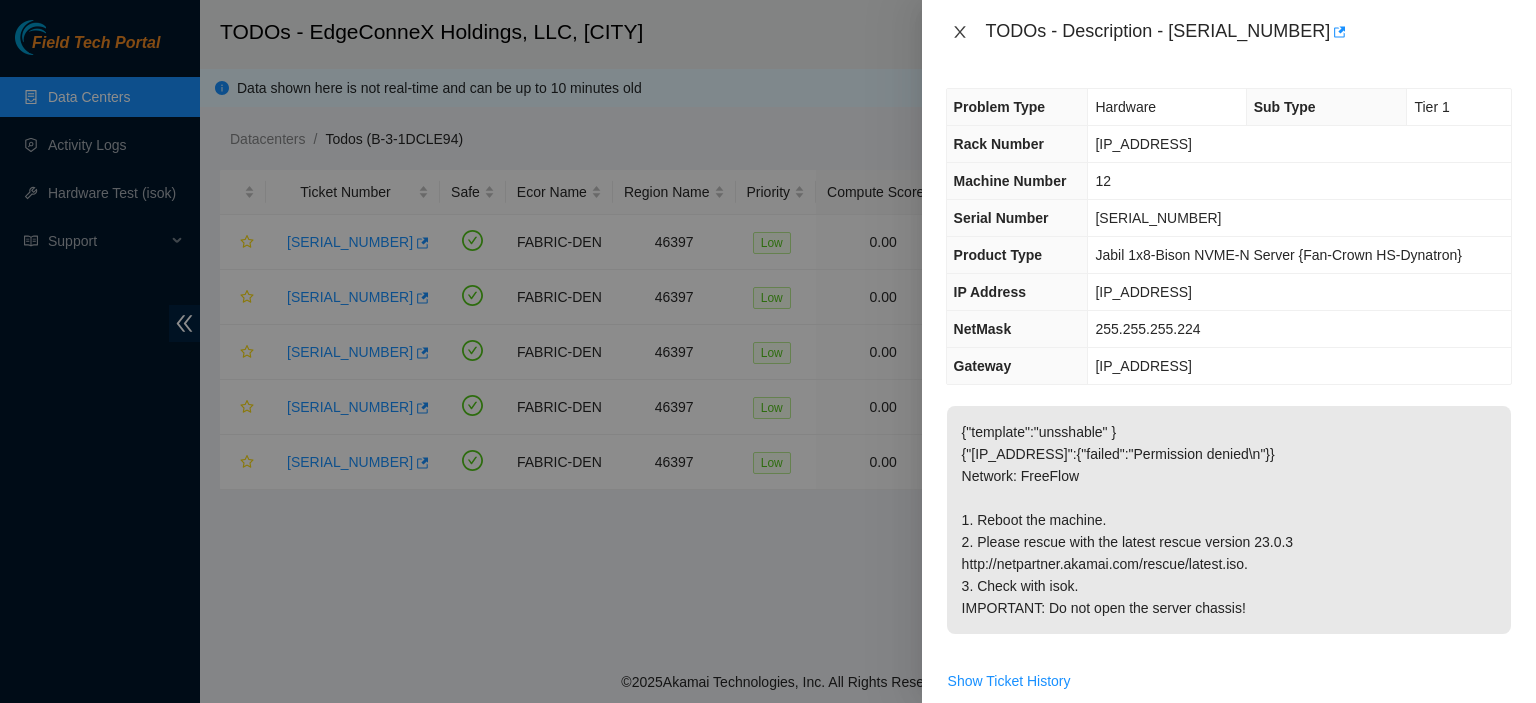 click 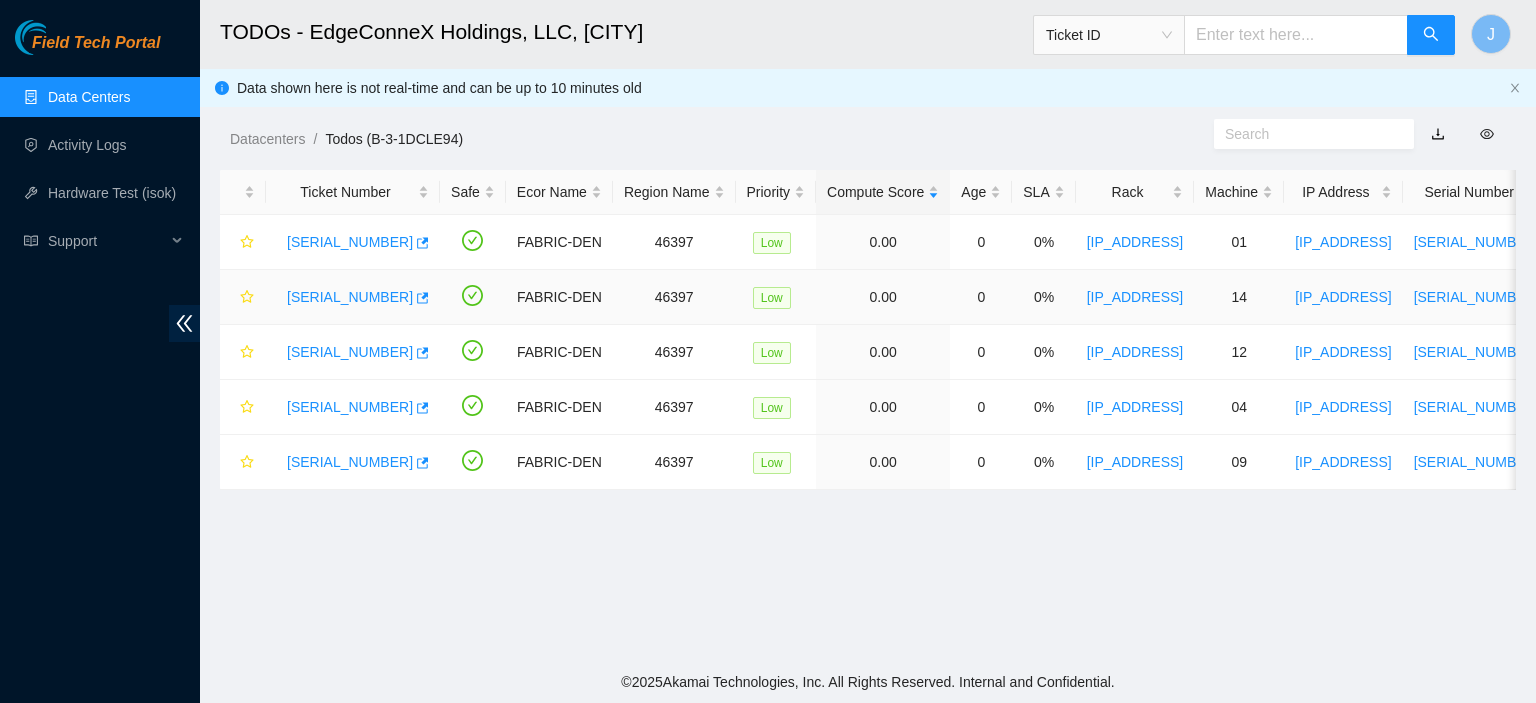 click on "B-V-5SOWM5X" at bounding box center [350, 297] 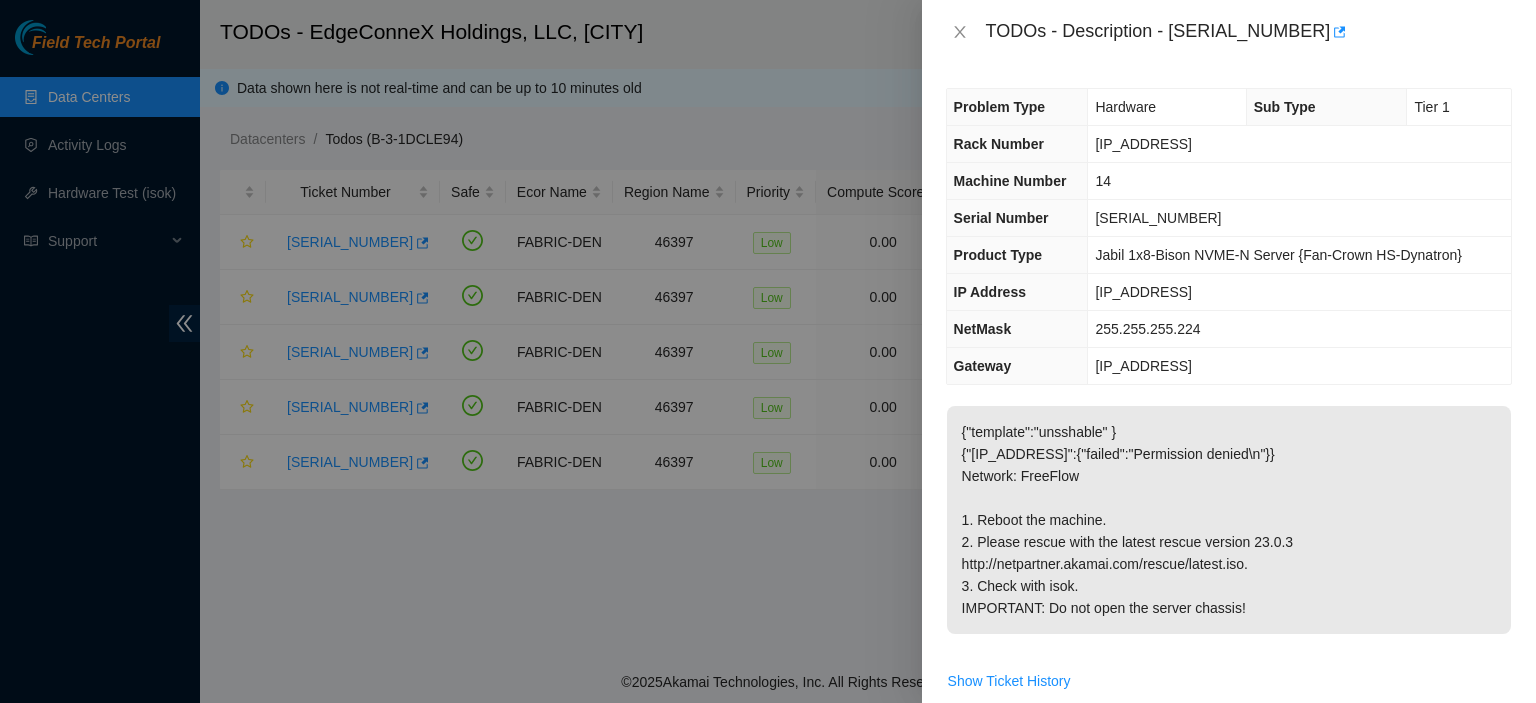 drag, startPoint x: 1199, startPoint y: 290, endPoint x: 1094, endPoint y: 291, distance: 105.00476 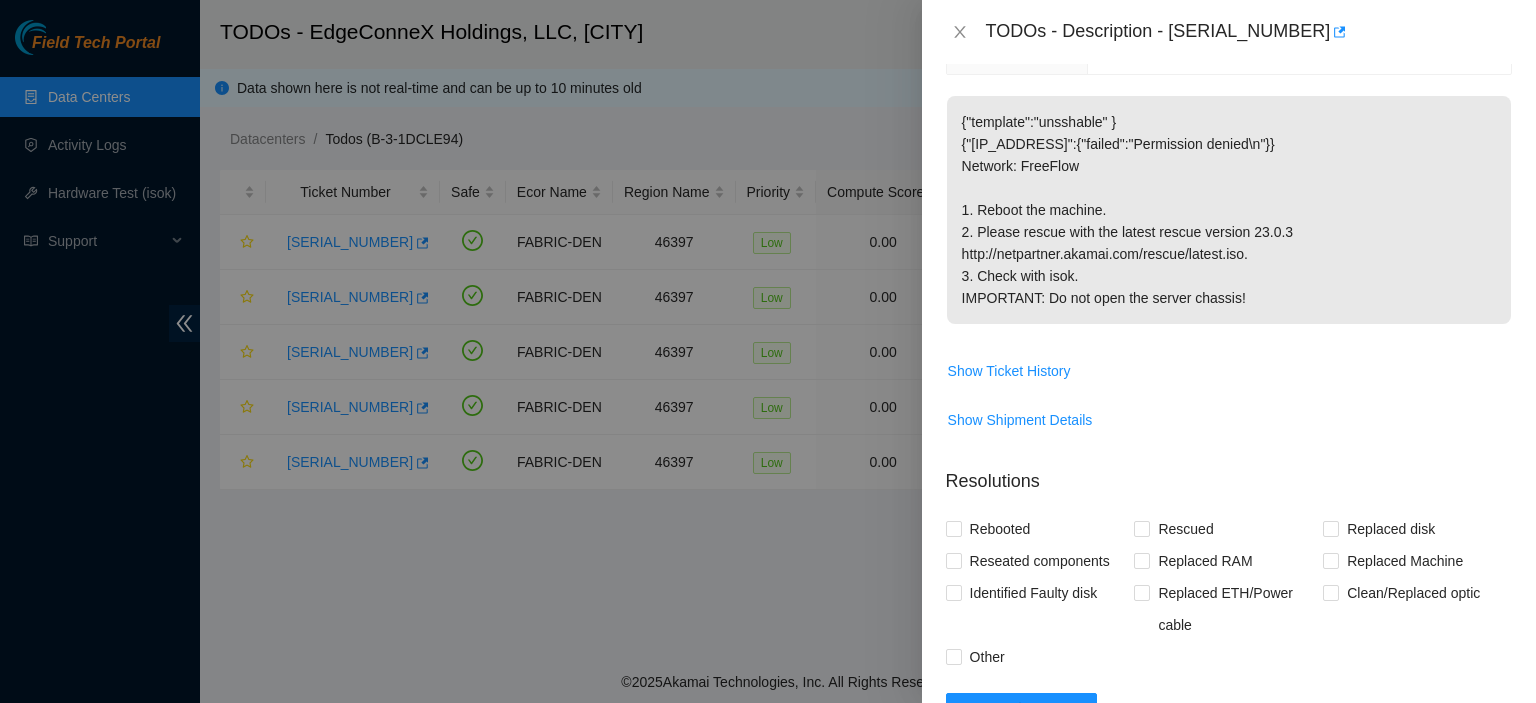 scroll, scrollTop: 307, scrollLeft: 0, axis: vertical 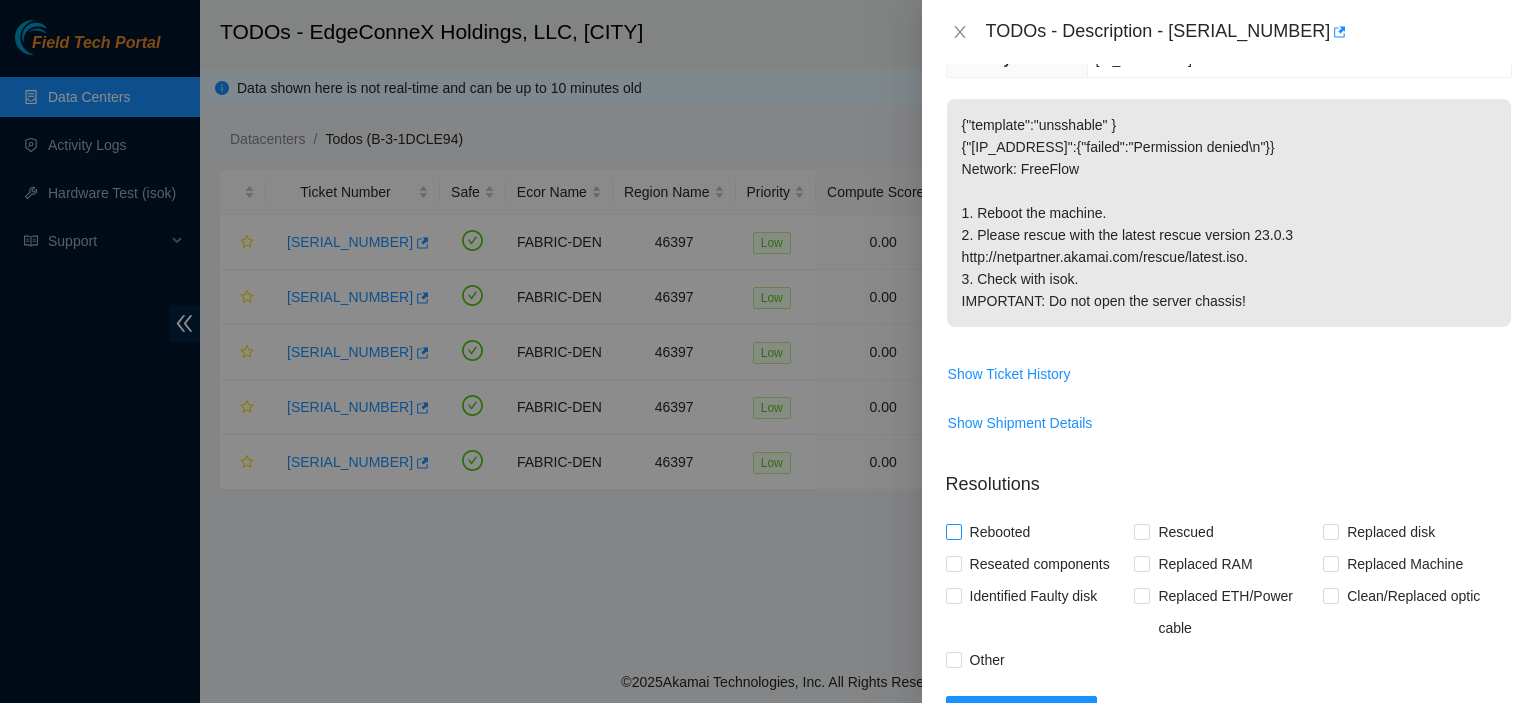 click on "Rebooted" at bounding box center (953, 531) 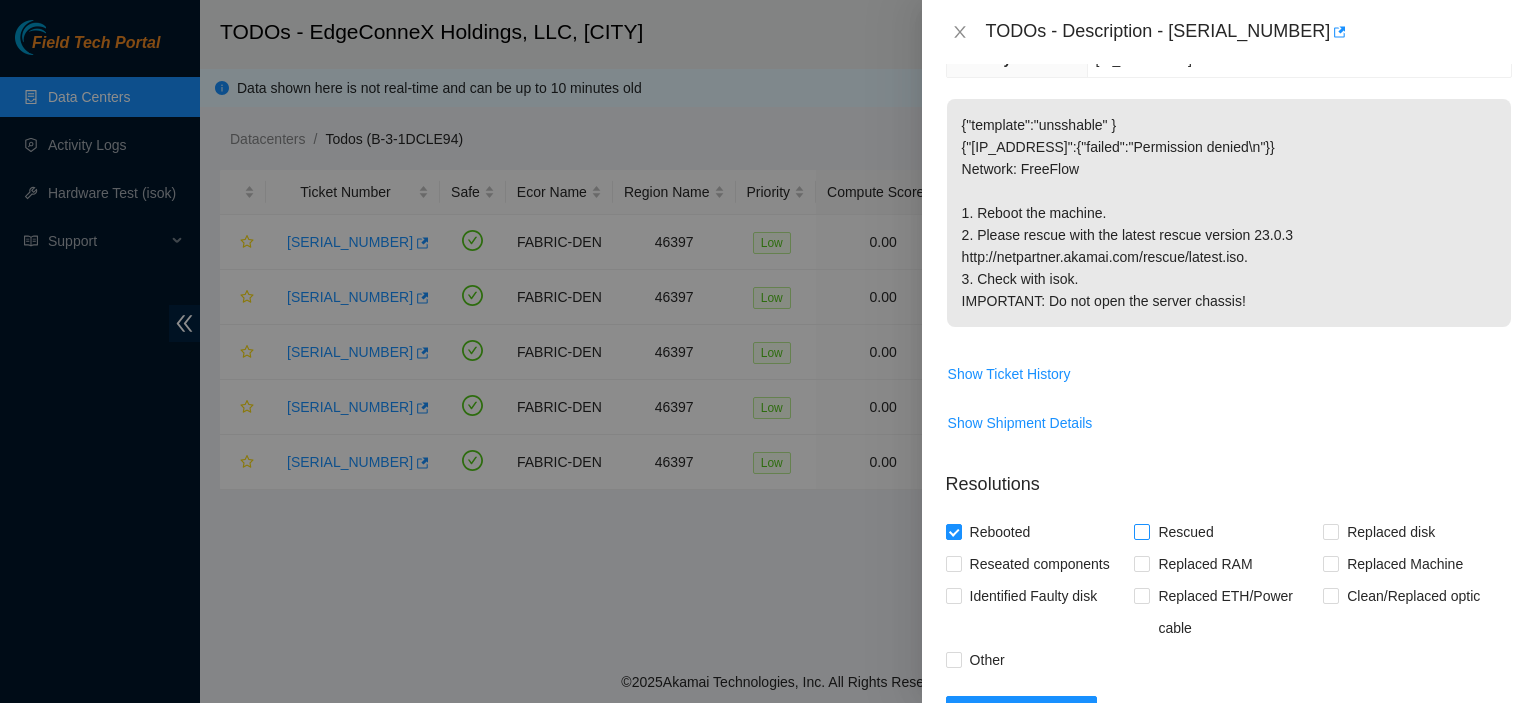 click on "Rescued" at bounding box center [1141, 531] 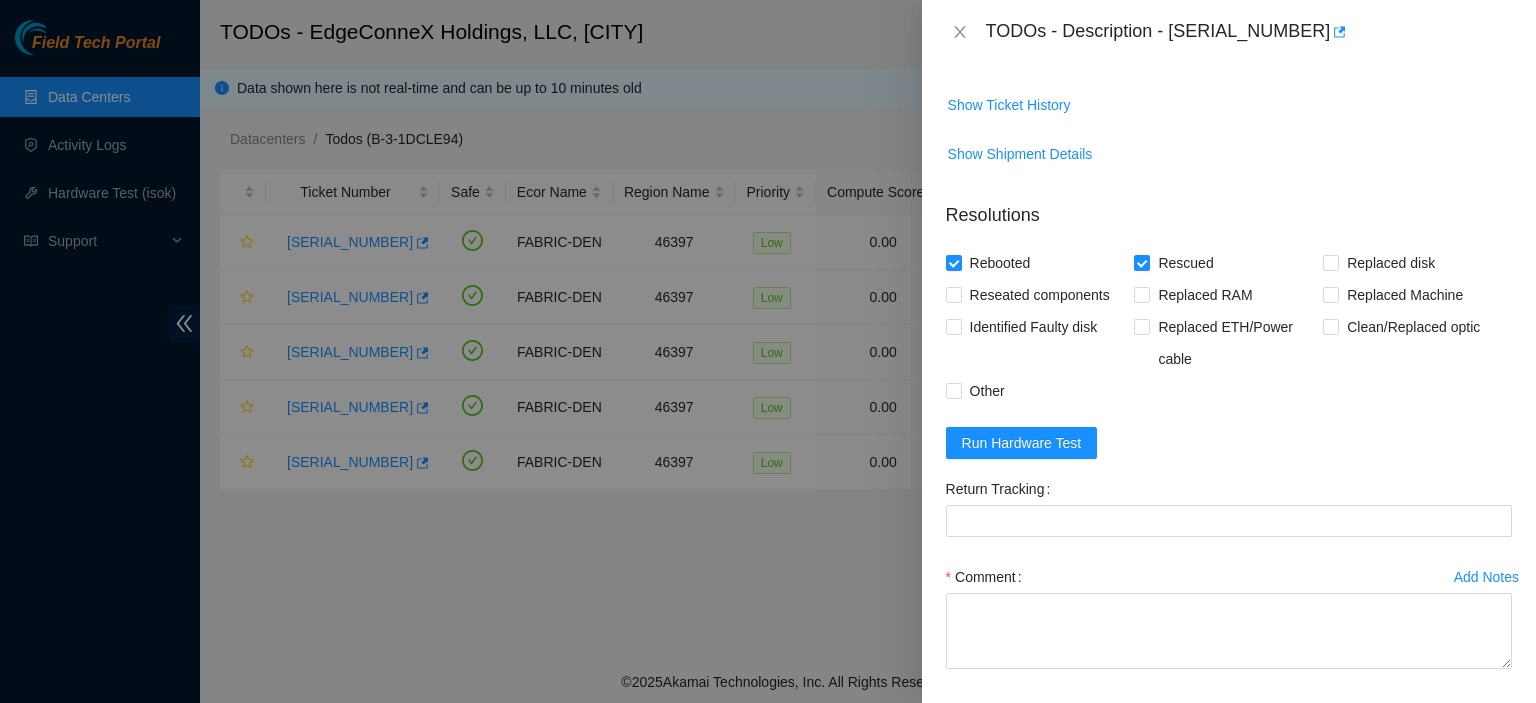 scroll, scrollTop: 700, scrollLeft: 0, axis: vertical 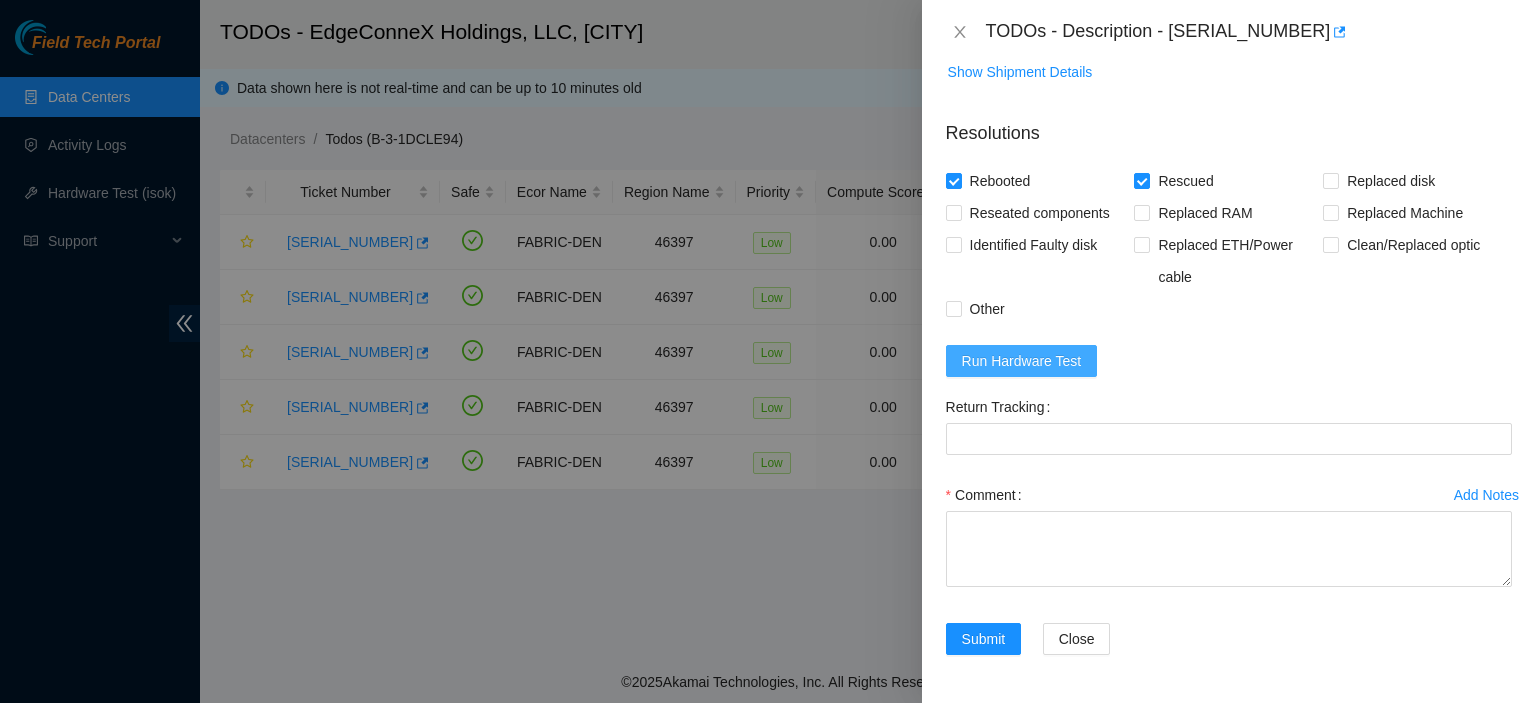 click on "Run Hardware Test" at bounding box center [1022, 361] 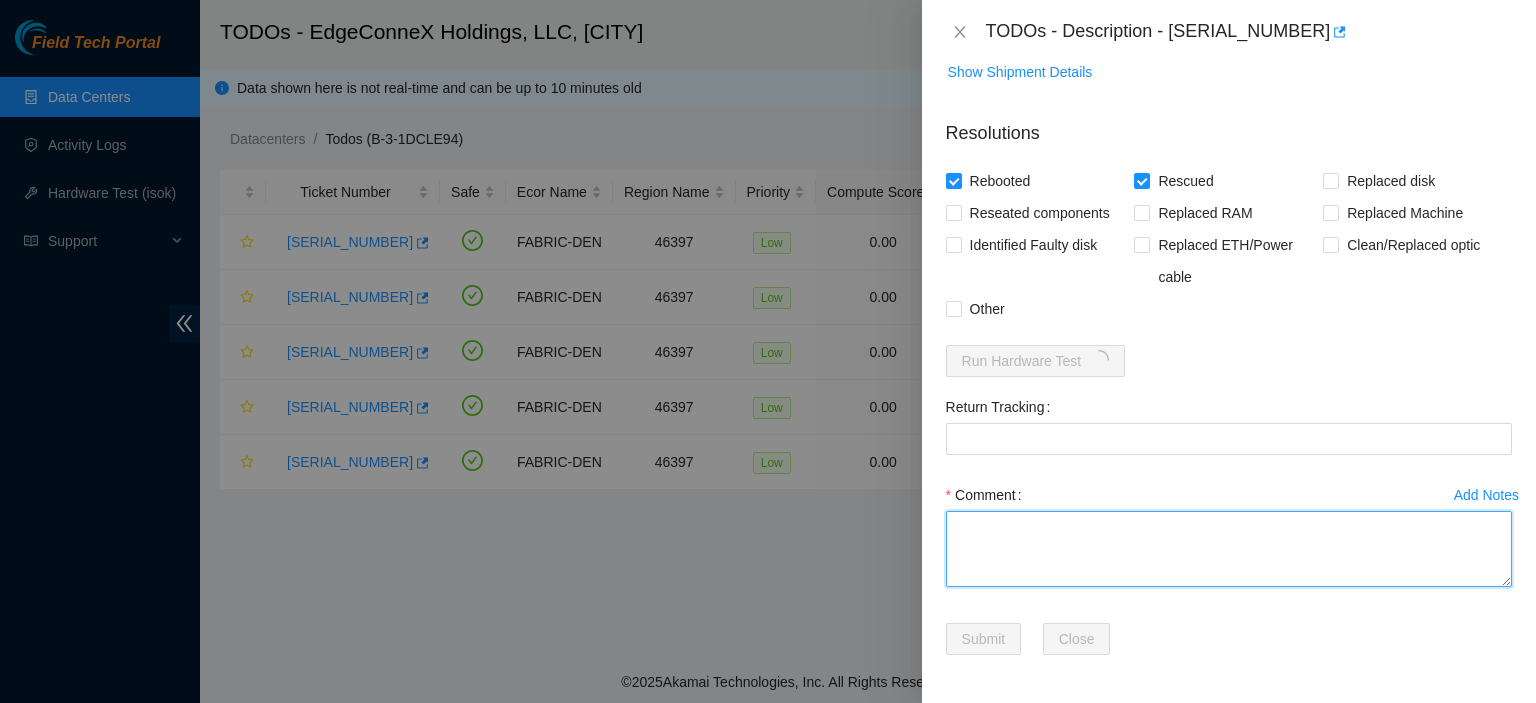 click on "Comment" at bounding box center (1229, 549) 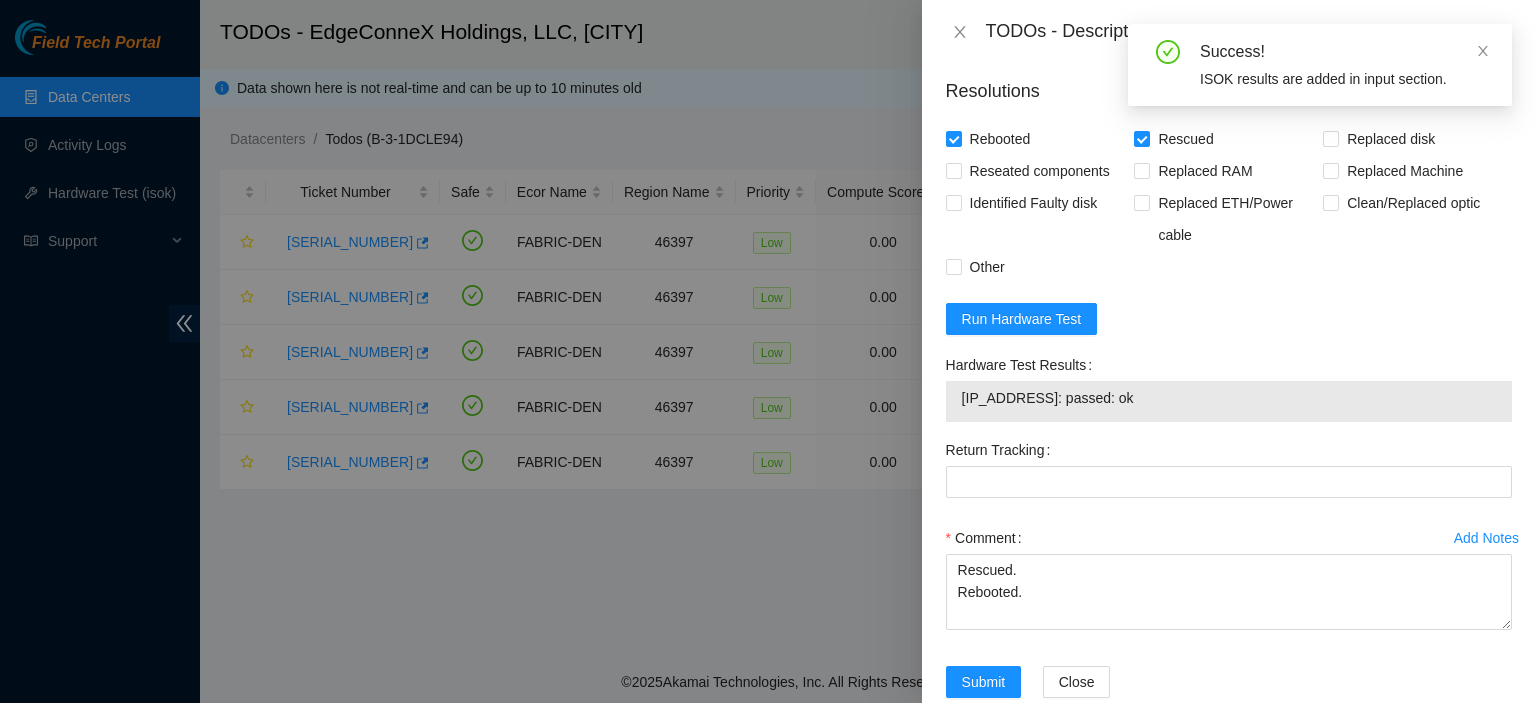 scroll, scrollTop: 784, scrollLeft: 0, axis: vertical 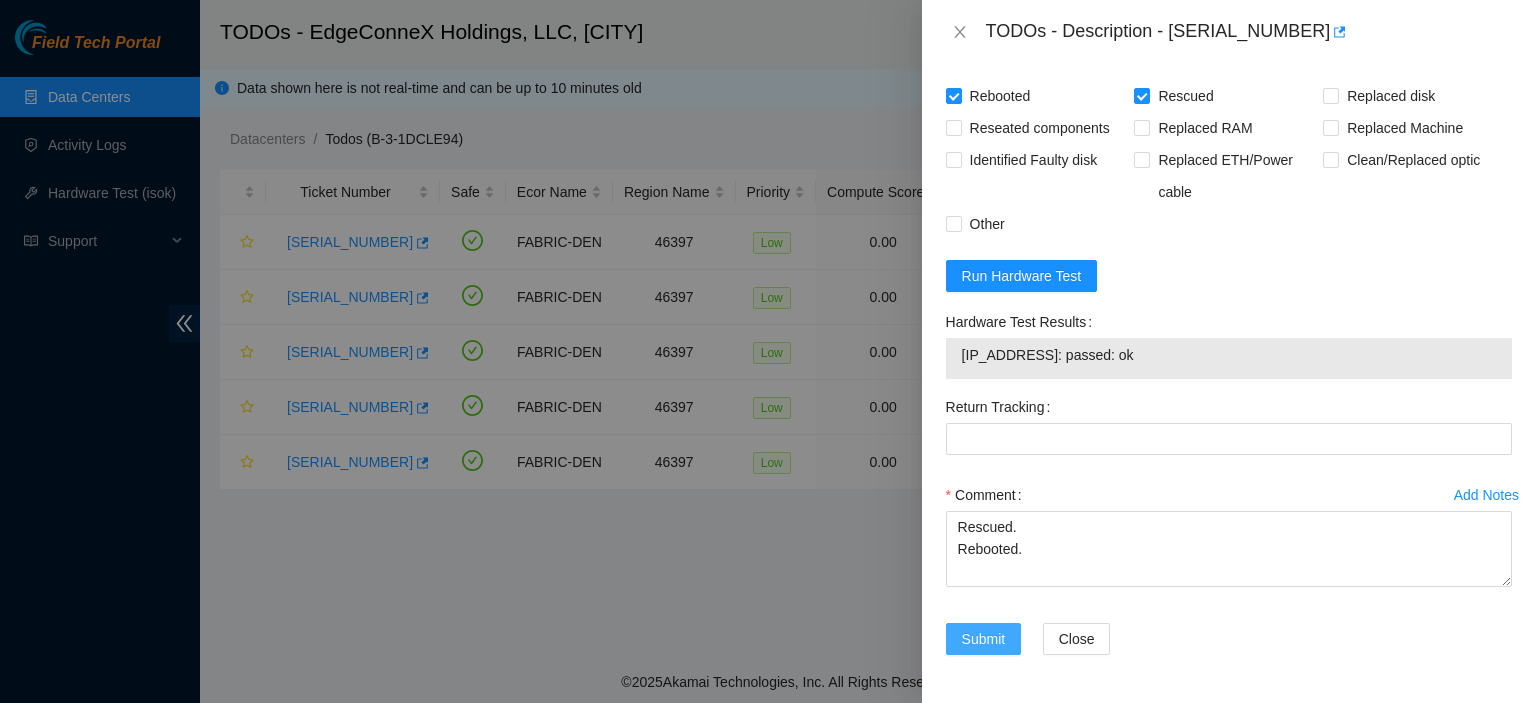 click on "Submit" at bounding box center (984, 639) 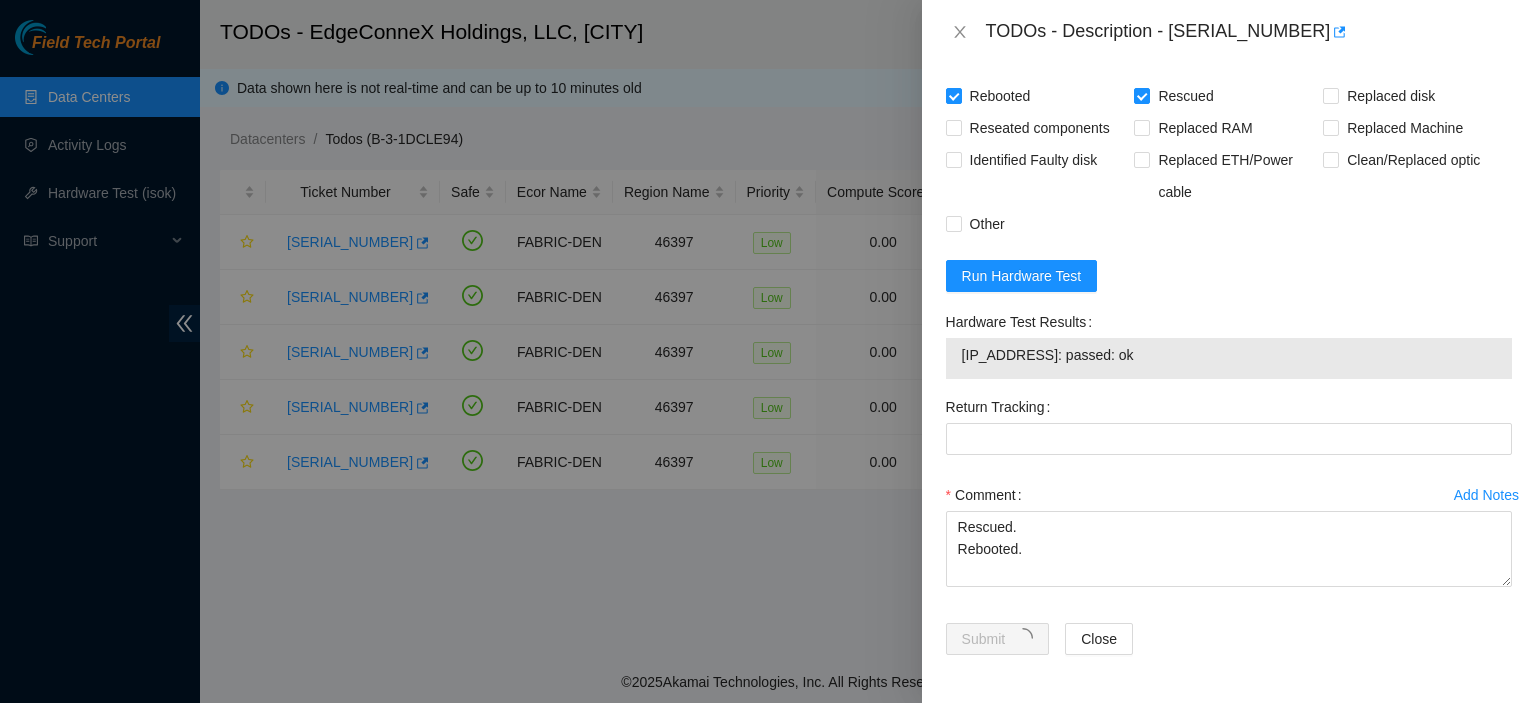 type on "R" 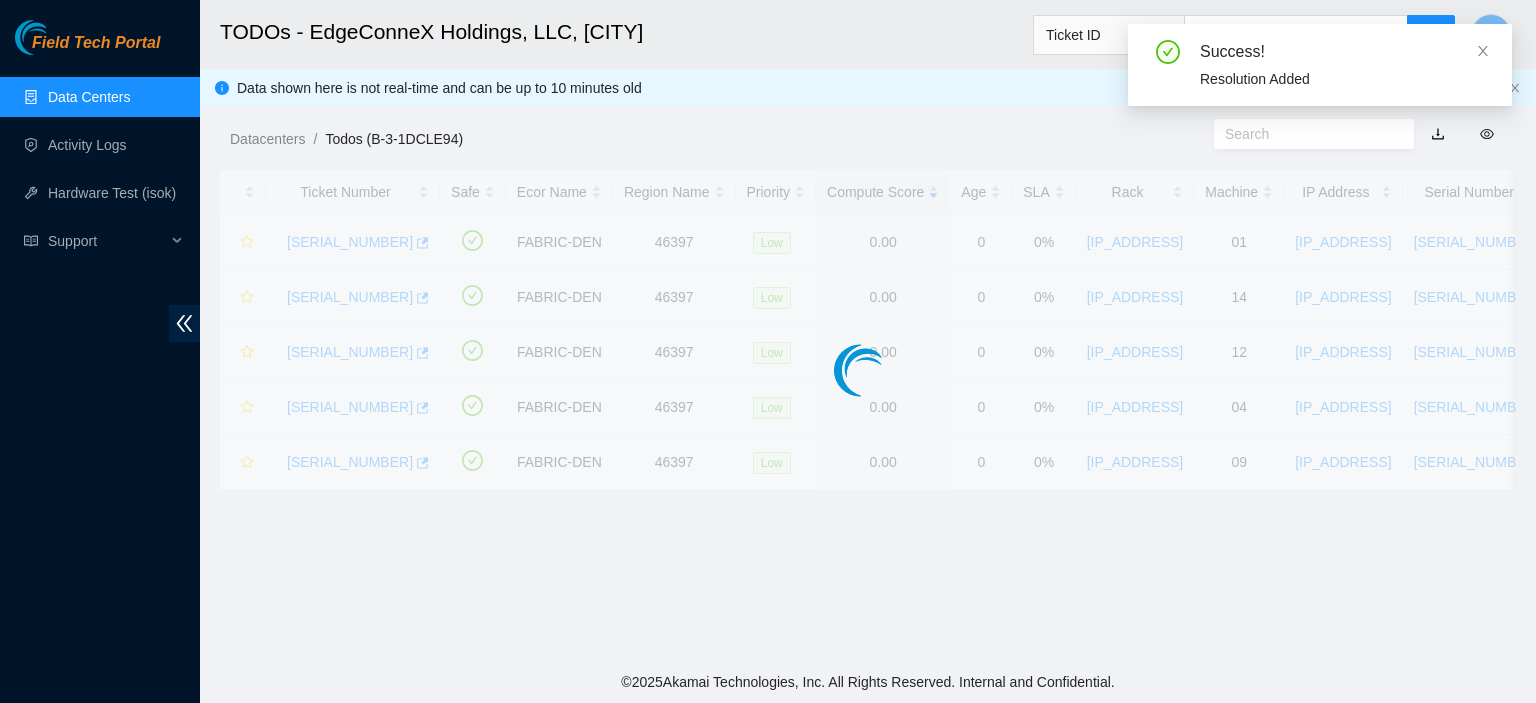 scroll, scrollTop: 541, scrollLeft: 0, axis: vertical 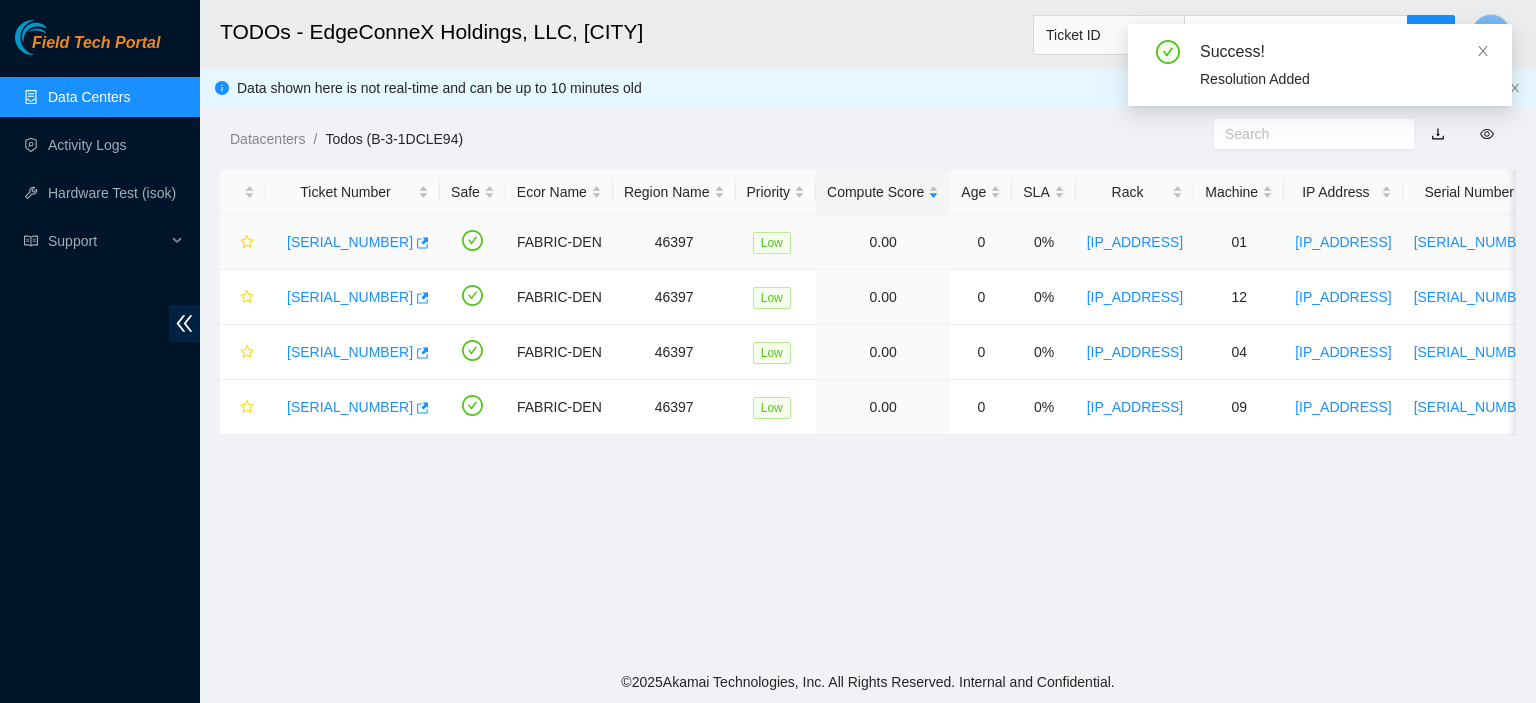 click on "B-V-5SOWM5M" at bounding box center [350, 242] 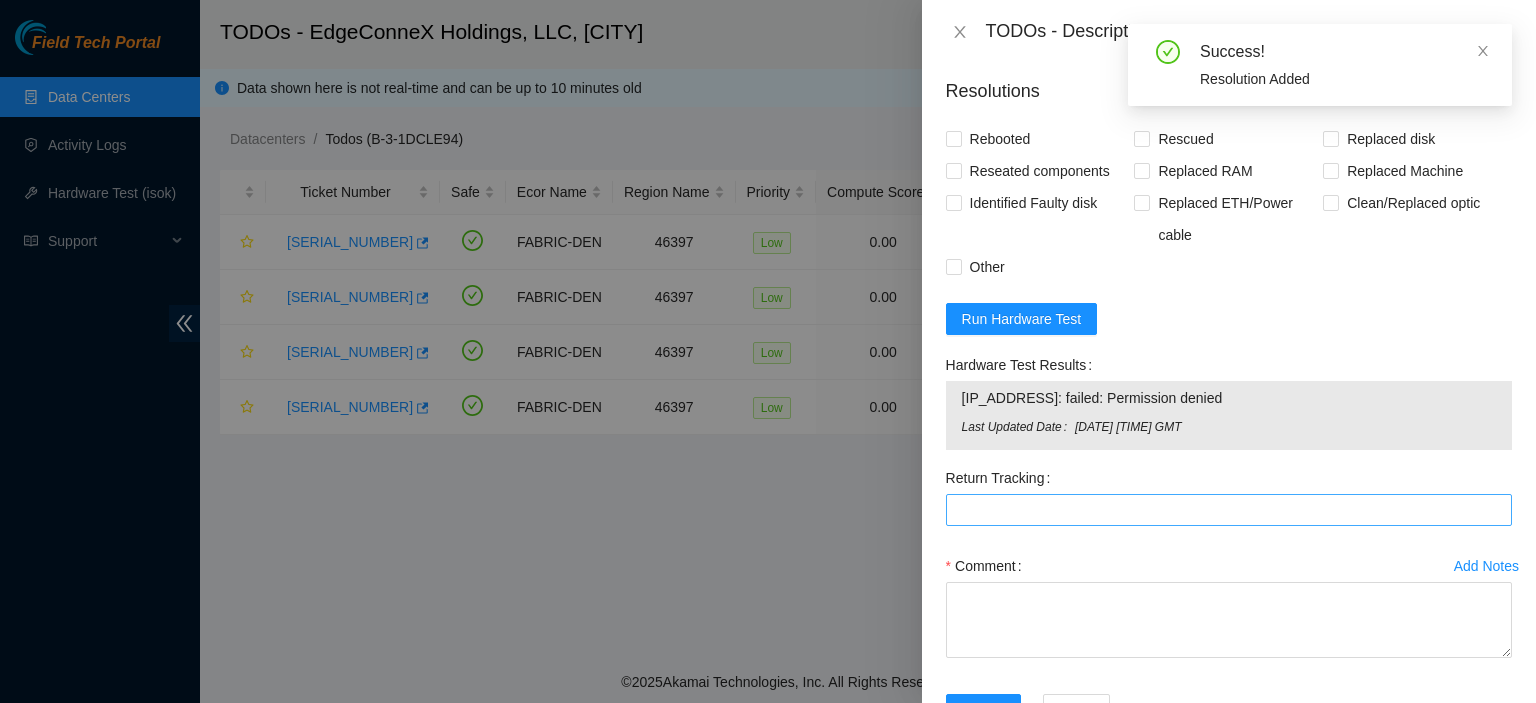 scroll, scrollTop: 812, scrollLeft: 0, axis: vertical 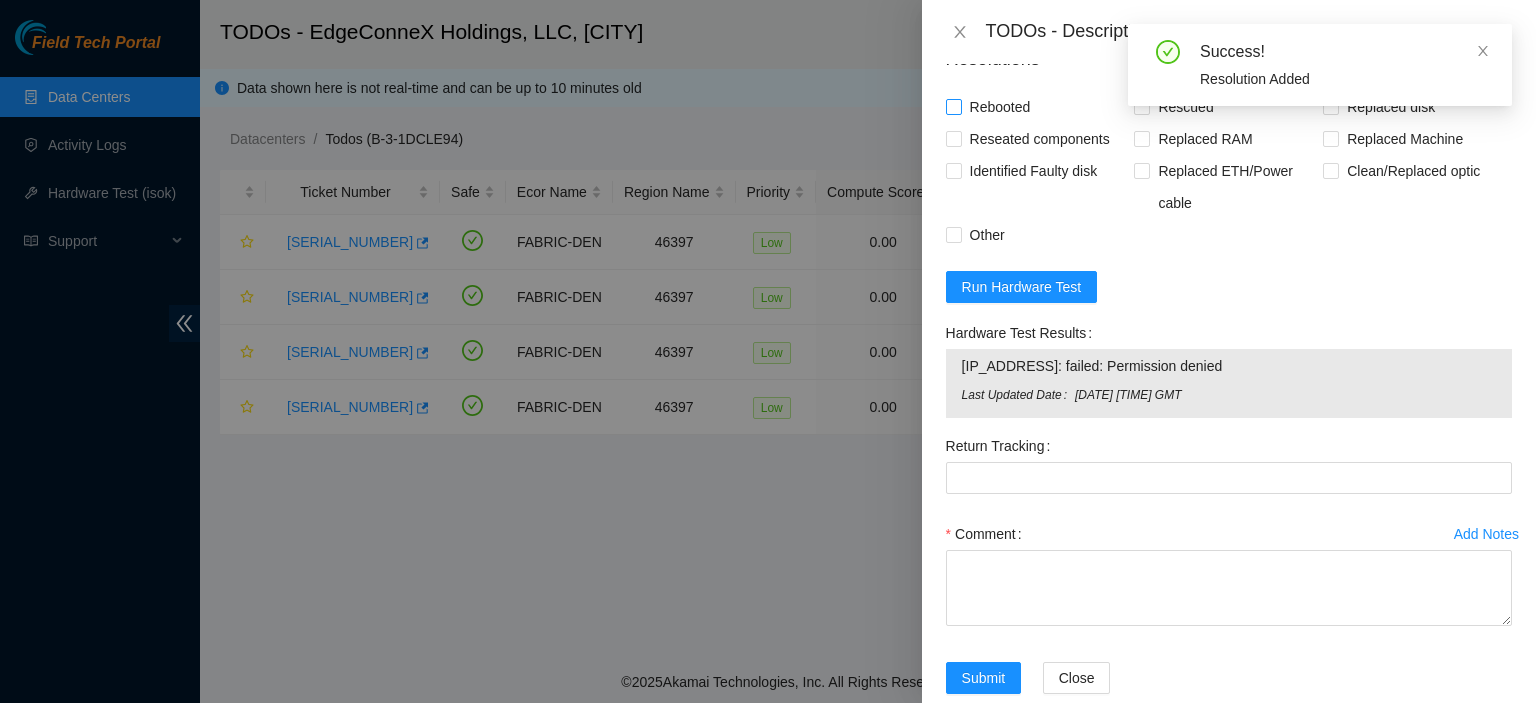 click on "Rebooted" at bounding box center [953, 106] 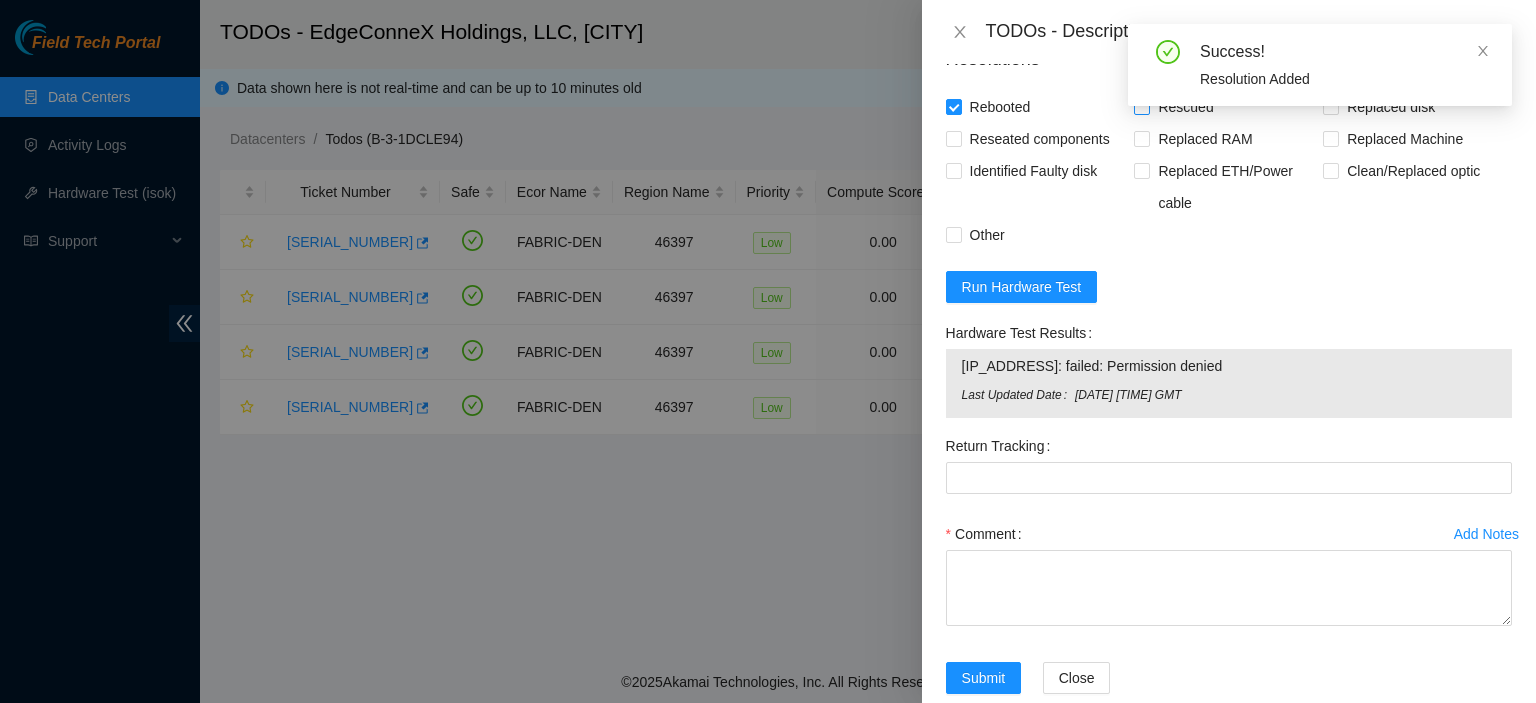 click on "Rescued" at bounding box center [1141, 106] 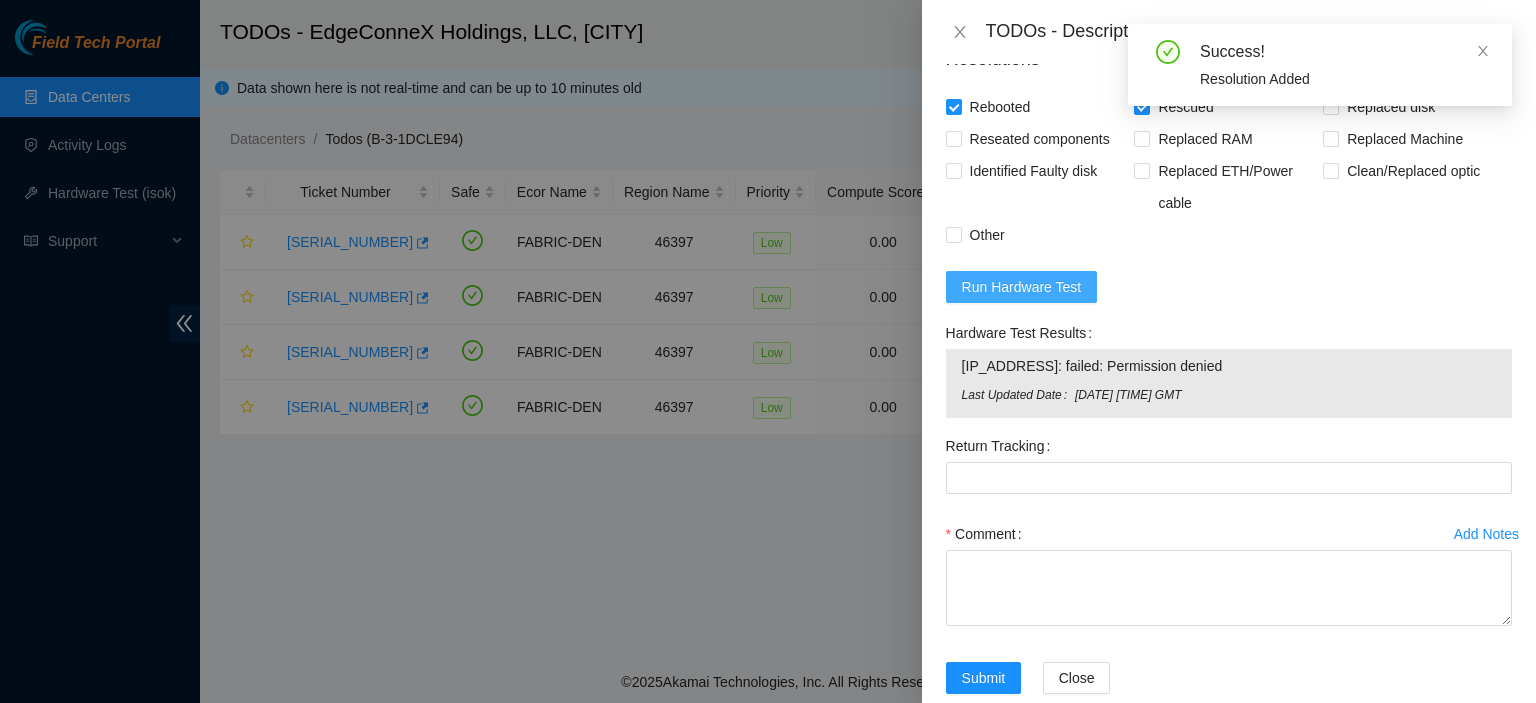 click on "Run Hardware Test" at bounding box center [1022, 287] 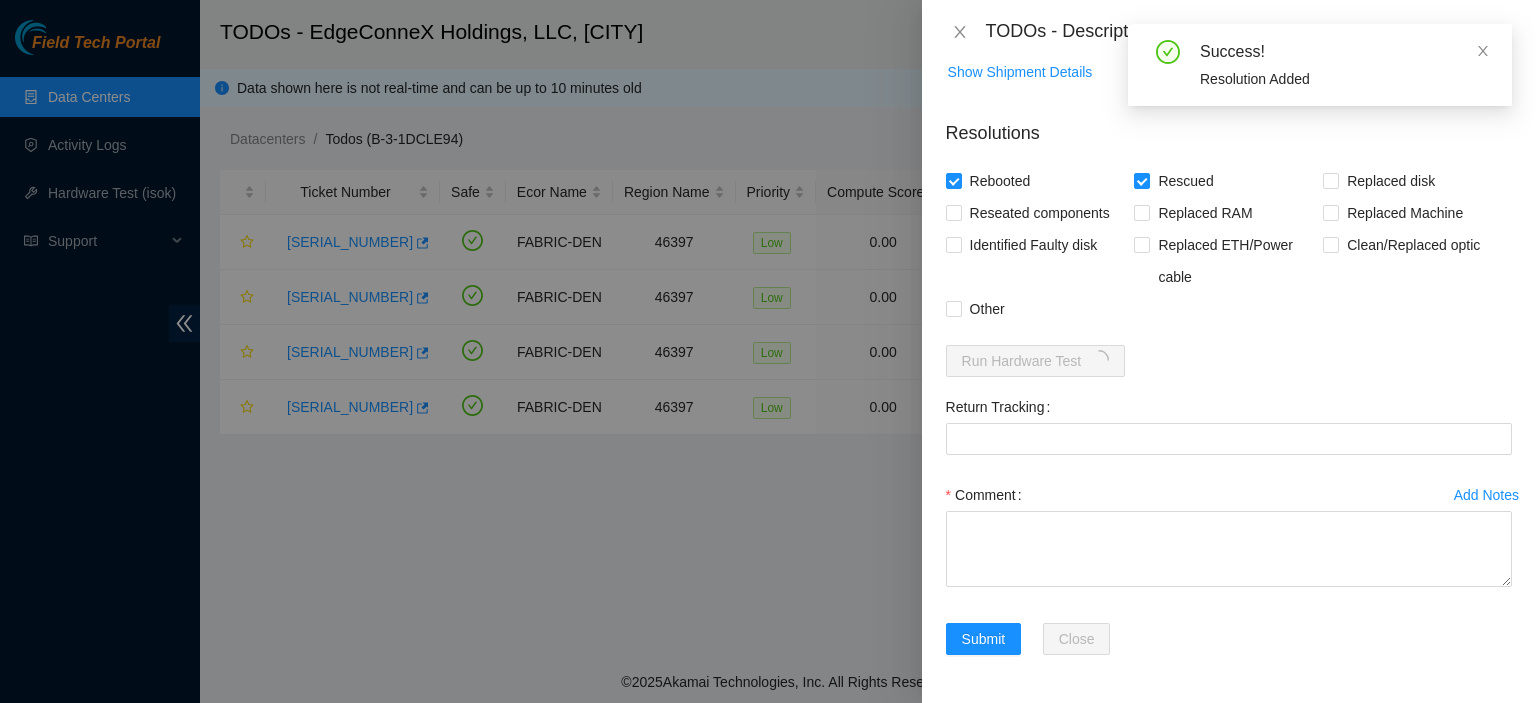 scroll, scrollTop: 700, scrollLeft: 0, axis: vertical 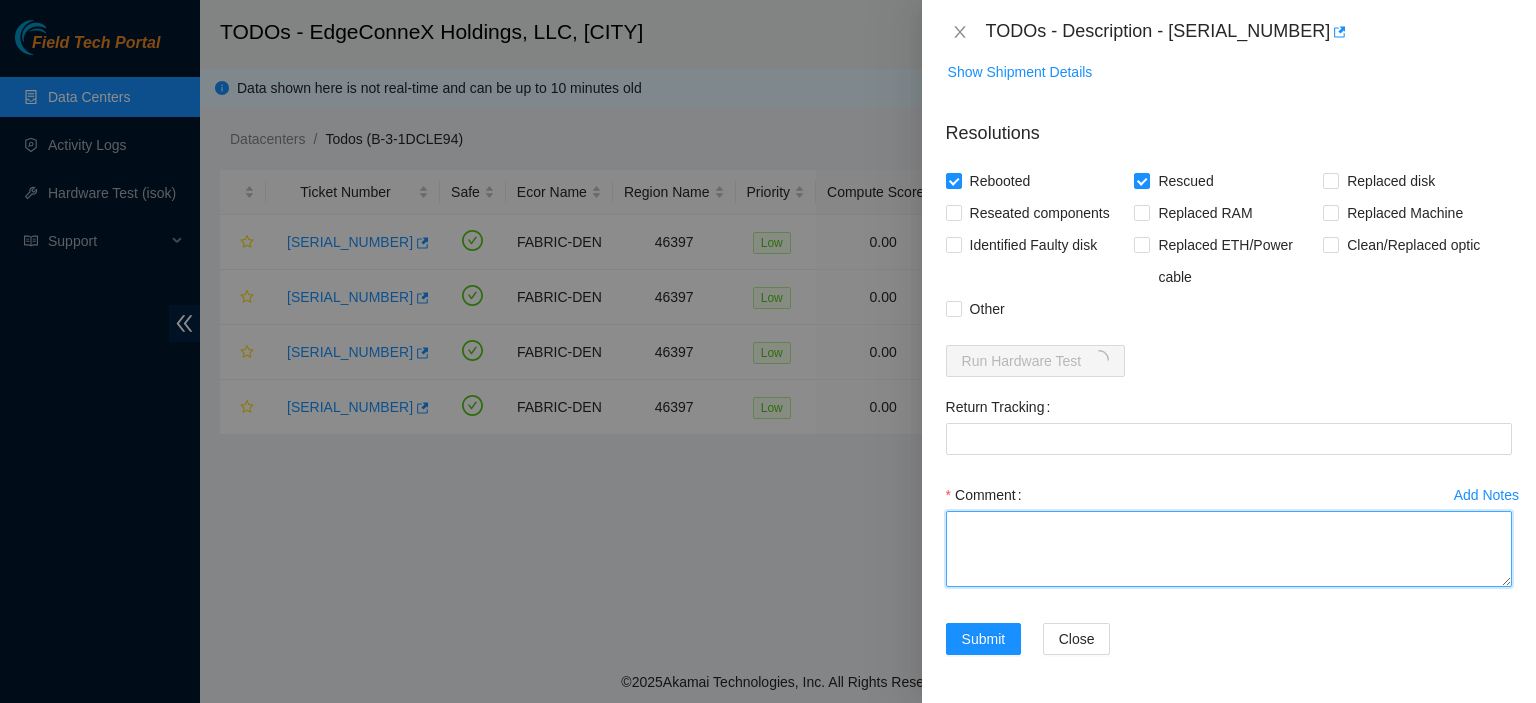 click on "Comment" at bounding box center [1229, 549] 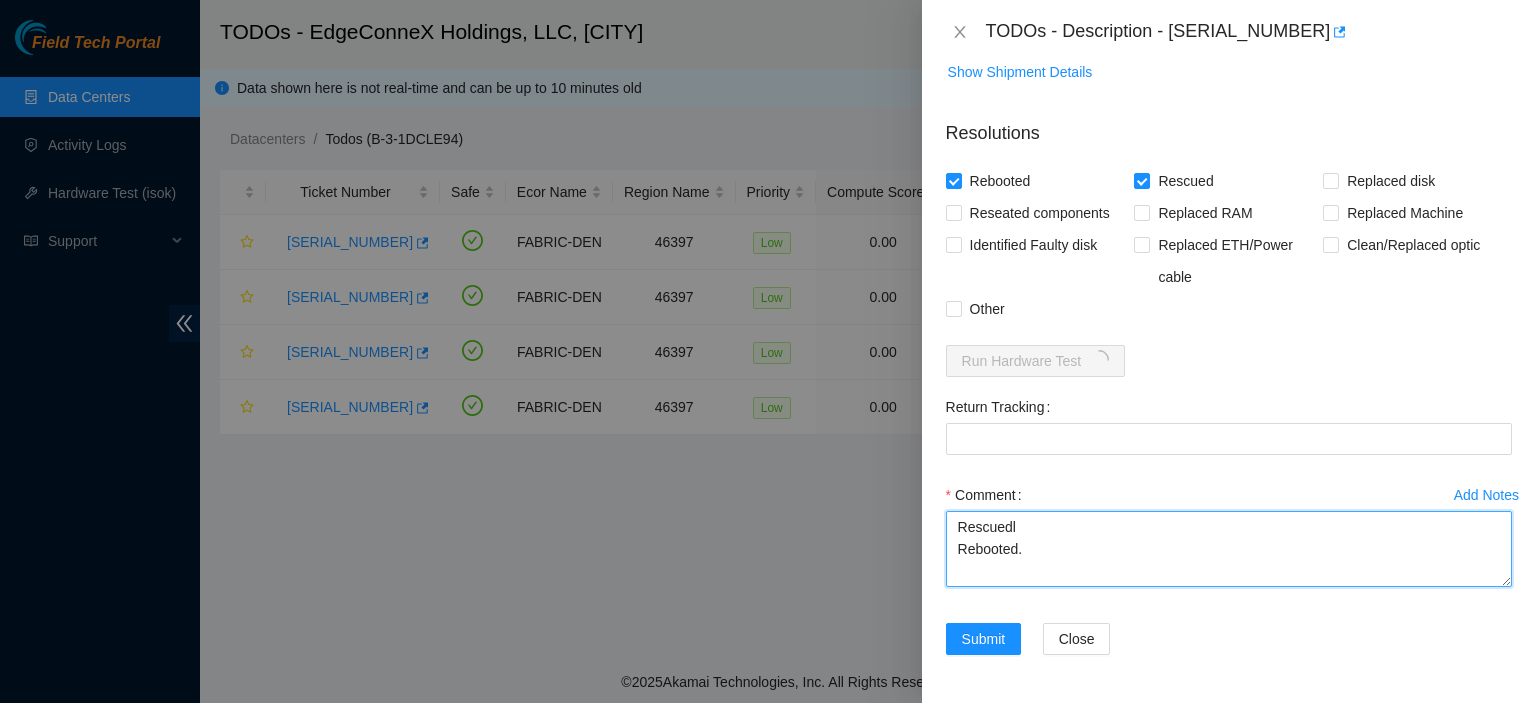 click on "Rescuedl
Rebooted." at bounding box center [1229, 549] 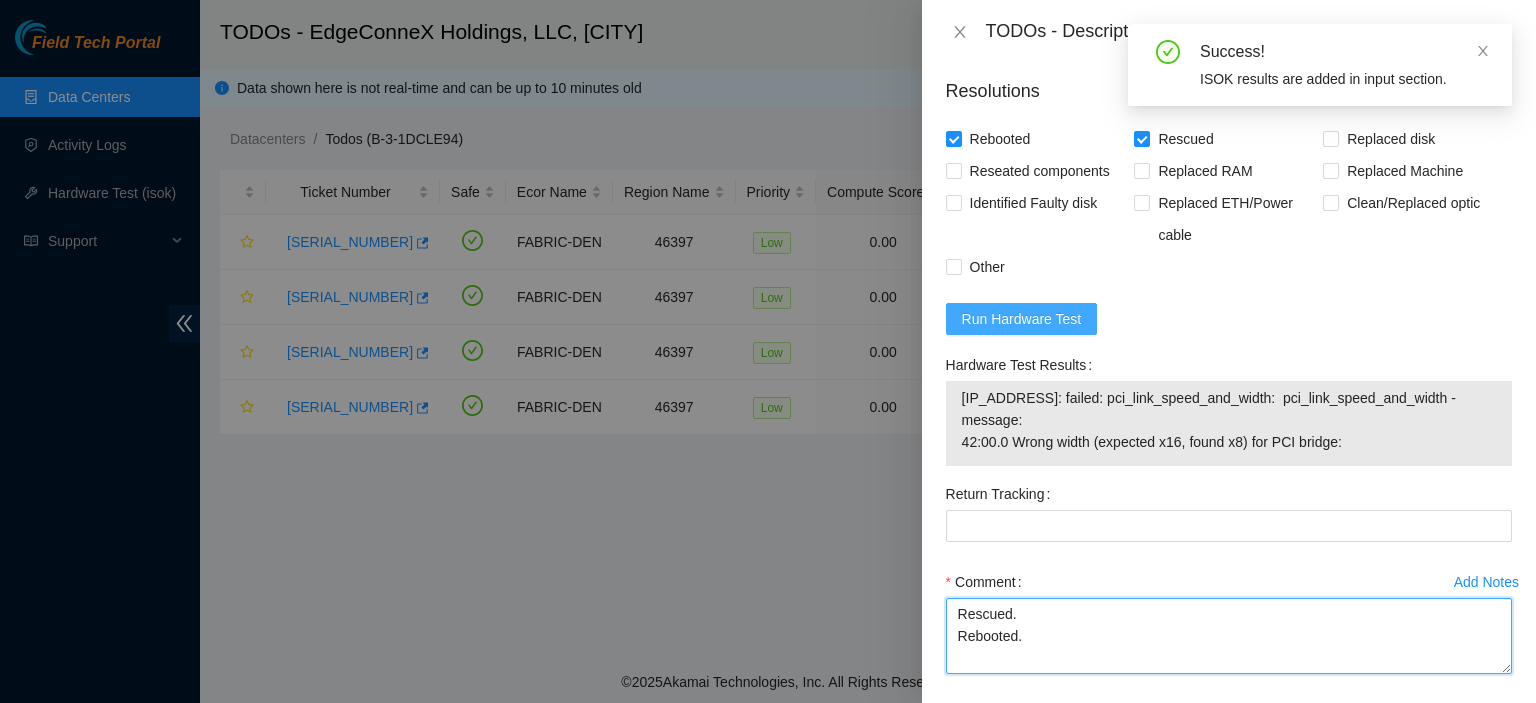 type on "Rescued.
Rebooted." 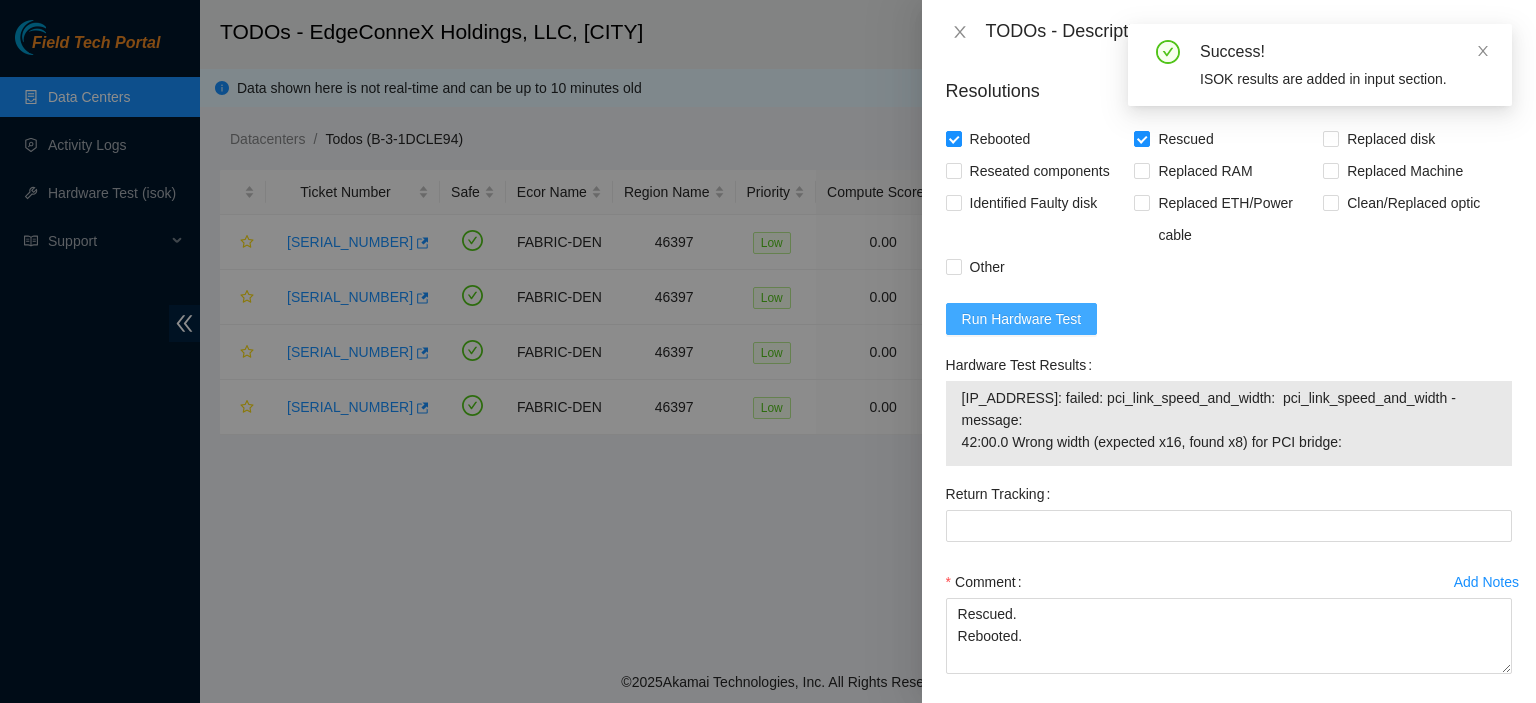 click on "Run Hardware Test" at bounding box center [1022, 319] 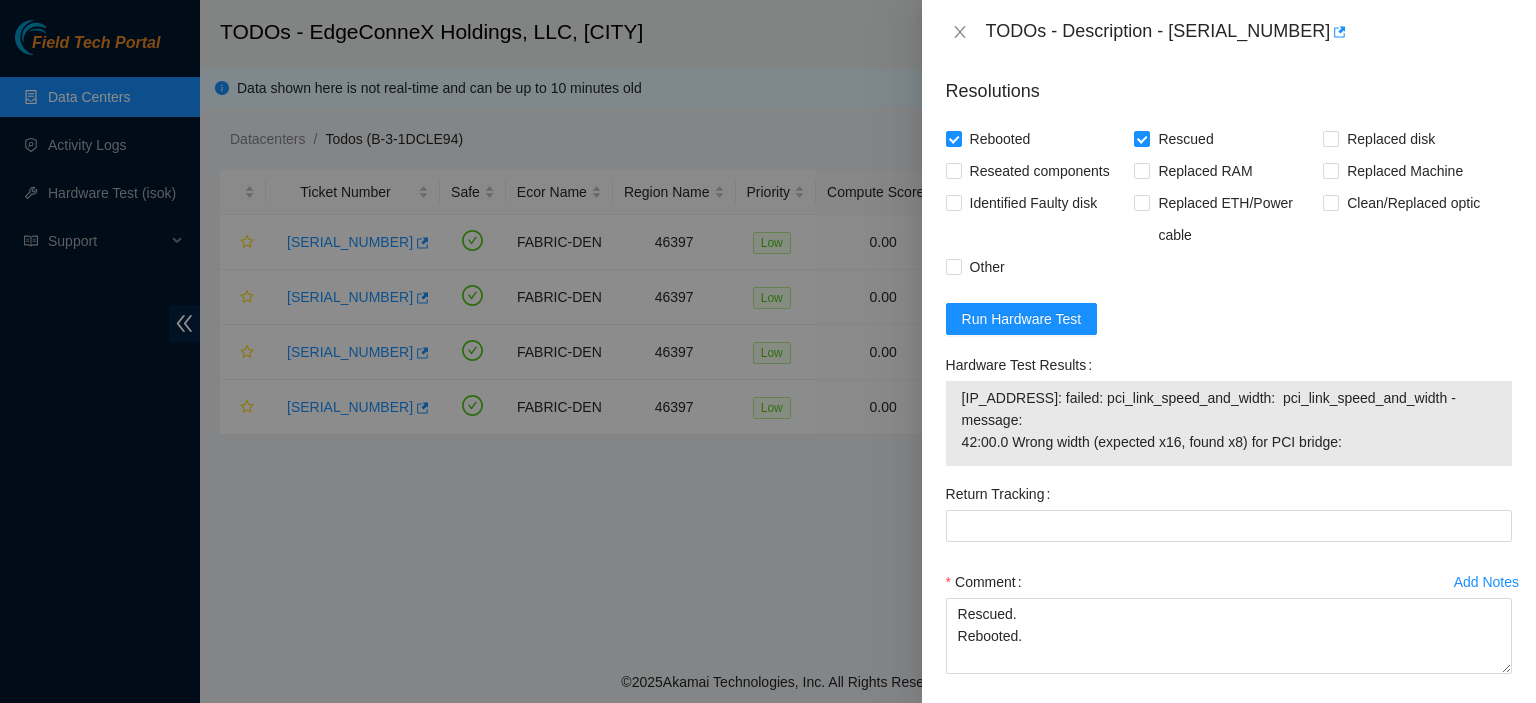 scroll, scrollTop: 140, scrollLeft: 0, axis: vertical 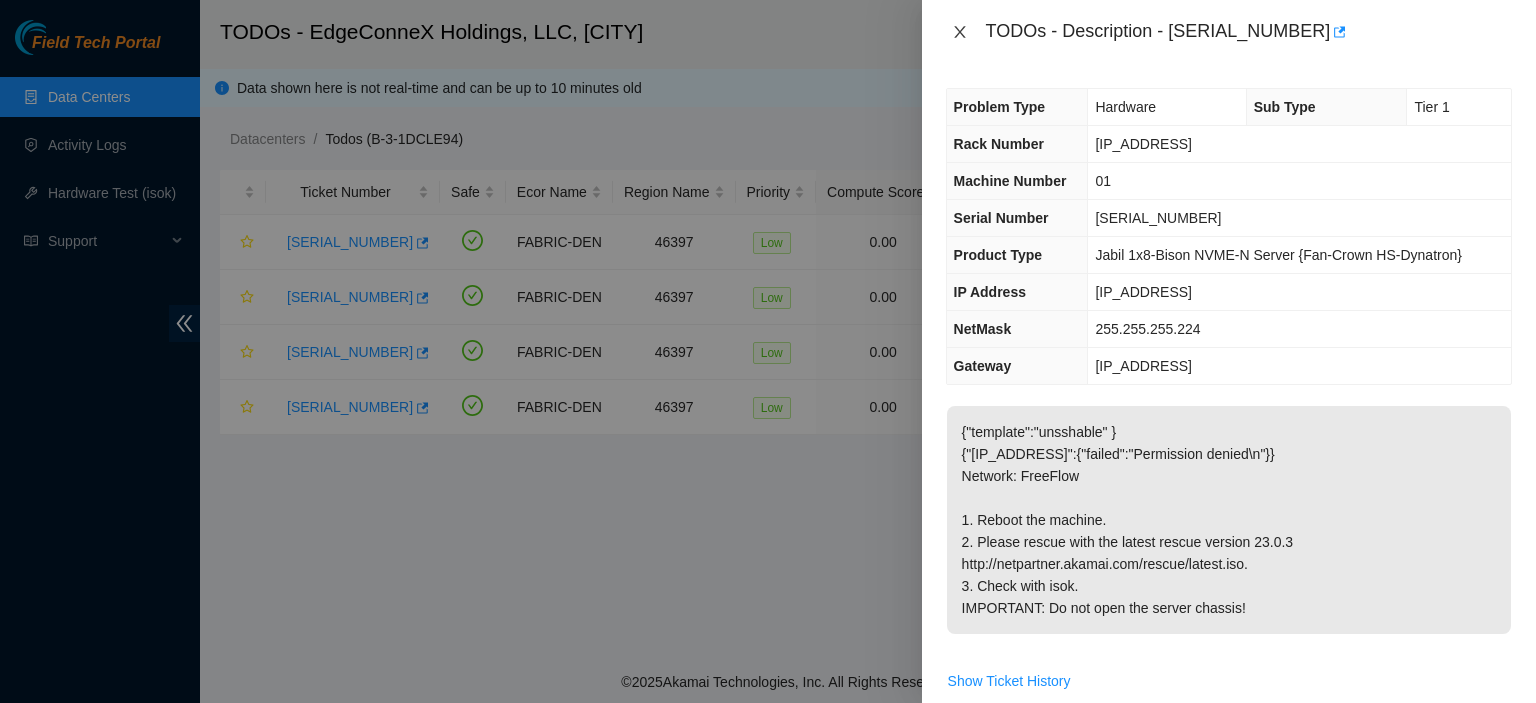 click 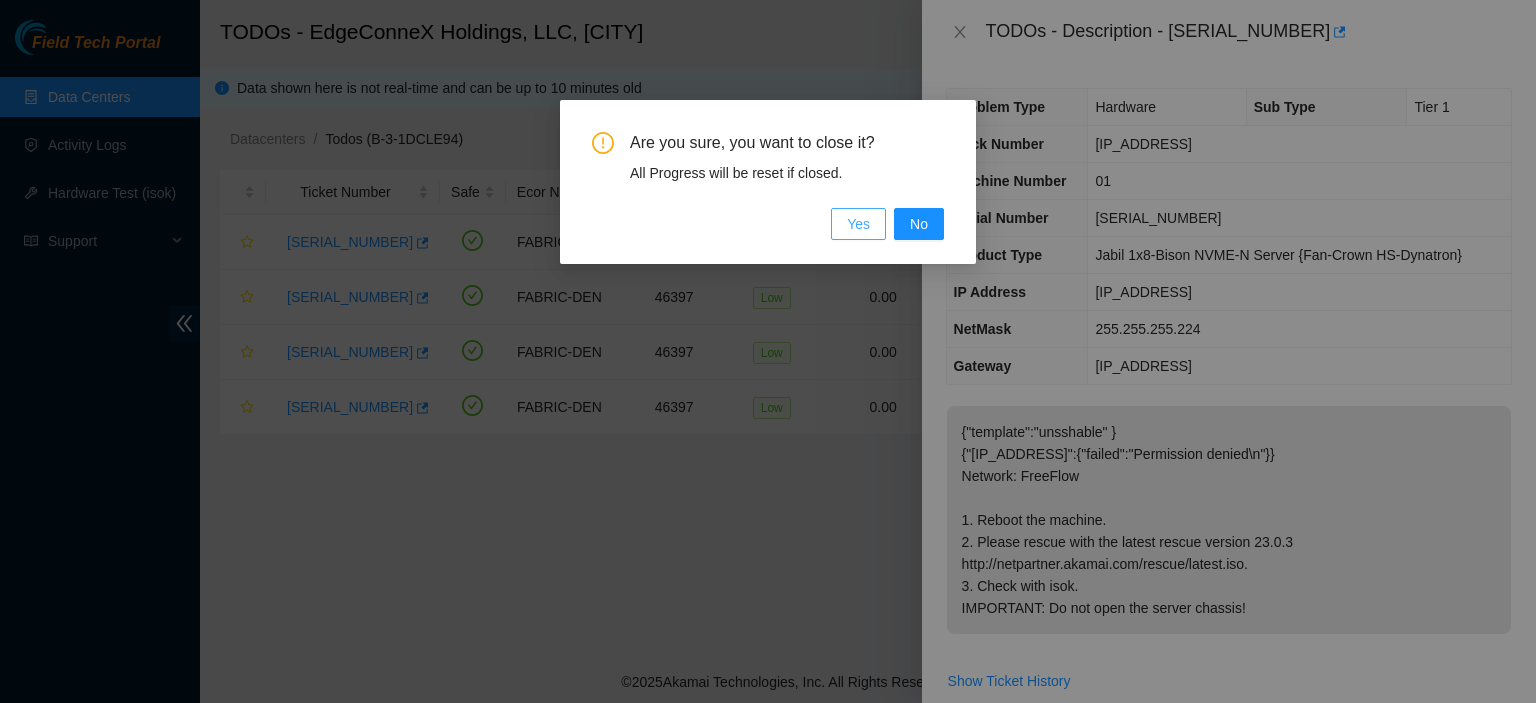 click on "Yes" at bounding box center [858, 224] 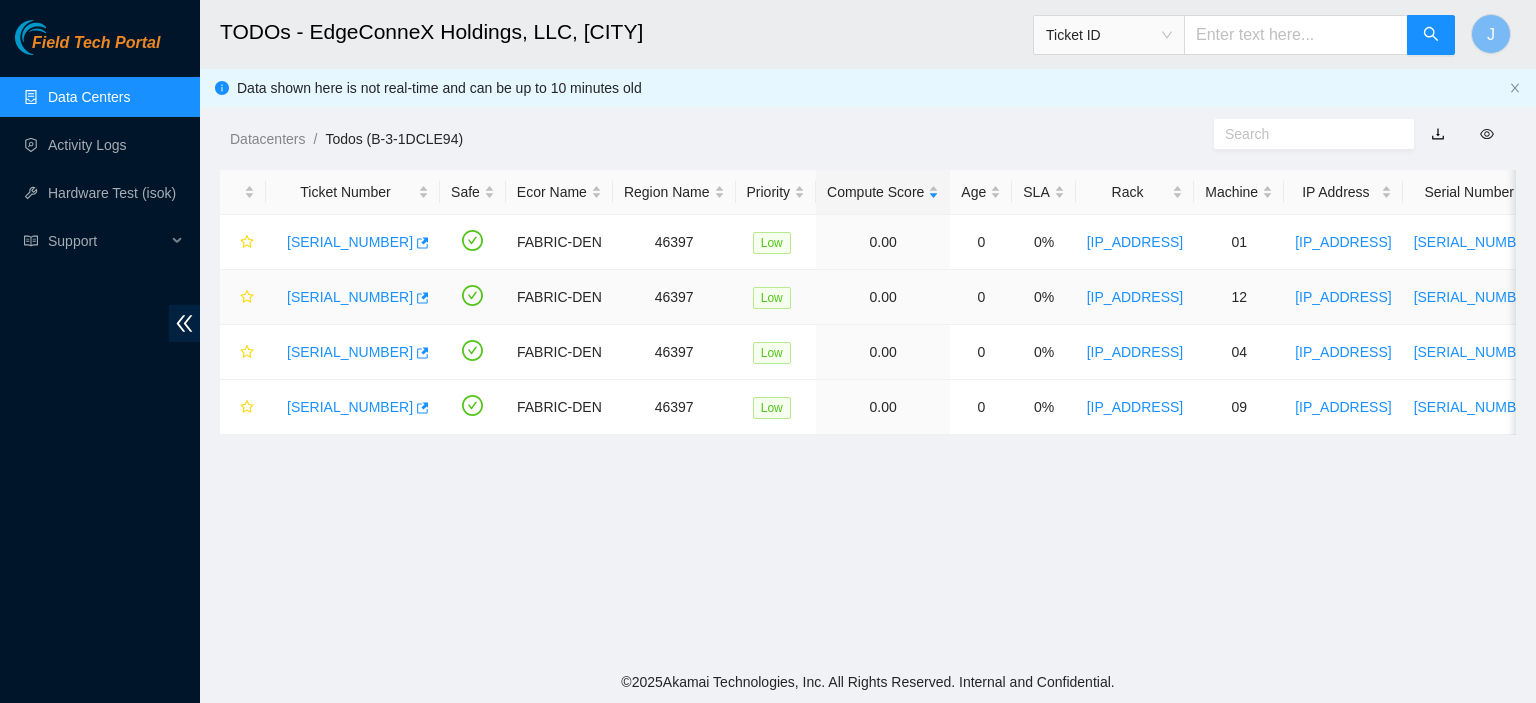 click on "B-V-5SOWM6W" at bounding box center (350, 297) 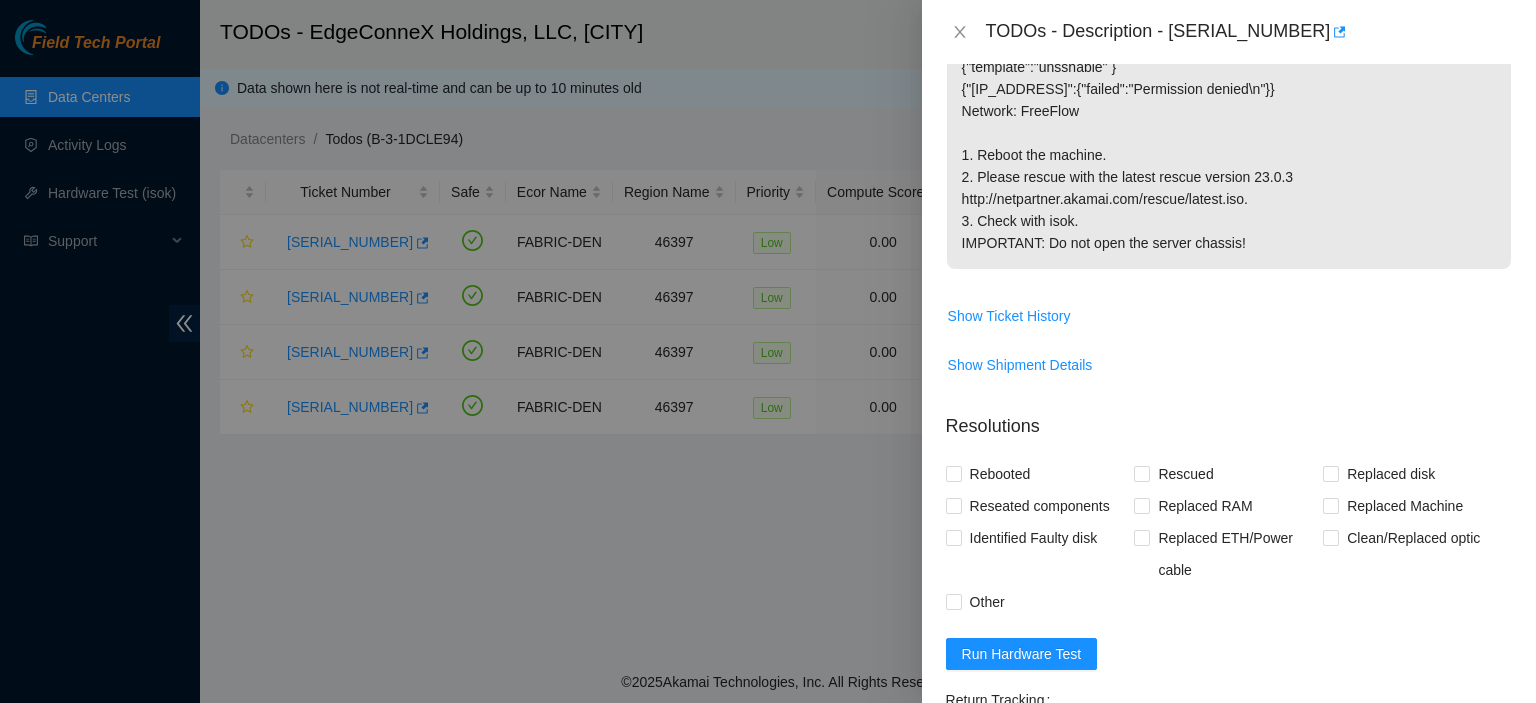 scroll, scrollTop: 541, scrollLeft: 0, axis: vertical 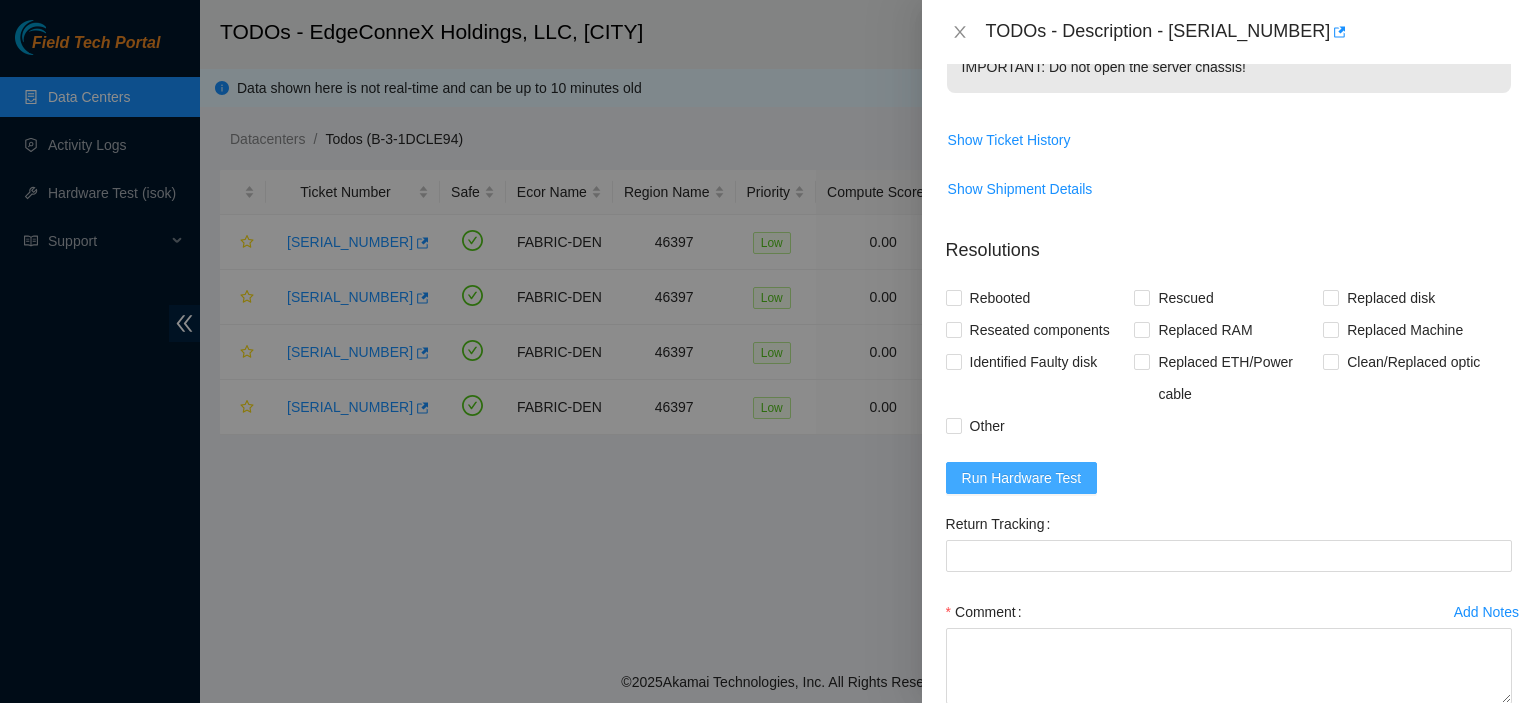 click on "Run Hardware Test" at bounding box center [1022, 478] 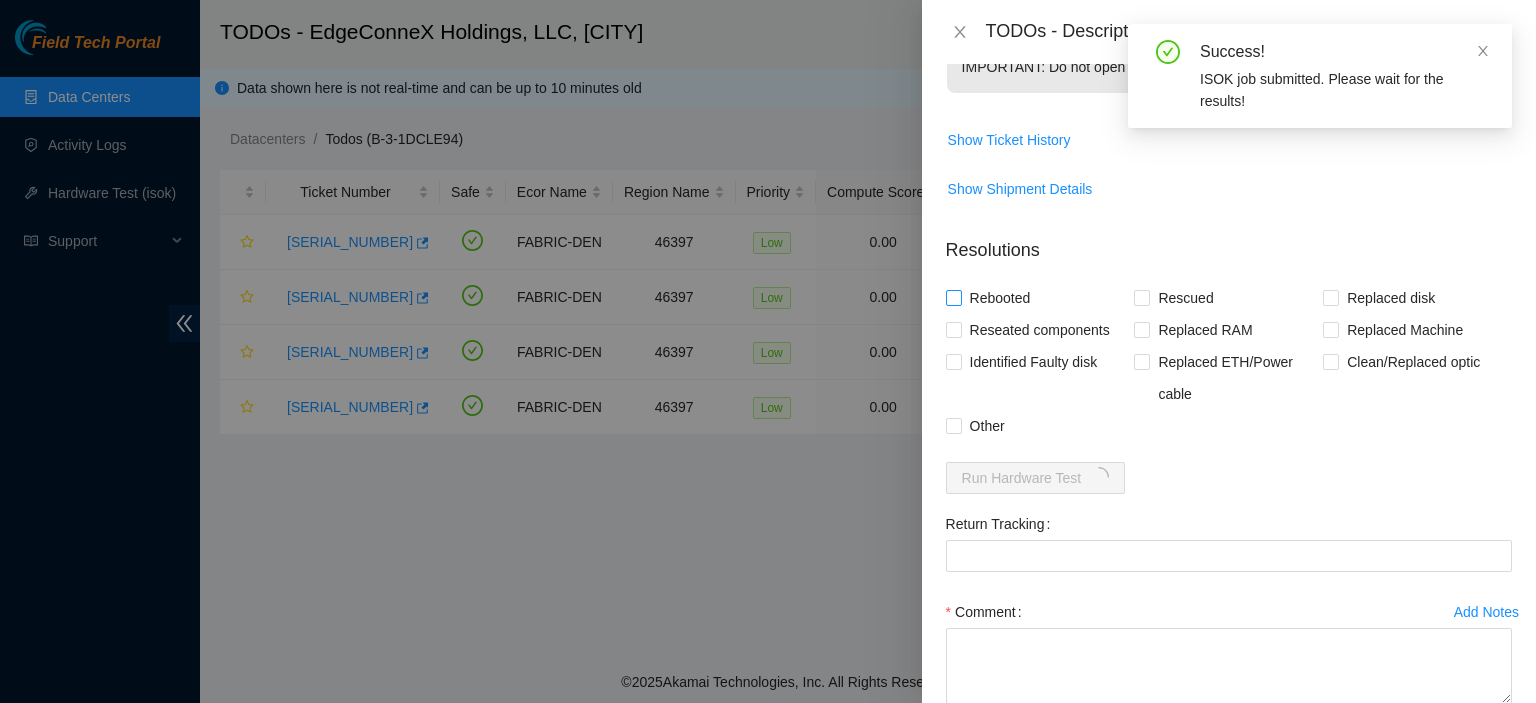 click on "Rebooted" at bounding box center (953, 297) 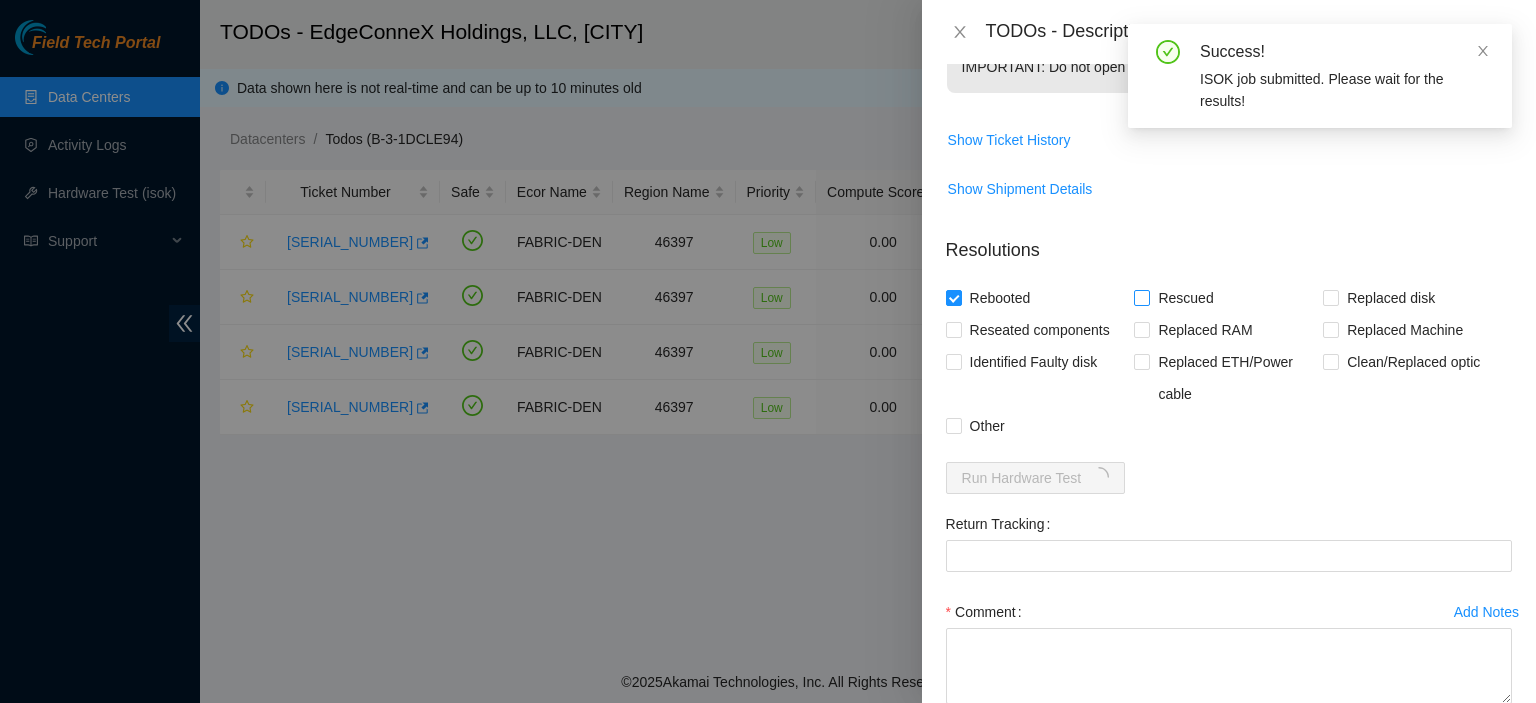 click on "Rescued" at bounding box center [1141, 297] 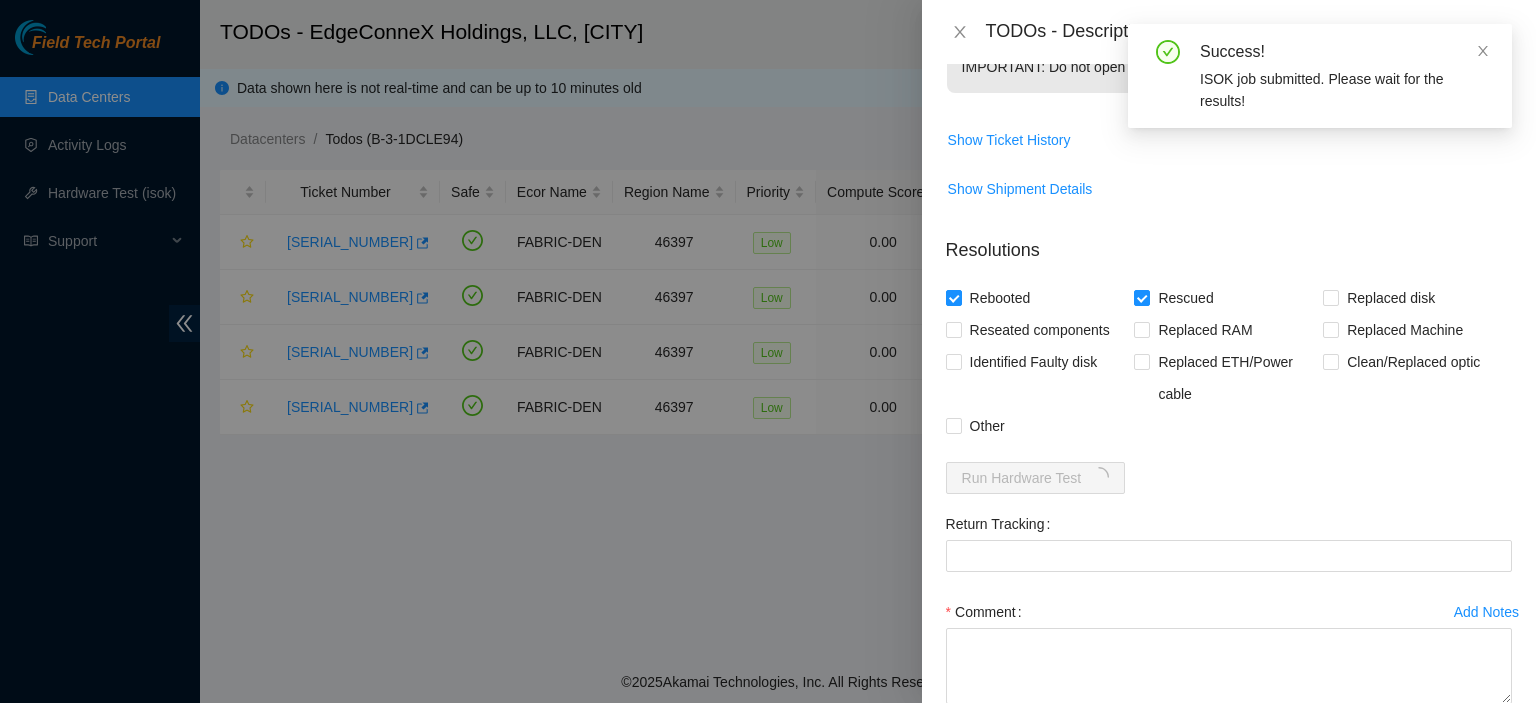 scroll, scrollTop: 700, scrollLeft: 0, axis: vertical 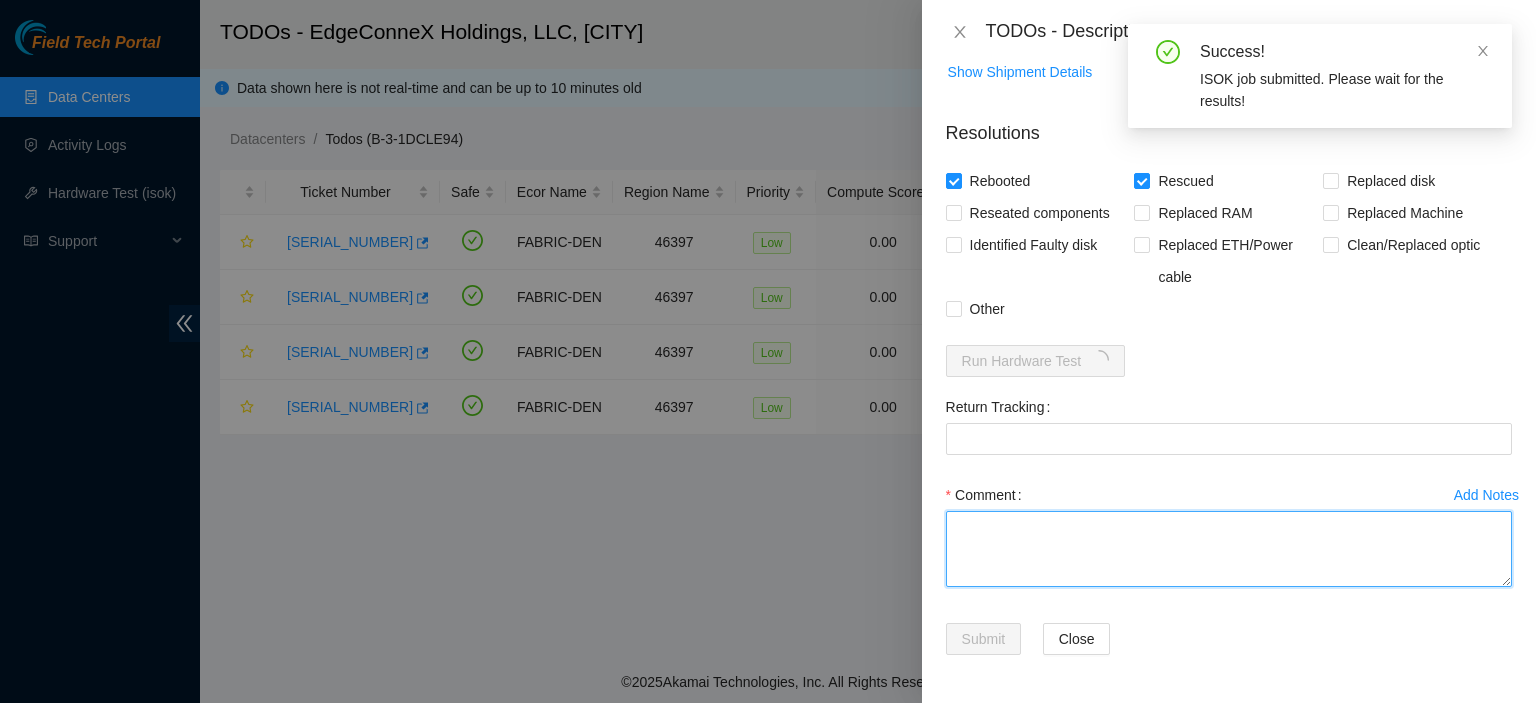 click on "Comment" at bounding box center [1229, 549] 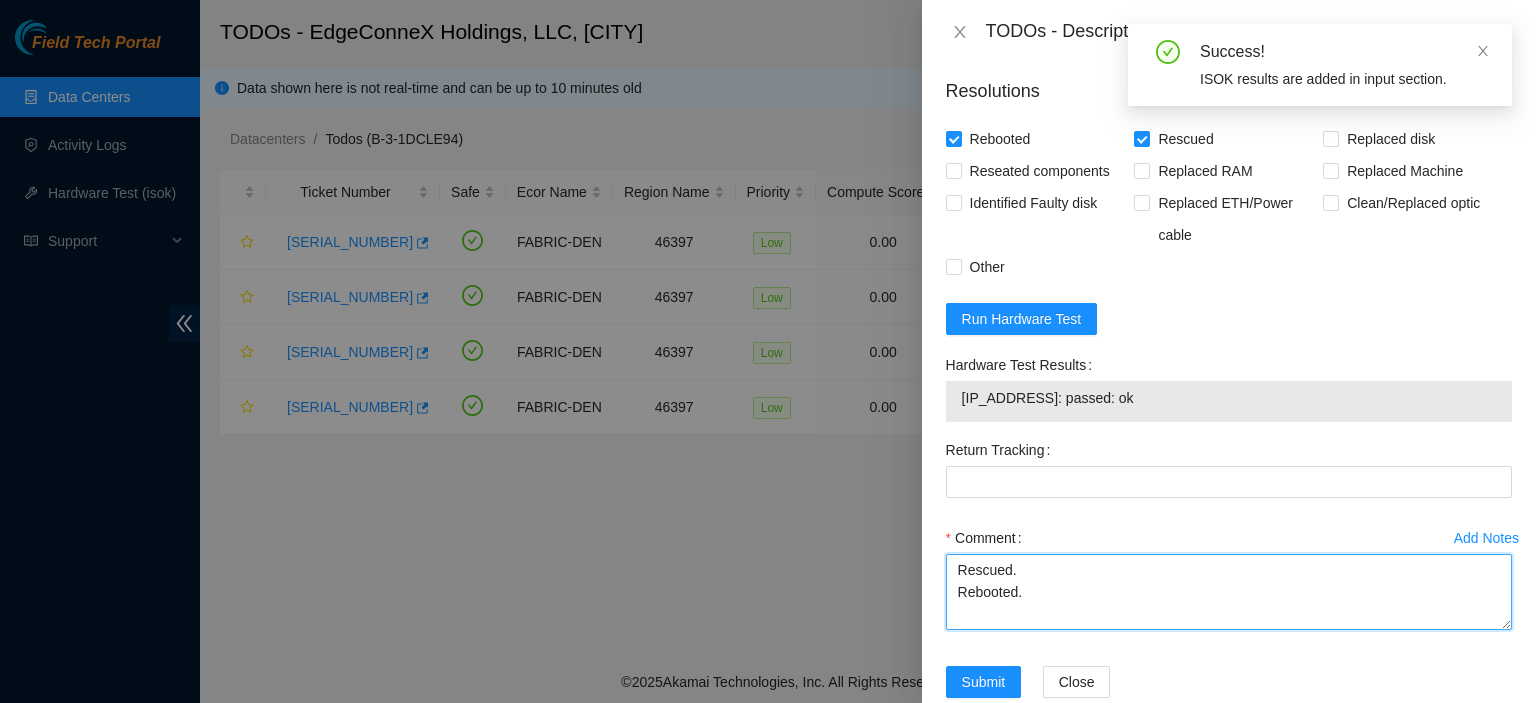 type on "Rescued.
Rebooted." 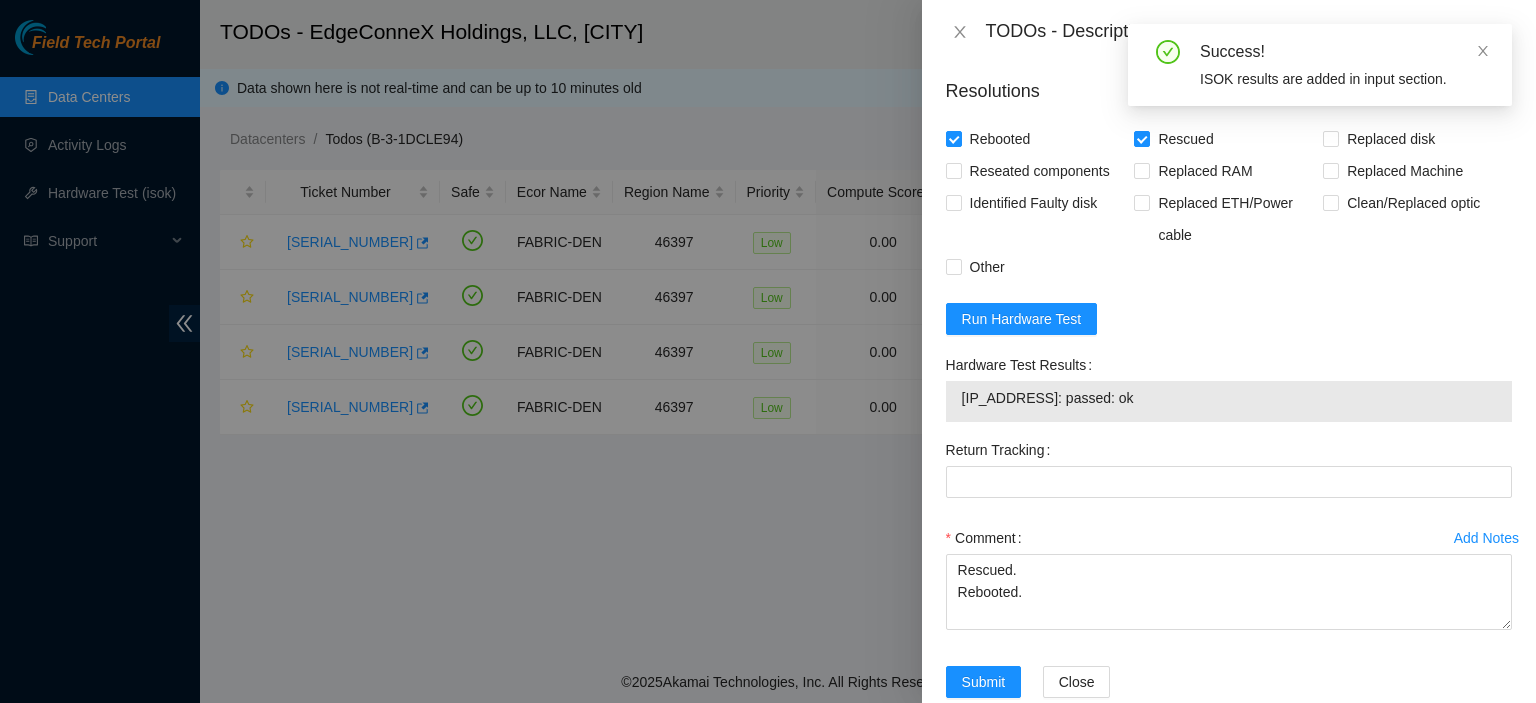 scroll, scrollTop: 784, scrollLeft: 0, axis: vertical 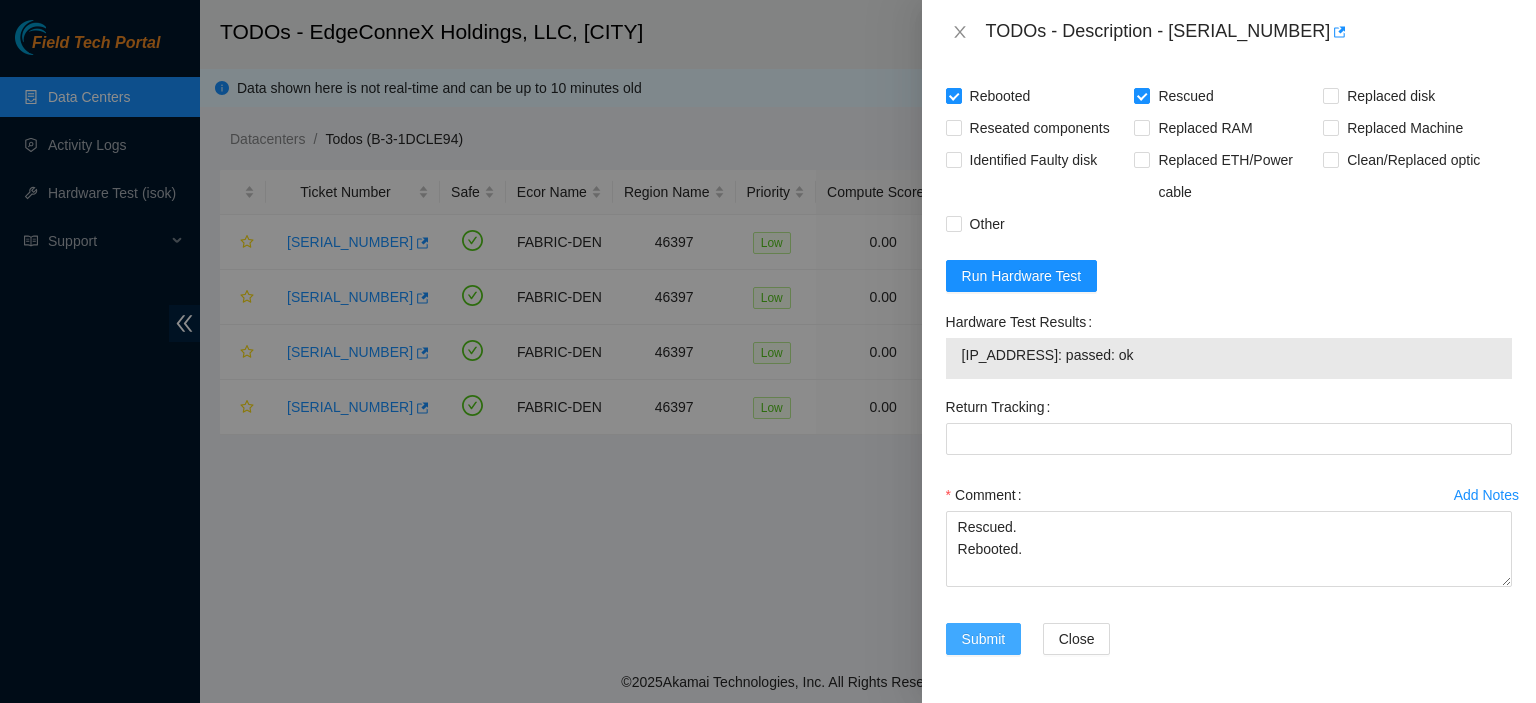 click on "Submit" at bounding box center (984, 639) 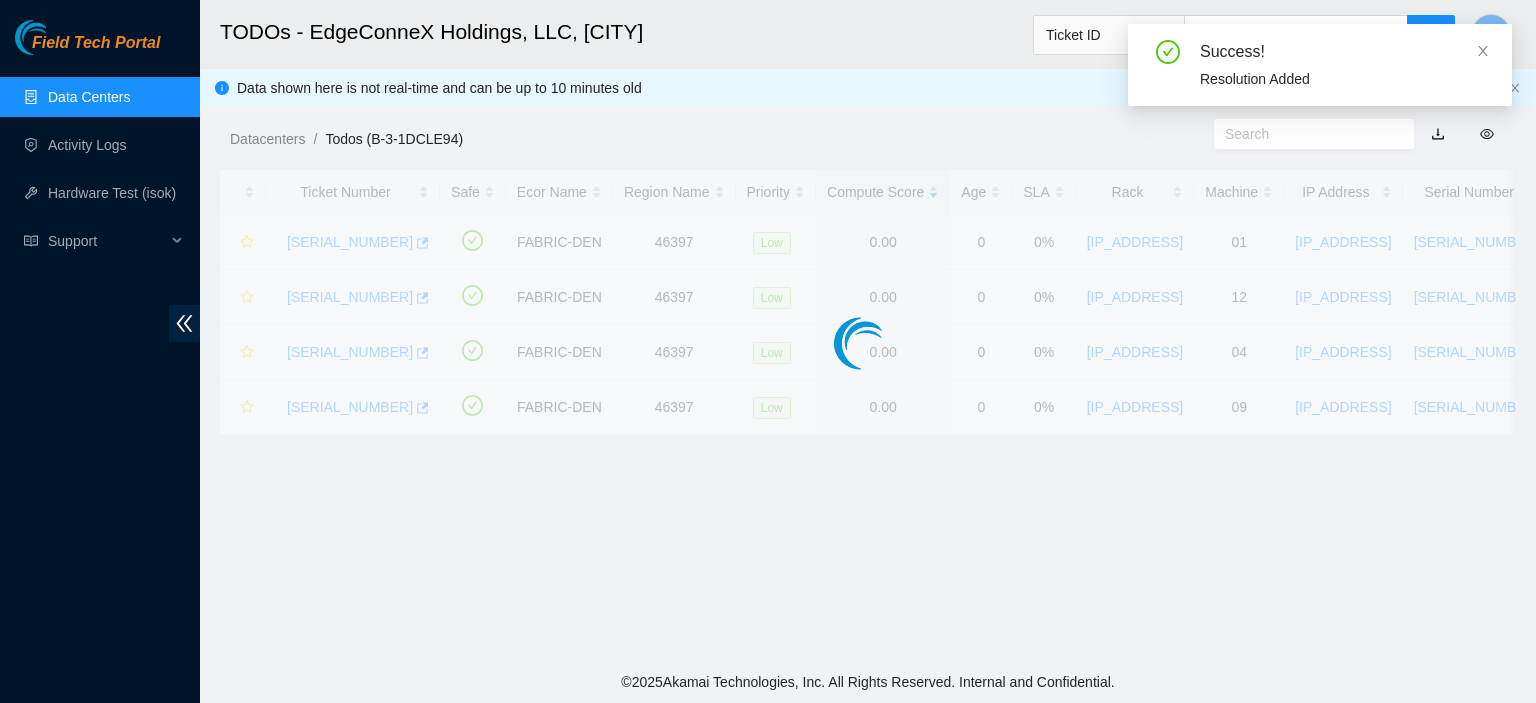 scroll, scrollTop: 541, scrollLeft: 0, axis: vertical 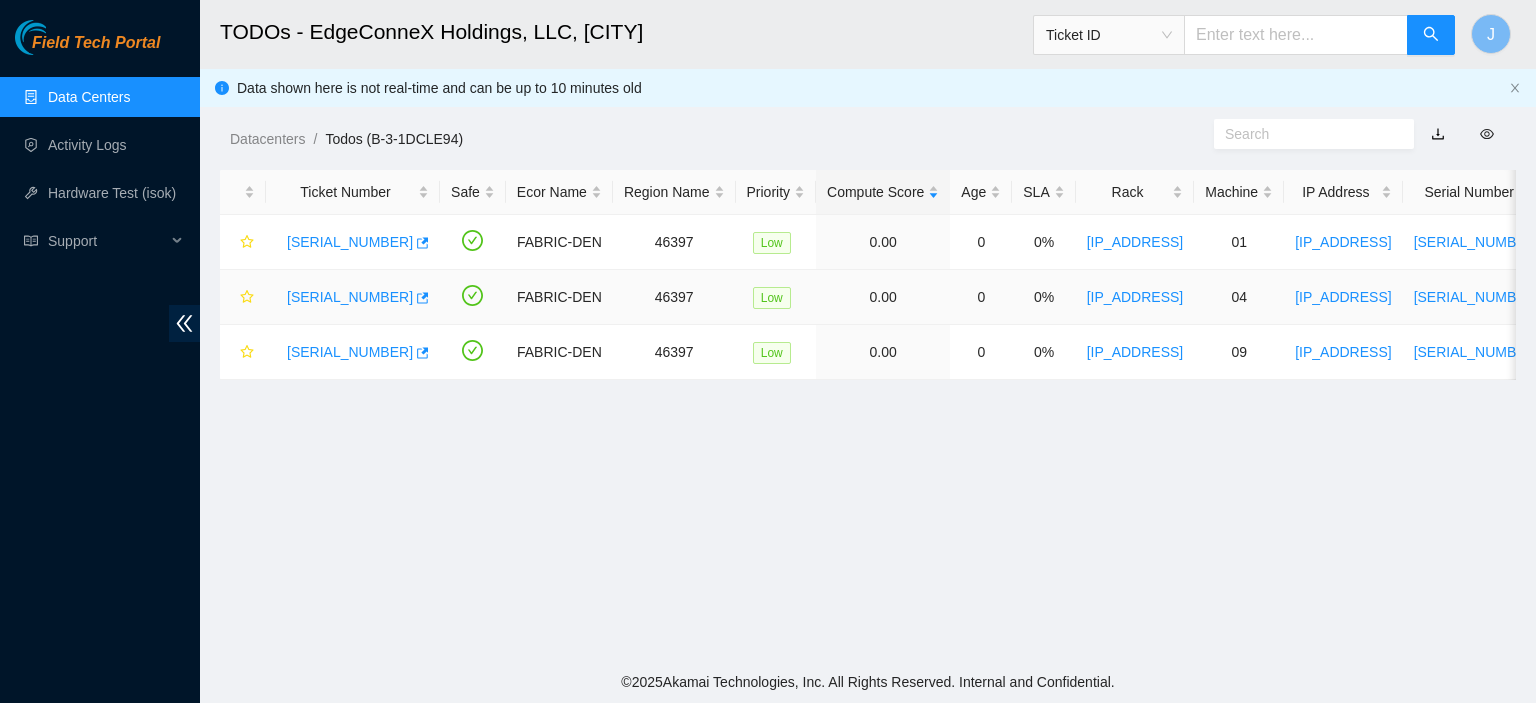 click on "B-V-5SOWM73" at bounding box center (350, 297) 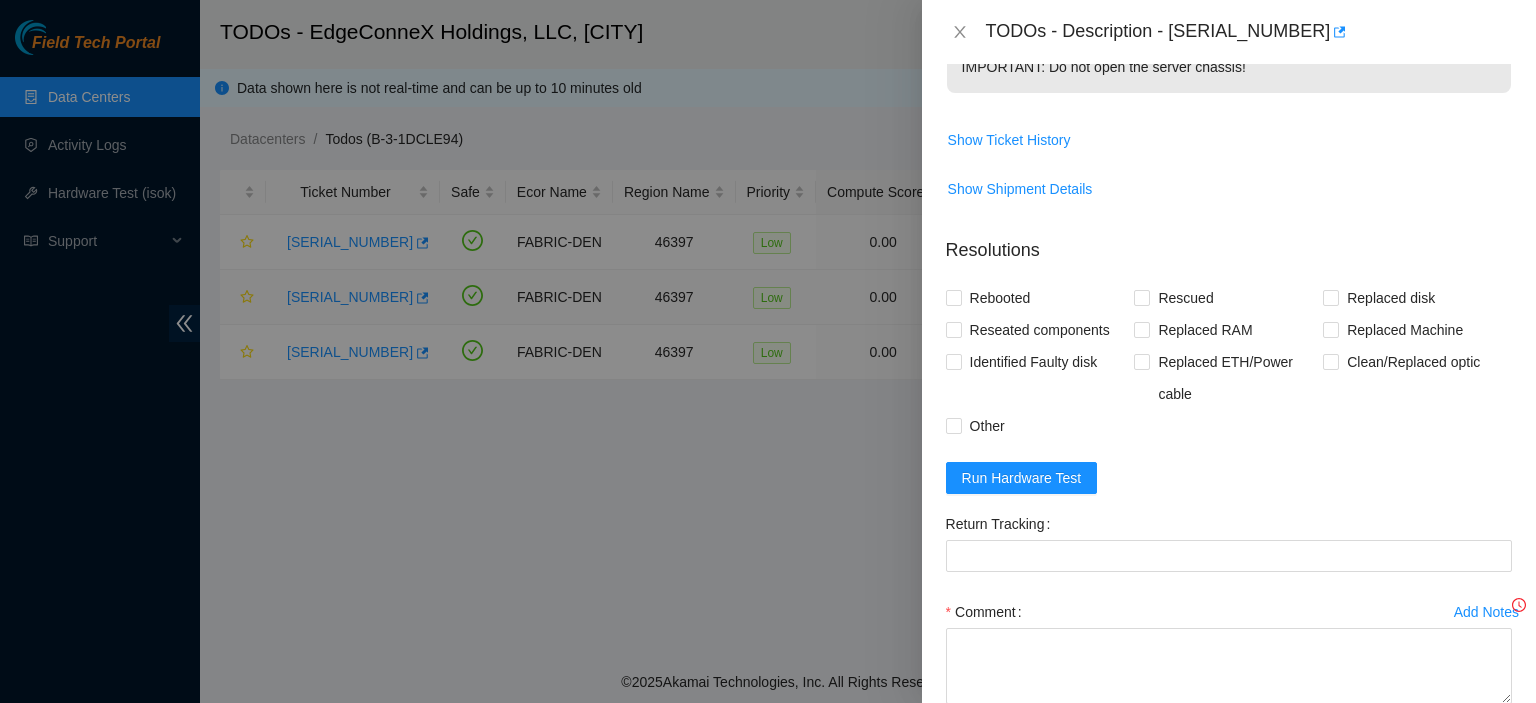 scroll, scrollTop: 700, scrollLeft: 0, axis: vertical 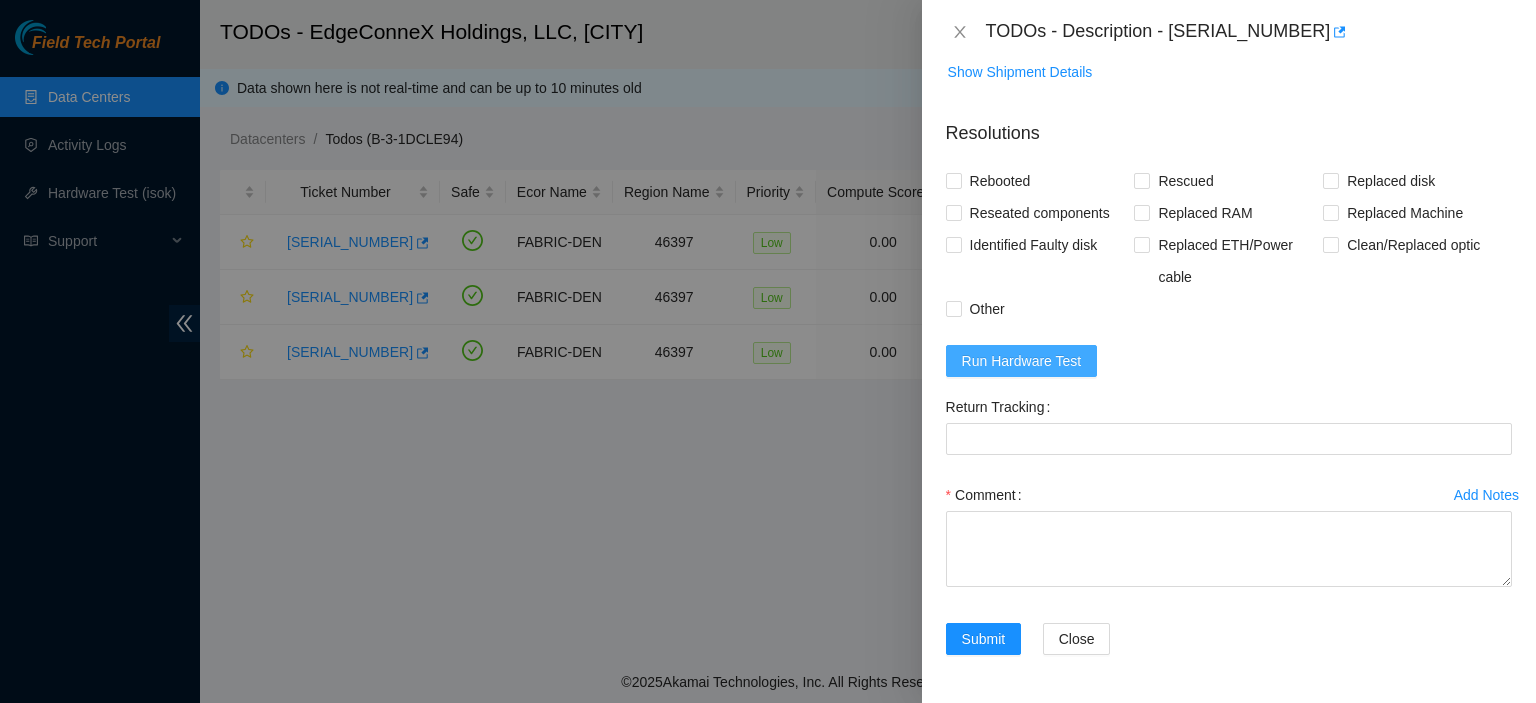 click on "Run Hardware Test" at bounding box center (1022, 361) 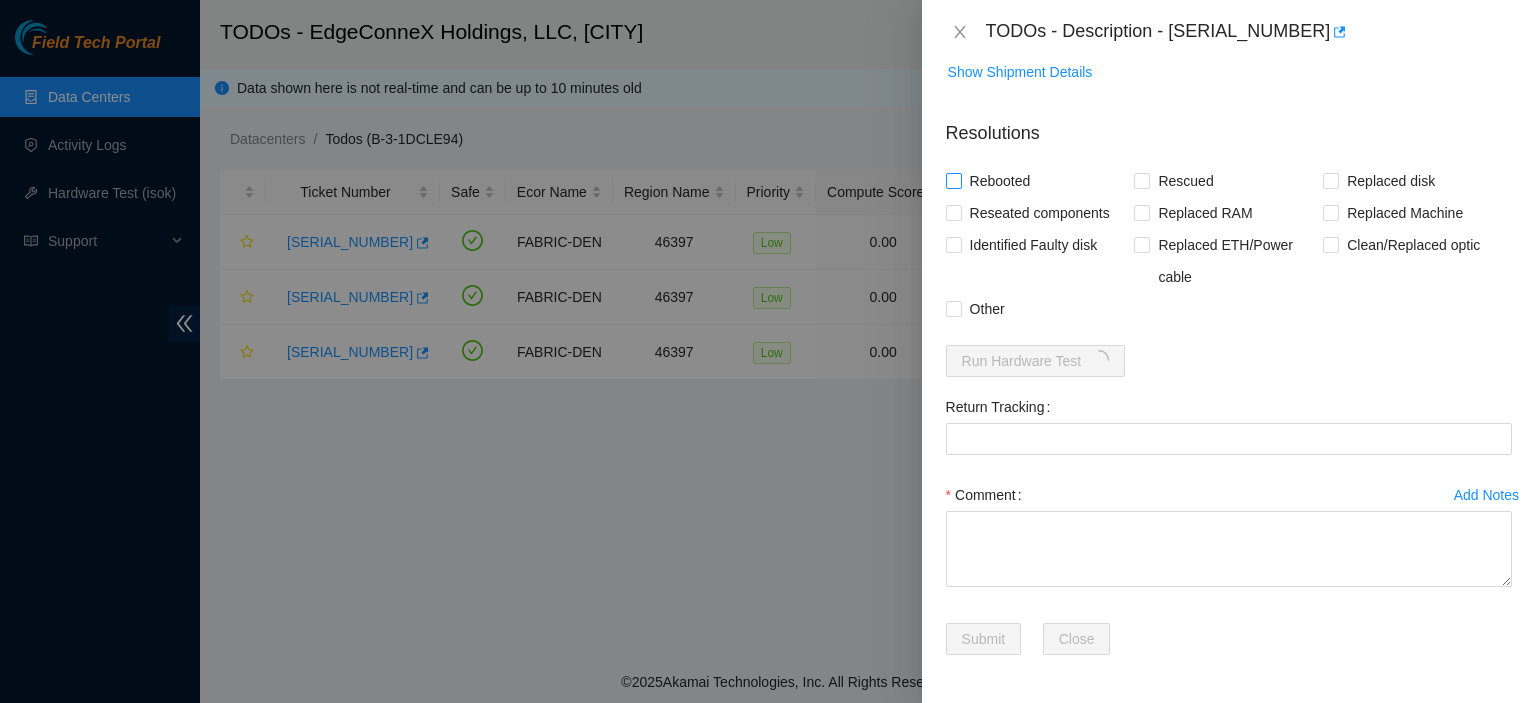 click on "Rebooted" at bounding box center (953, 180) 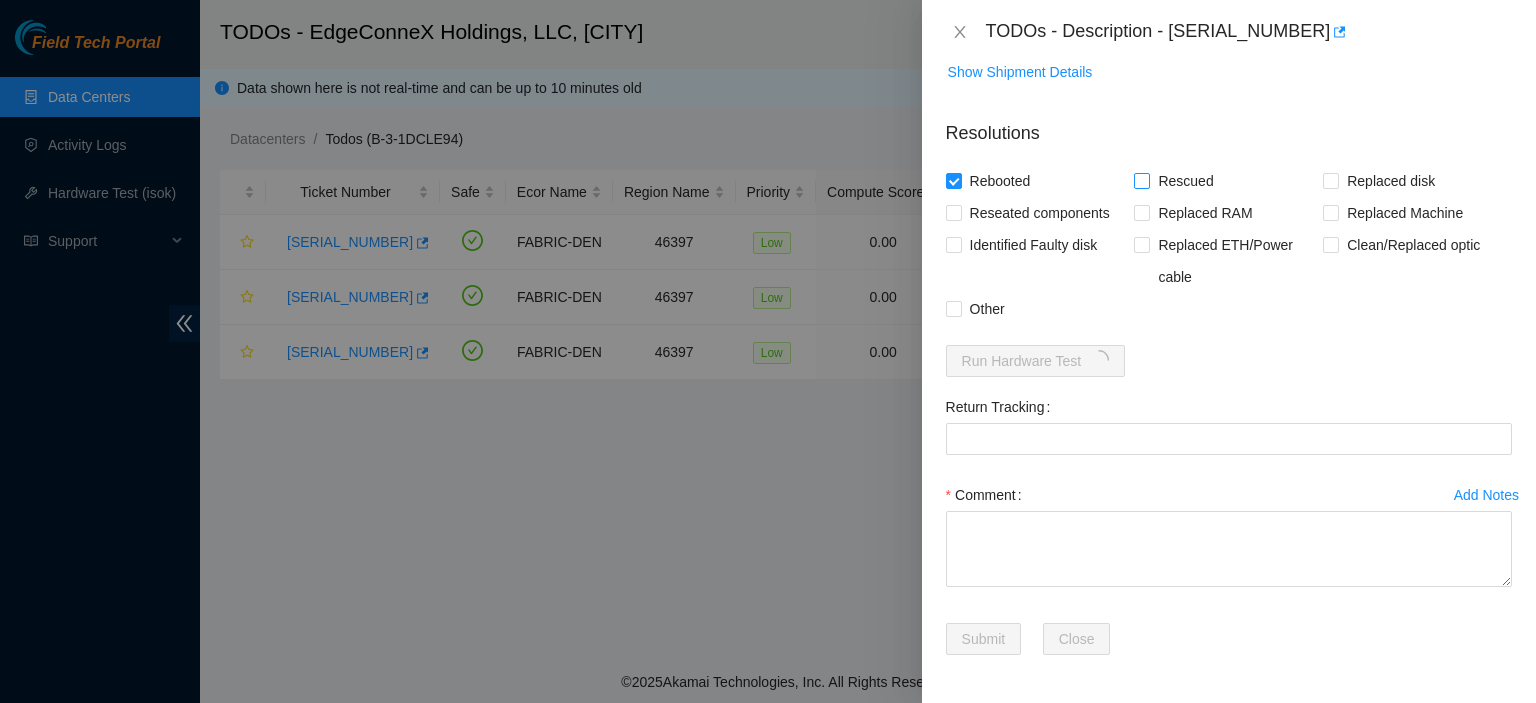 click on "Rescued" at bounding box center [1141, 180] 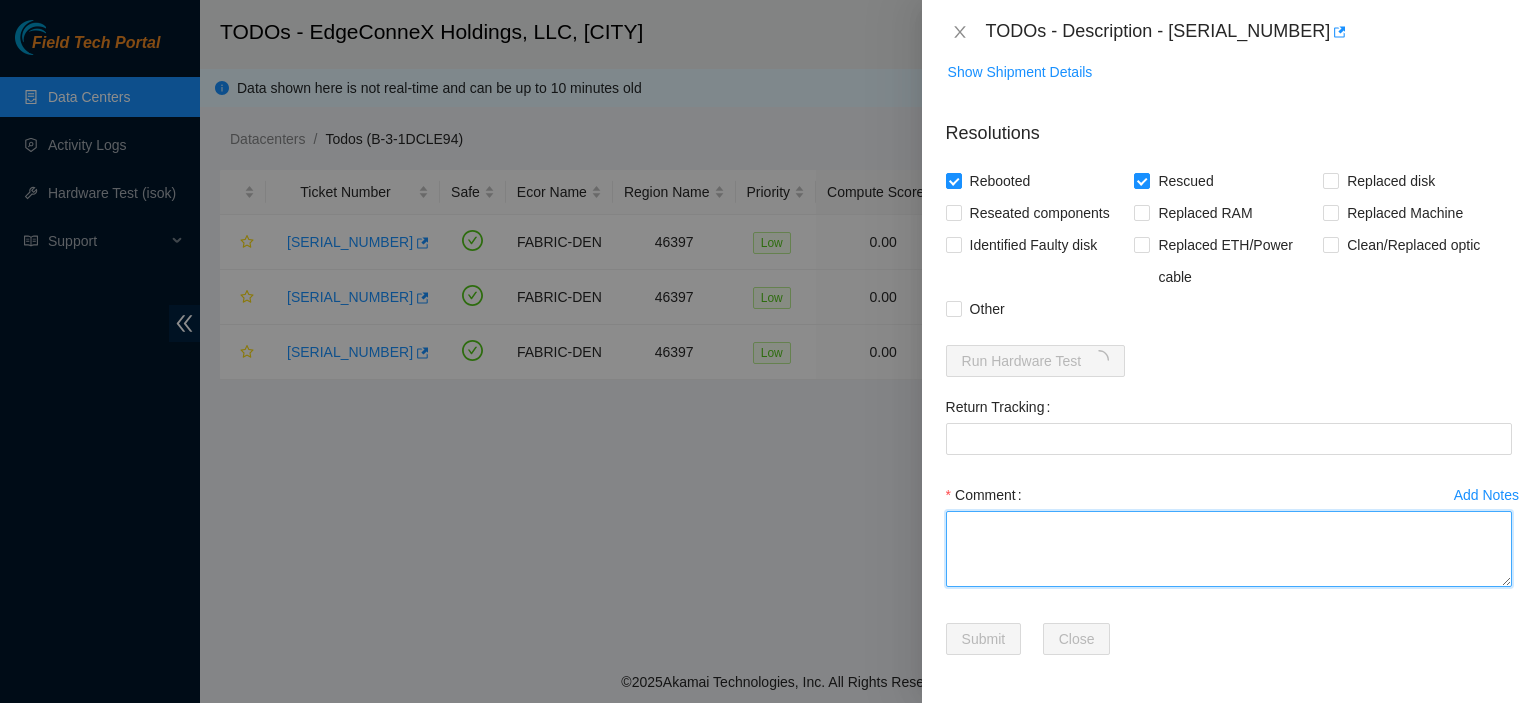 click on "Comment" at bounding box center [1229, 549] 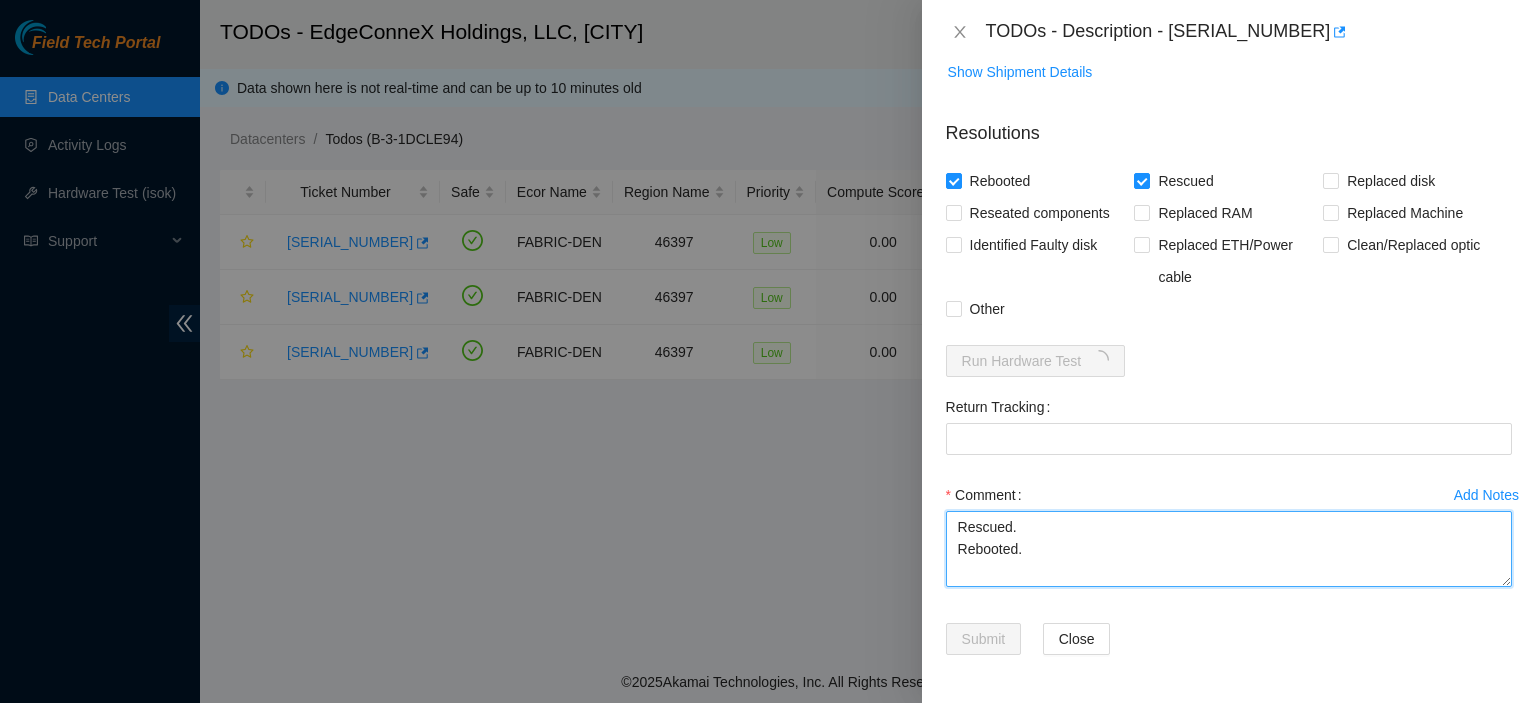 type on "Rescued.
Rebooted." 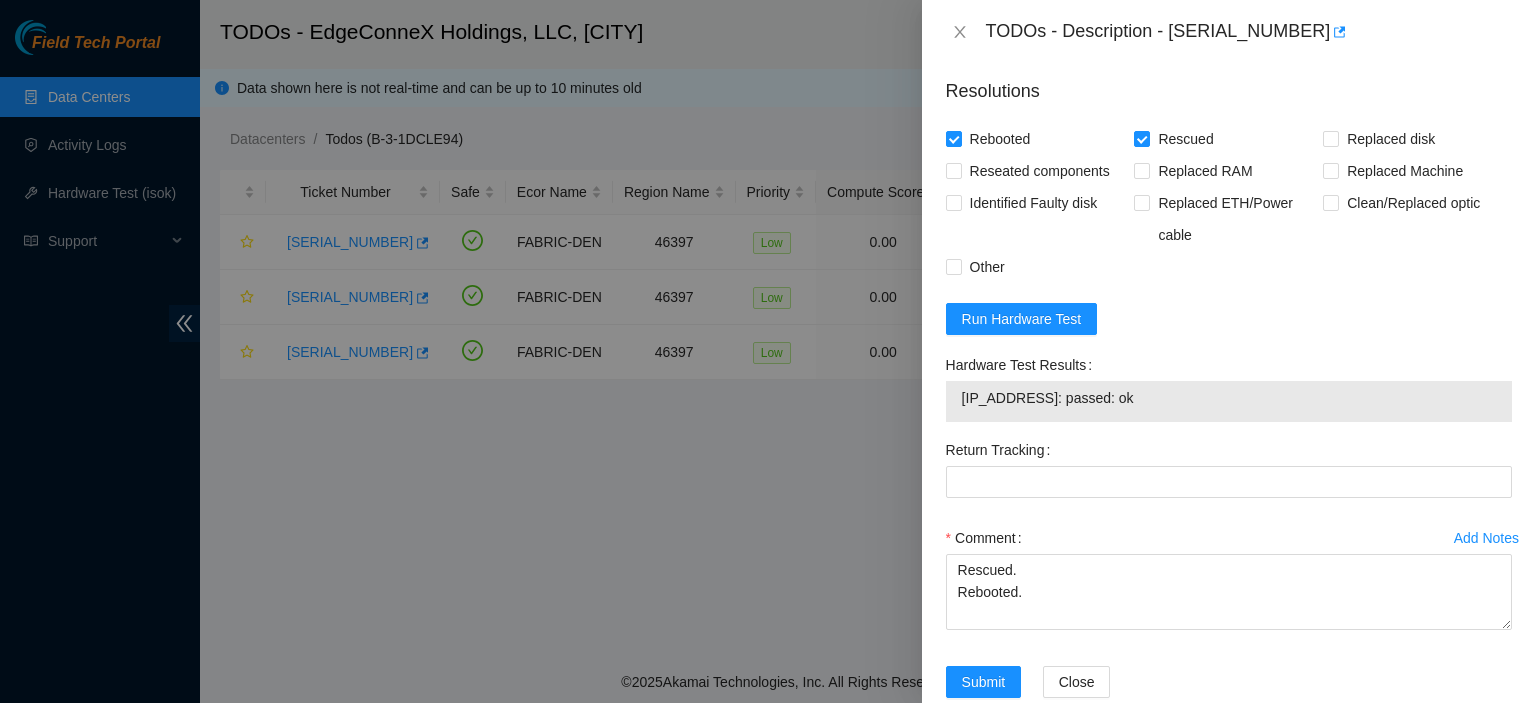 scroll, scrollTop: 784, scrollLeft: 0, axis: vertical 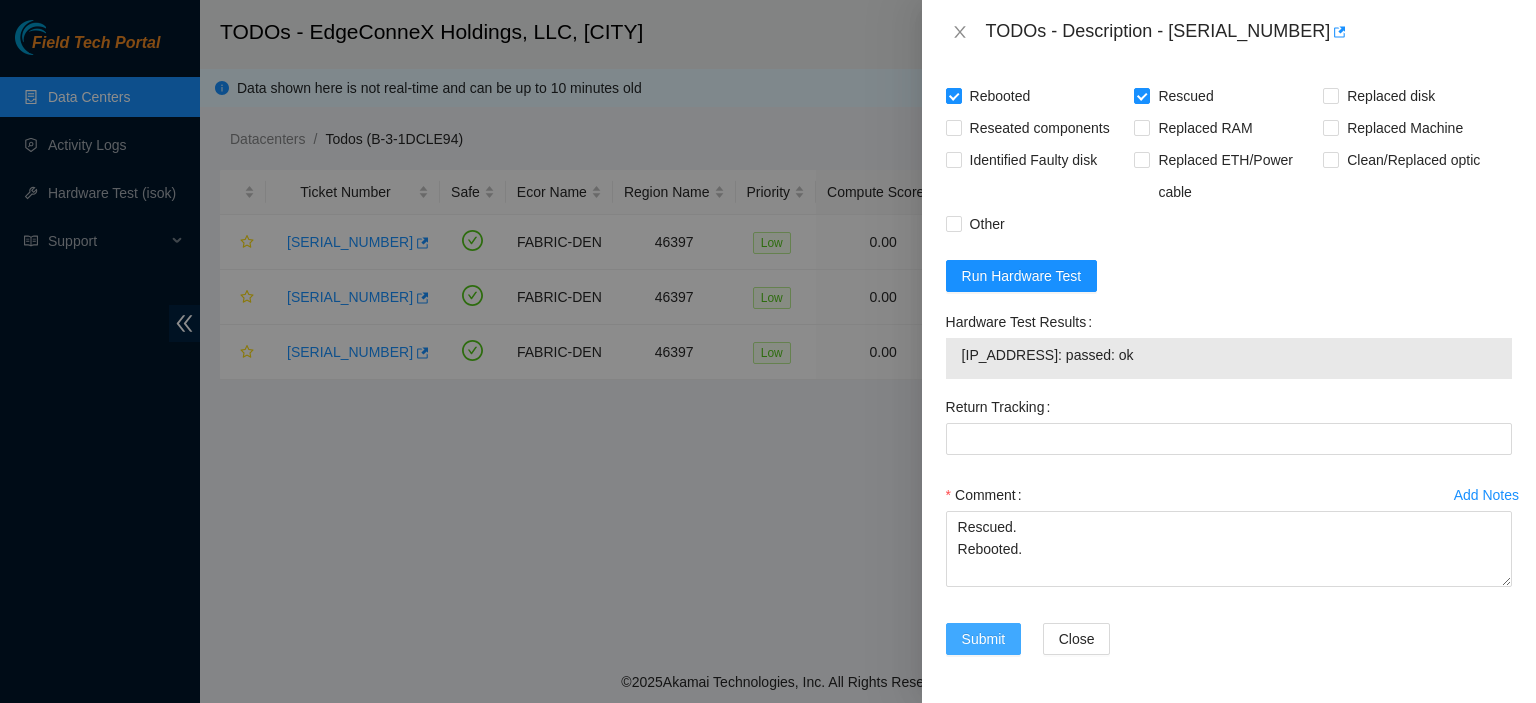 click on "Submit" at bounding box center [984, 639] 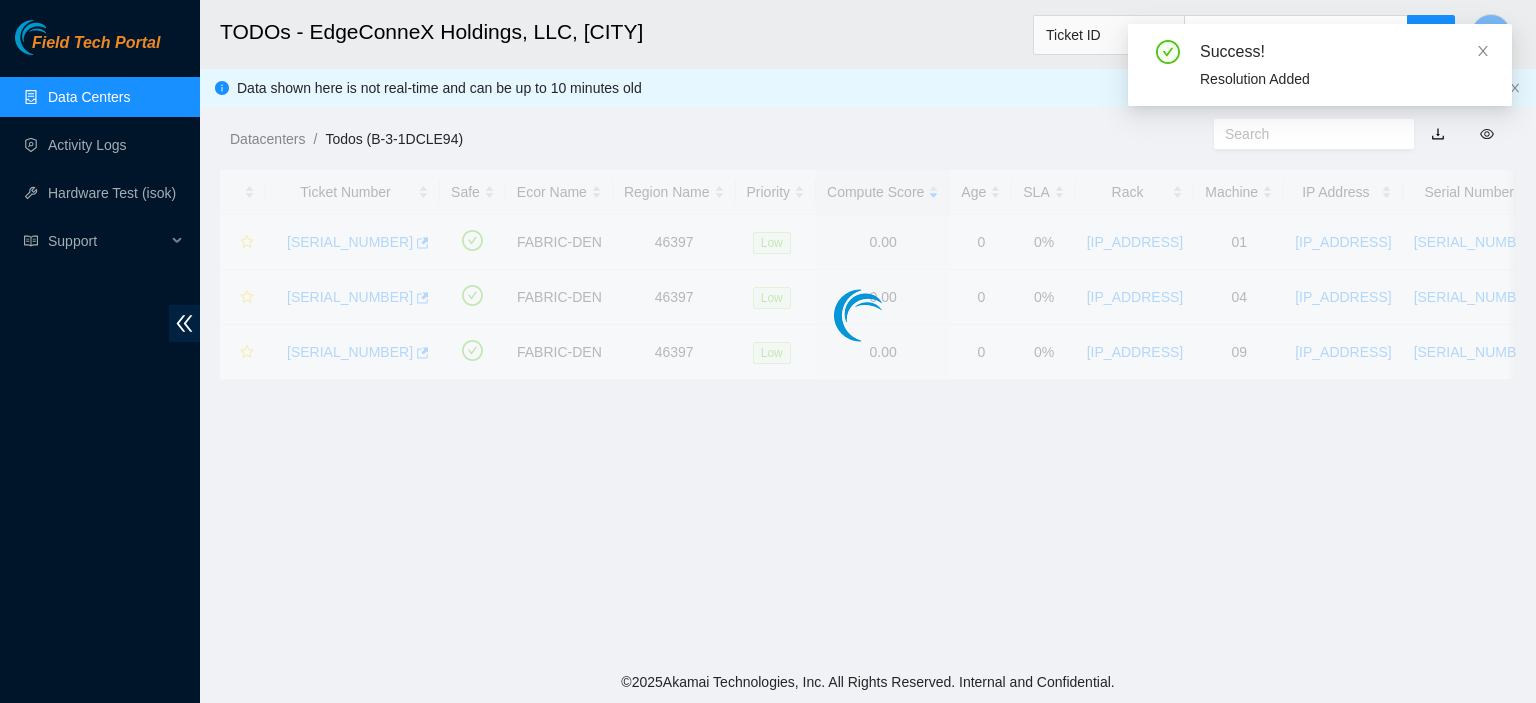 scroll, scrollTop: 541, scrollLeft: 0, axis: vertical 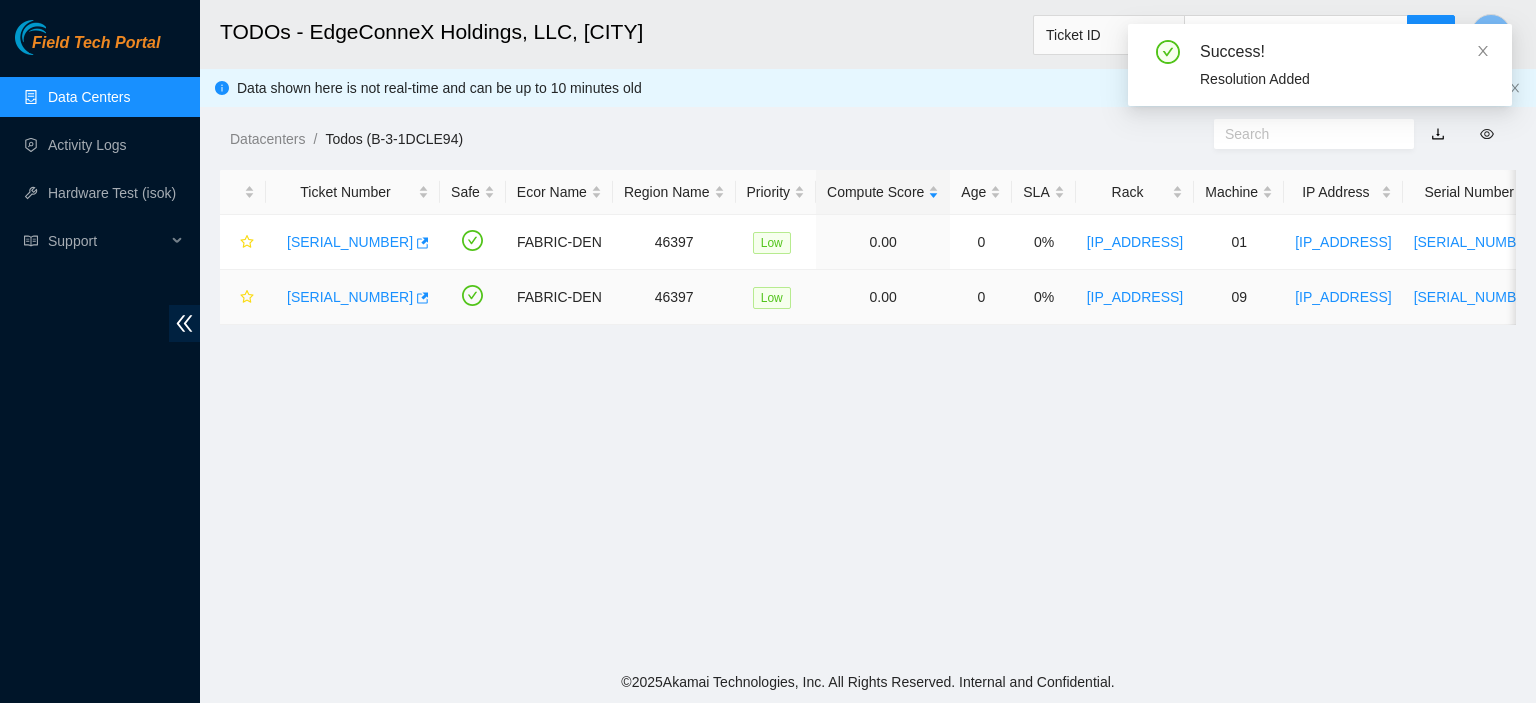 click on "B-V-5SOWMA6" at bounding box center (350, 297) 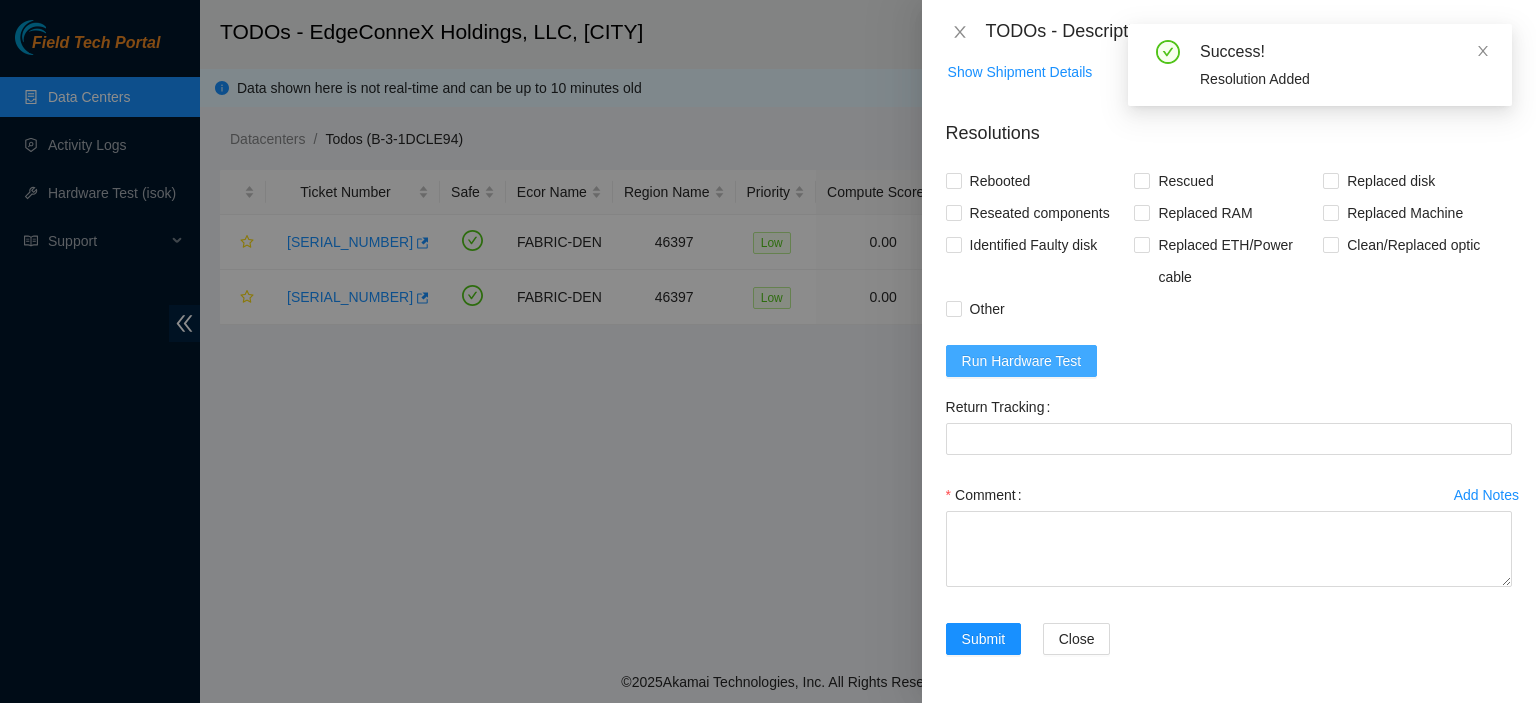 click on "Run Hardware Test" at bounding box center (1022, 361) 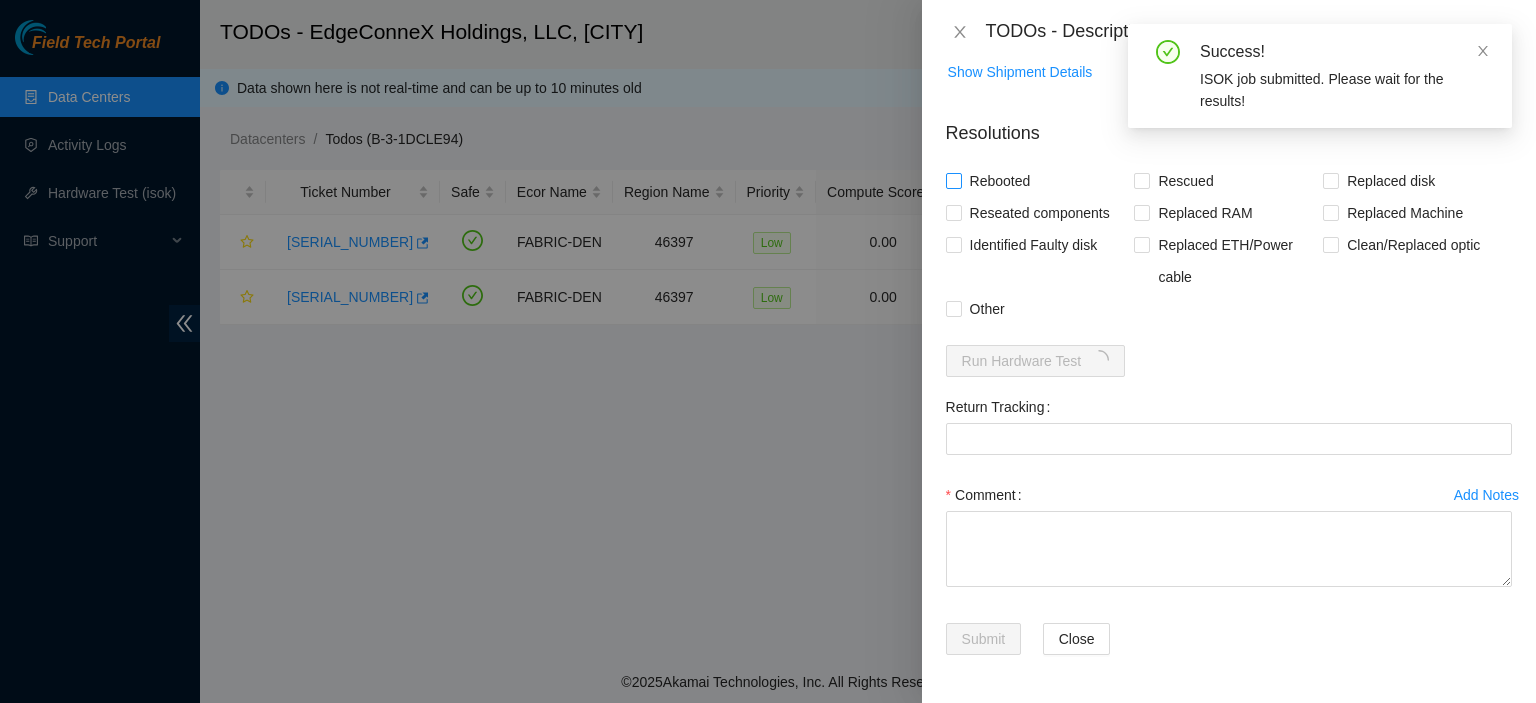 click on "Rebooted" at bounding box center [953, 180] 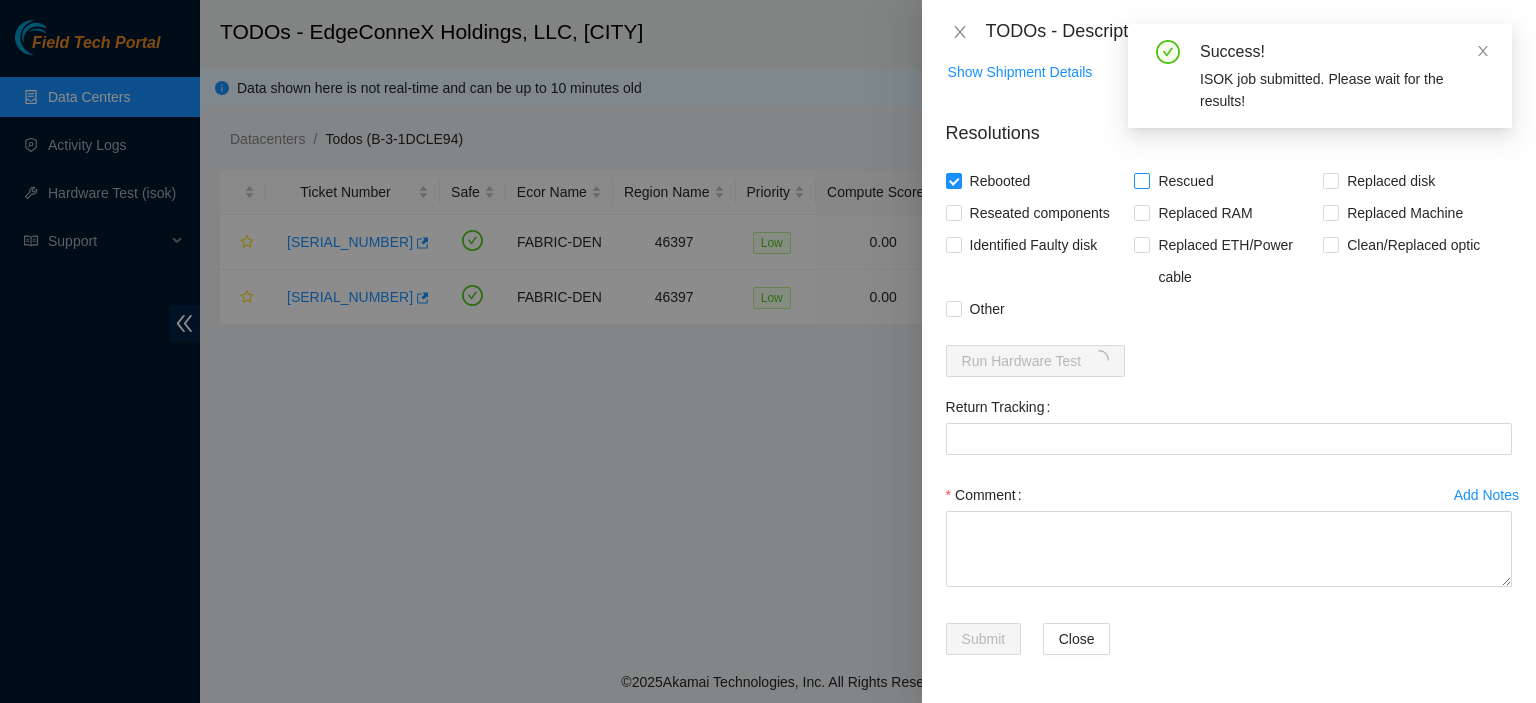 click on "Rescued" at bounding box center (1185, 181) 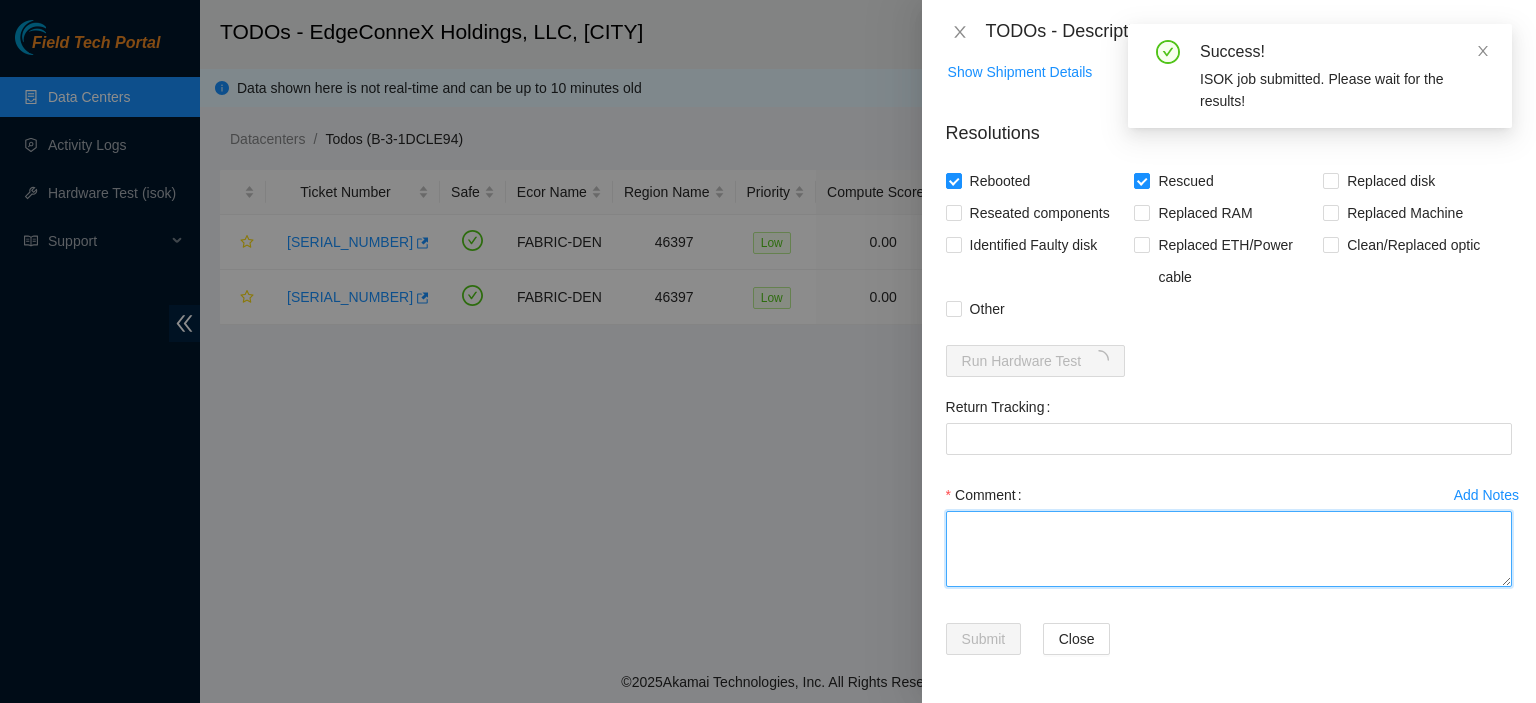 click on "Comment" at bounding box center (1229, 549) 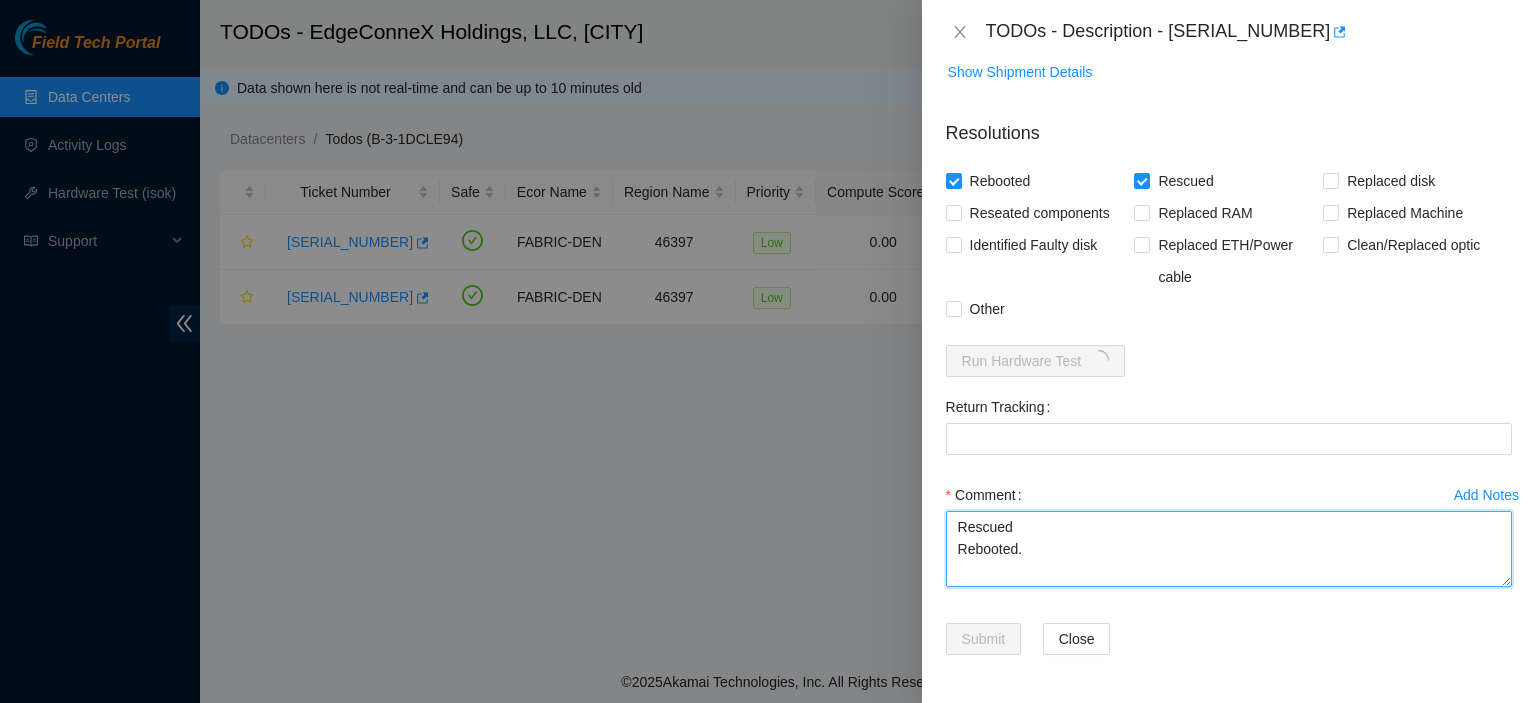 click on "Rescued
Rebooted." at bounding box center (1229, 549) 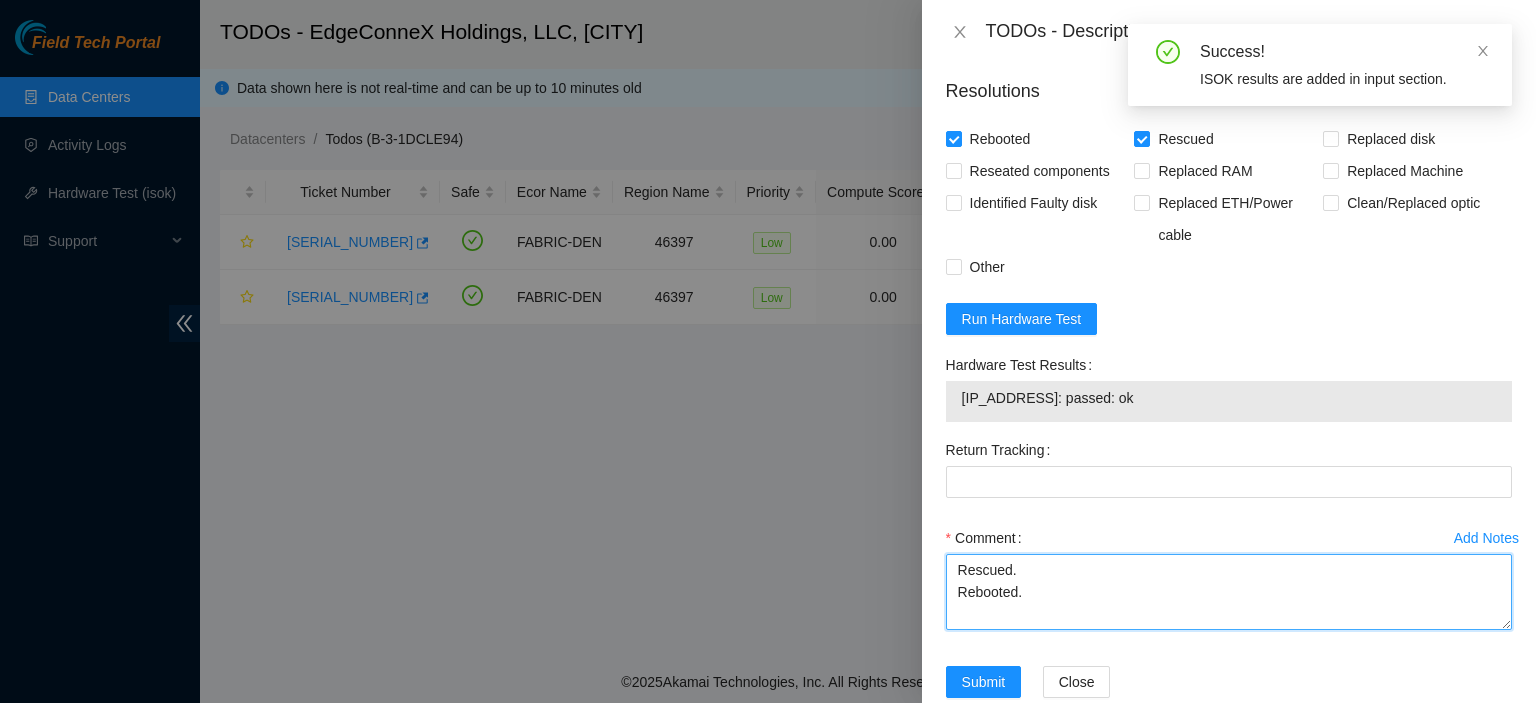 type on "Rescued.
Rebooted." 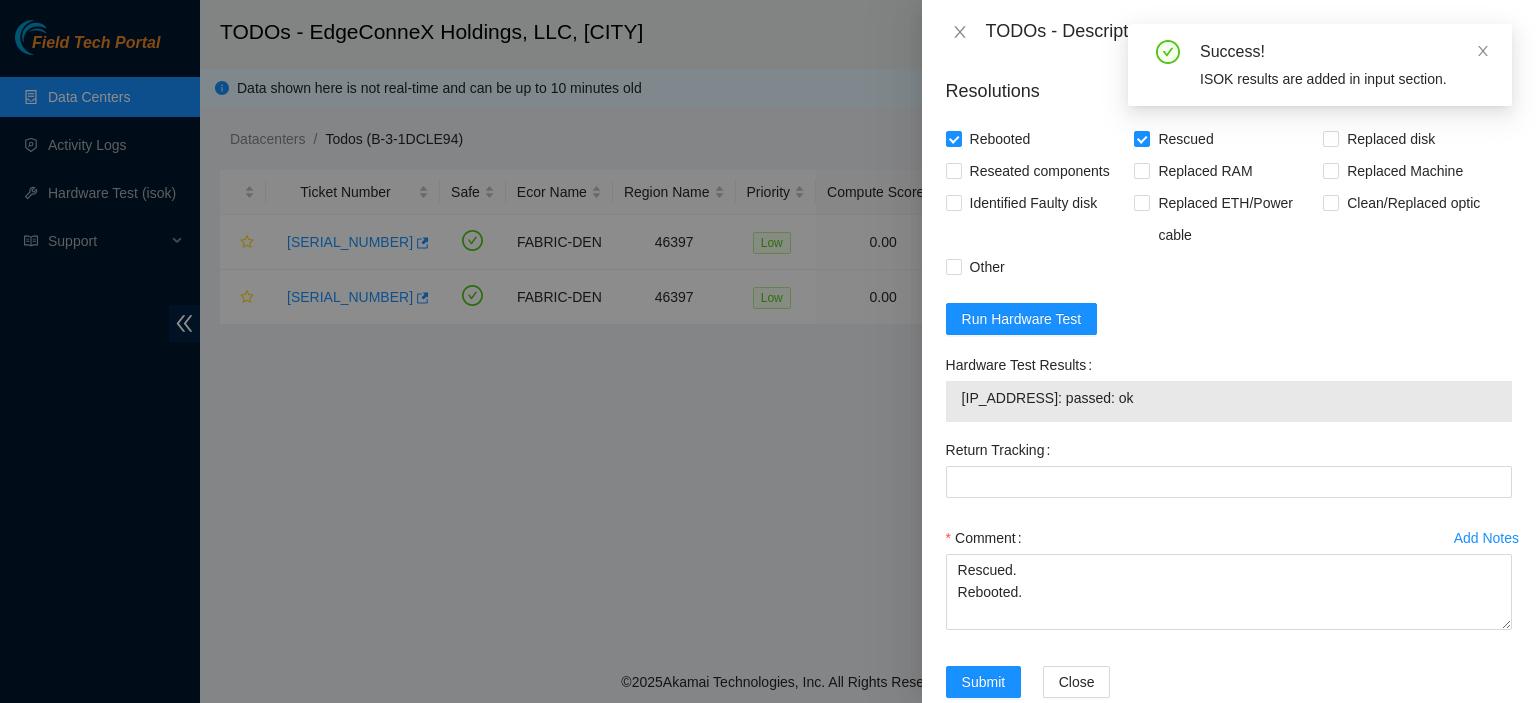scroll, scrollTop: 784, scrollLeft: 0, axis: vertical 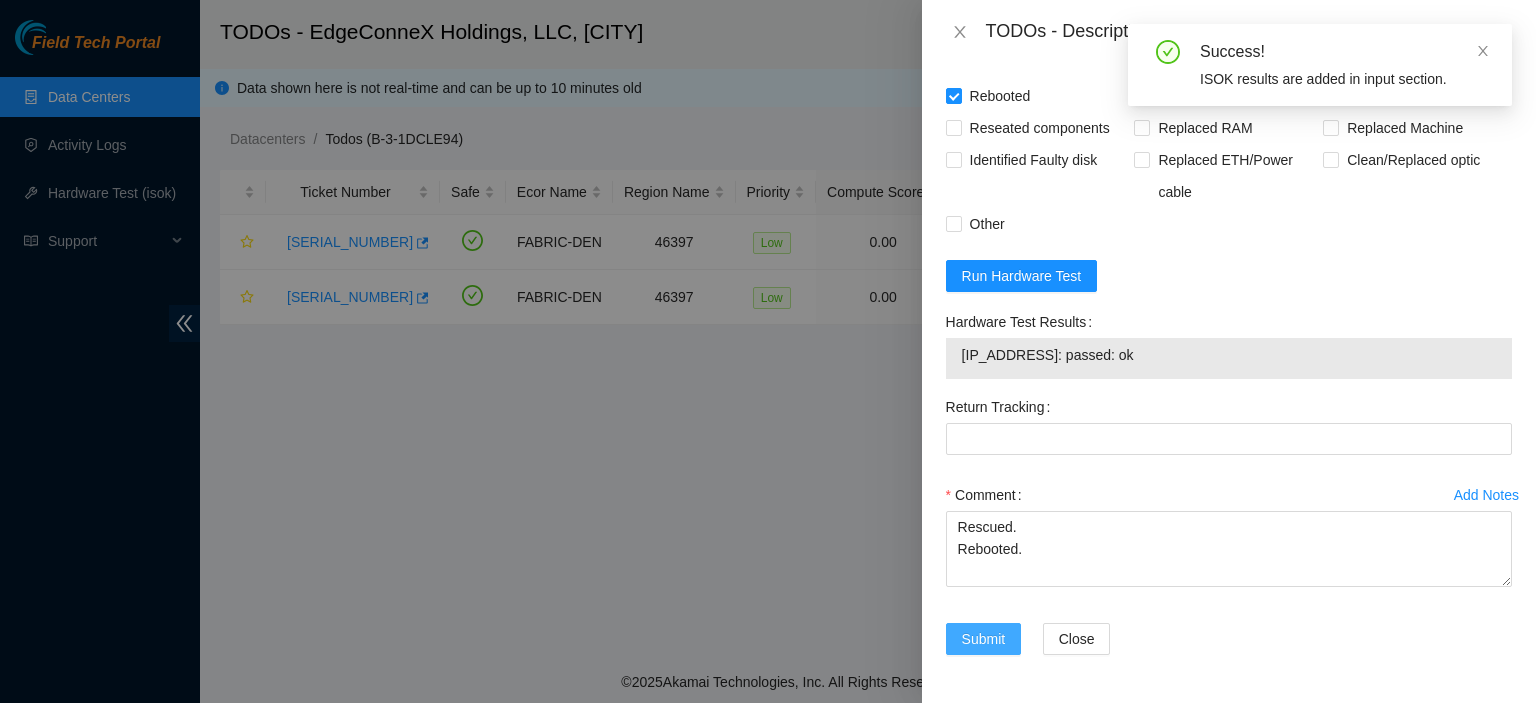 click on "Submit" at bounding box center [984, 639] 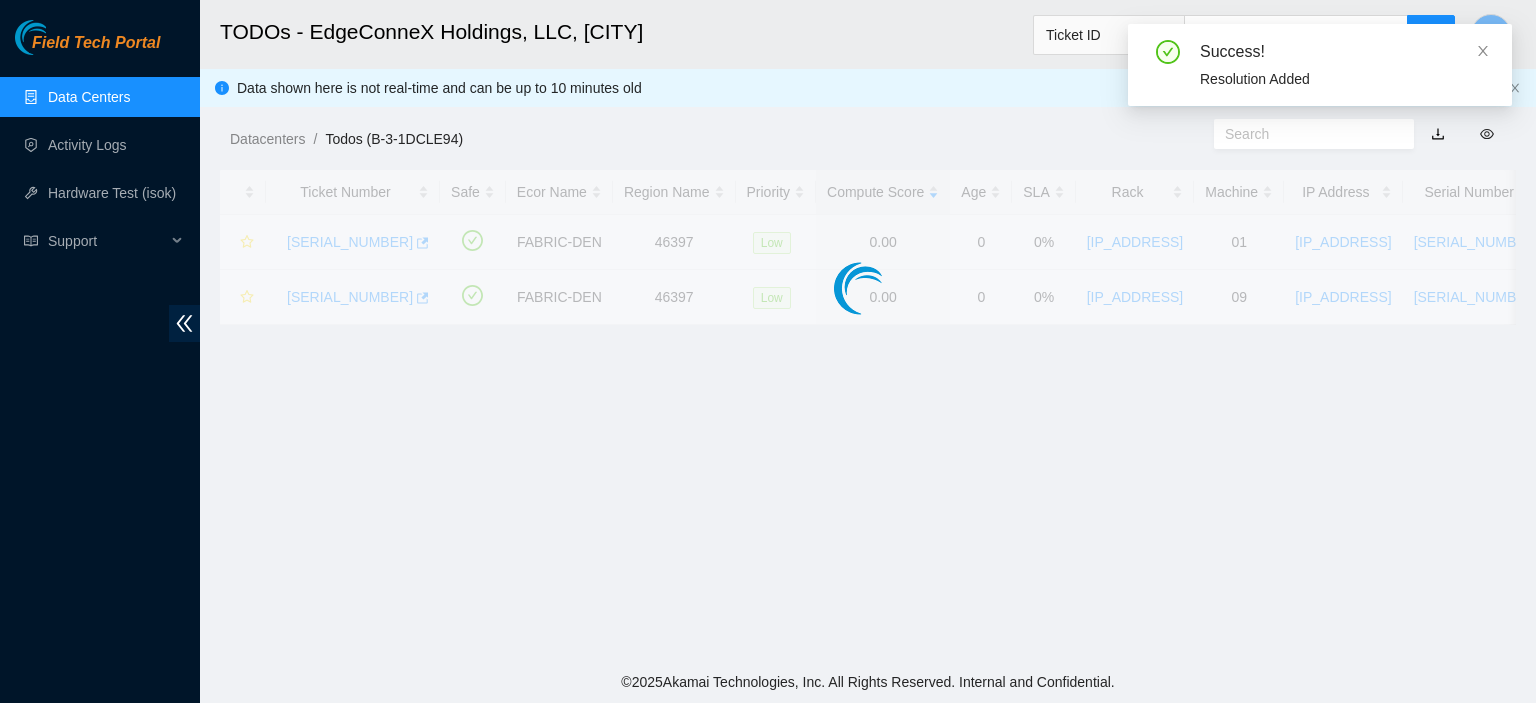 scroll, scrollTop: 541, scrollLeft: 0, axis: vertical 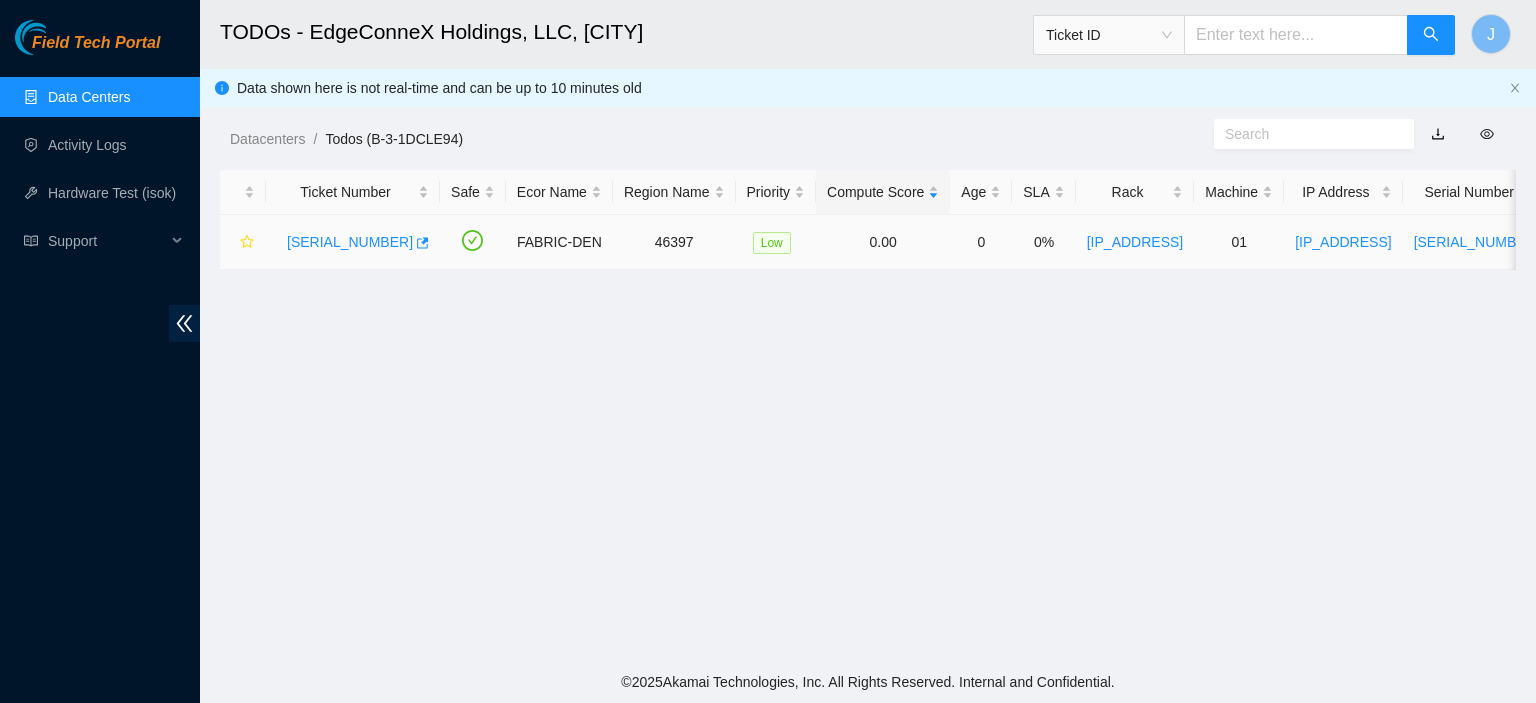 click on "B-V-5SOWM5M" at bounding box center (350, 242) 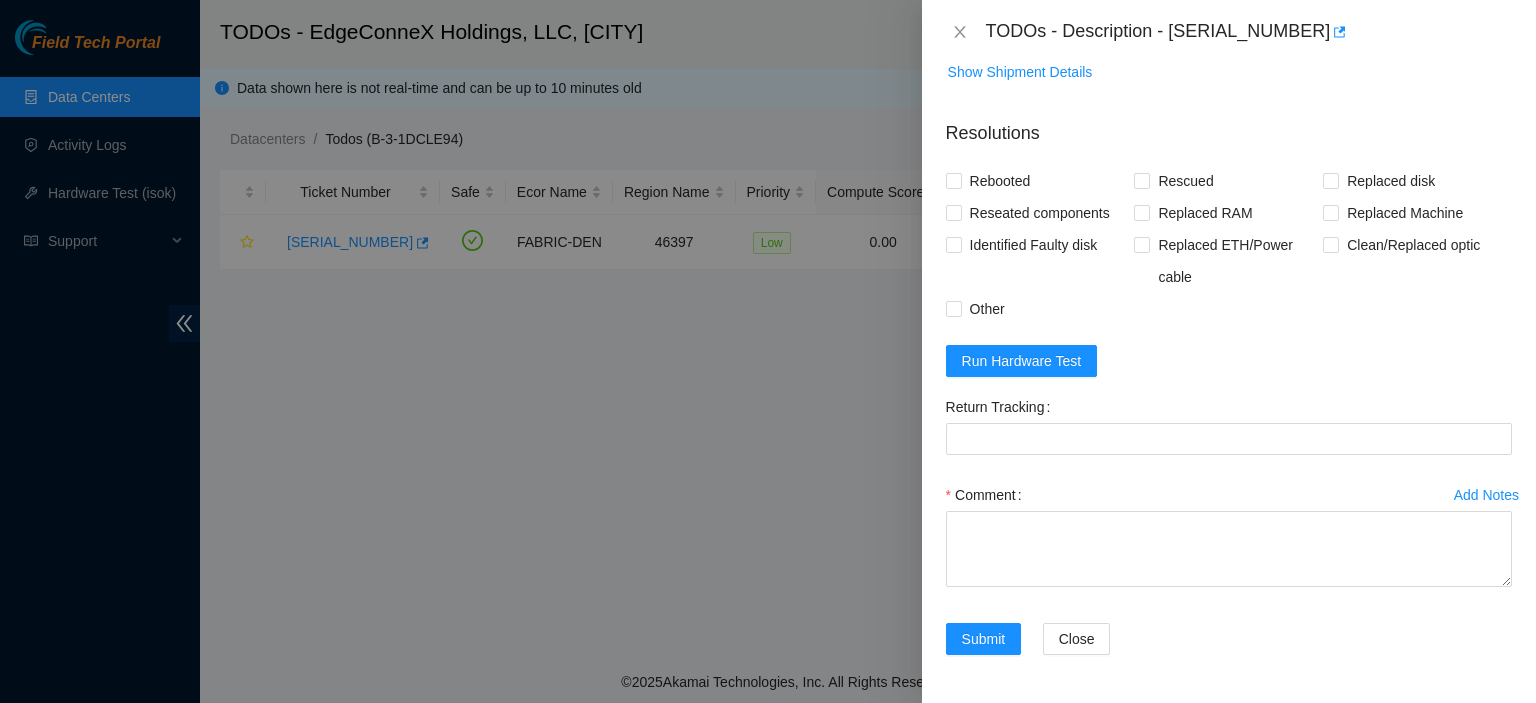scroll, scrollTop: 856, scrollLeft: 0, axis: vertical 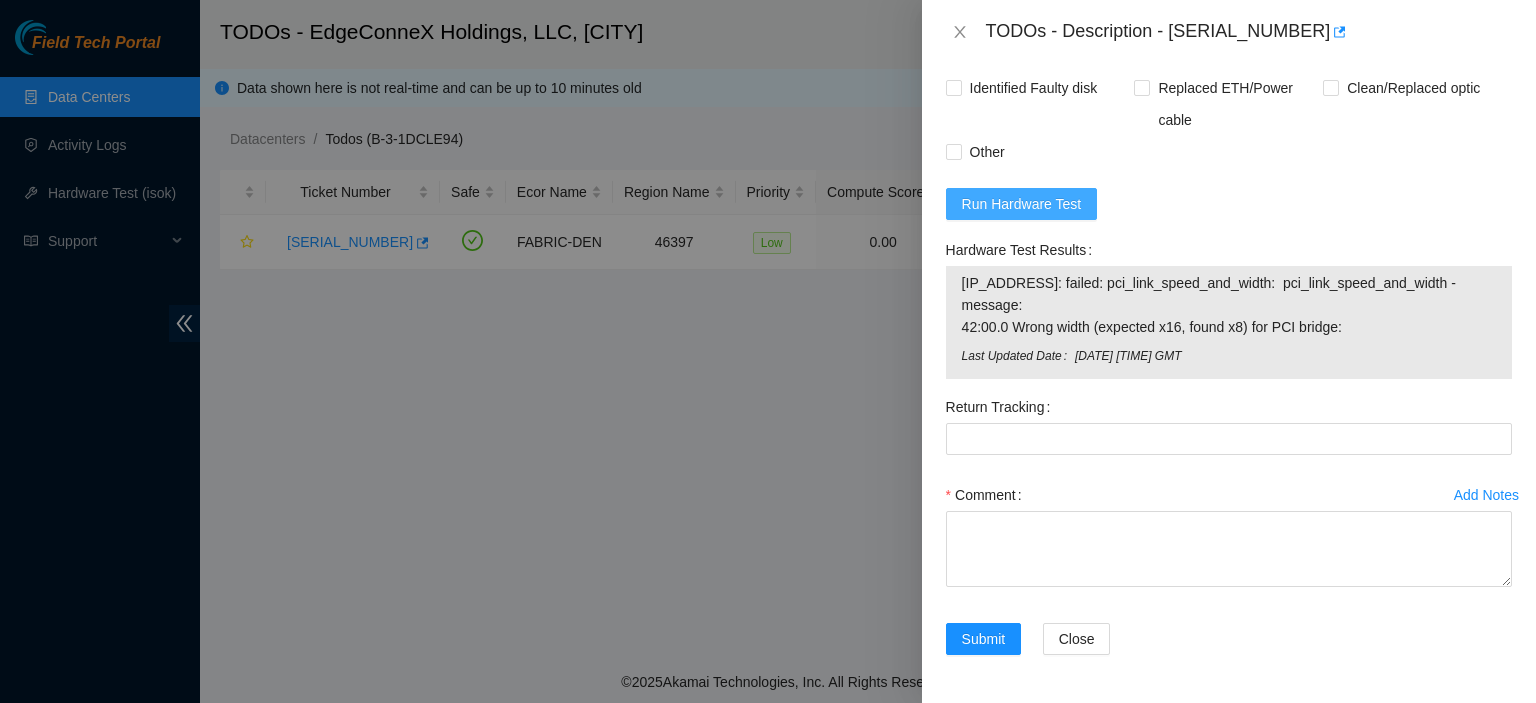 click on "Run Hardware Test" at bounding box center (1022, 204) 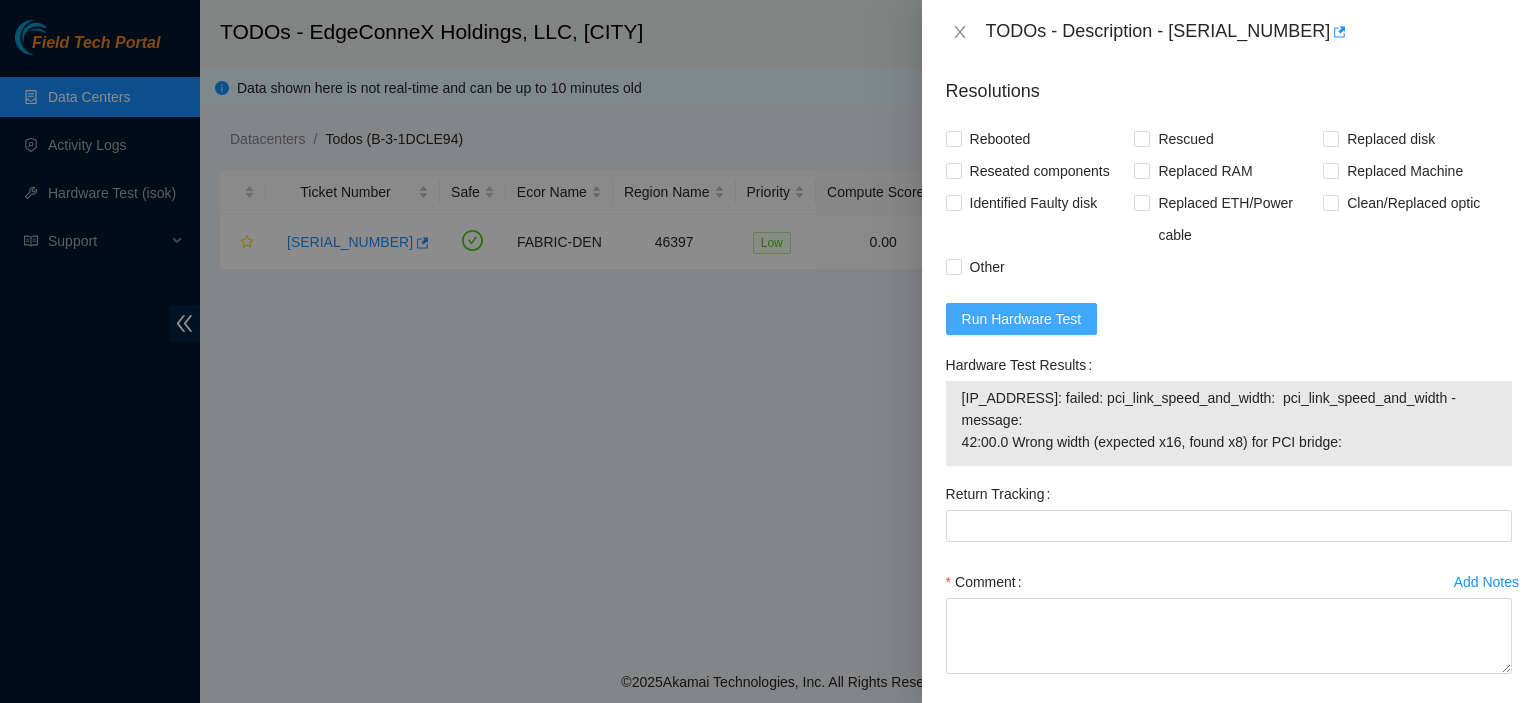 scroll, scrollTop: 828, scrollLeft: 0, axis: vertical 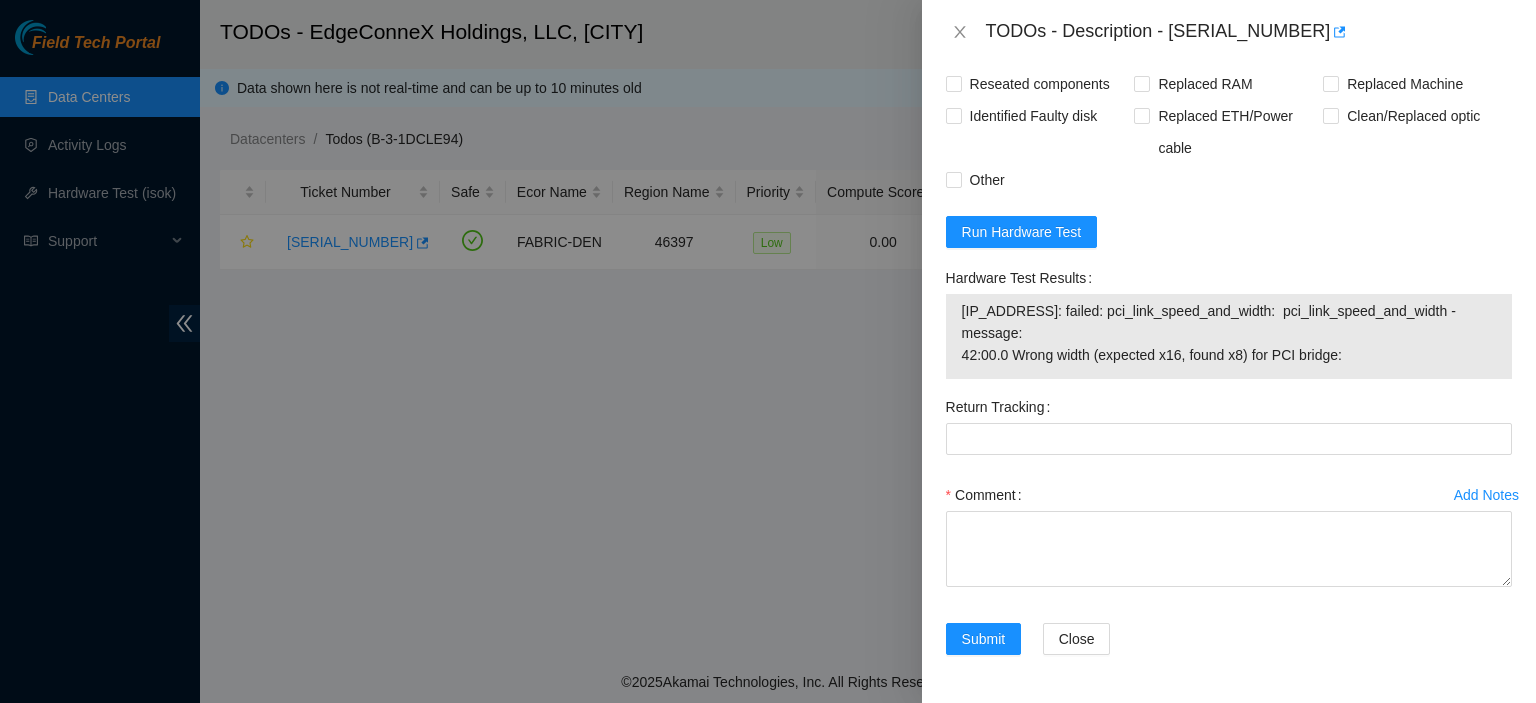 click on "Resolutions Rebooted Rescued Replaced disk Reseated components Replaced RAM Replaced Machine Identified Faulty disk Replaced ETH/Power cable Clean/Replaced optic Other Run Hardware Test Hardware Test Results 23.223.208.196: failed: pci_link_speed_and_width:  pci_link_speed_and_width - message:
42:00.0 Wrong width (expected x16, found x8) for PCI bridge:
Return Tracking Add Notes    Comment Submit Close" at bounding box center (1229, 327) 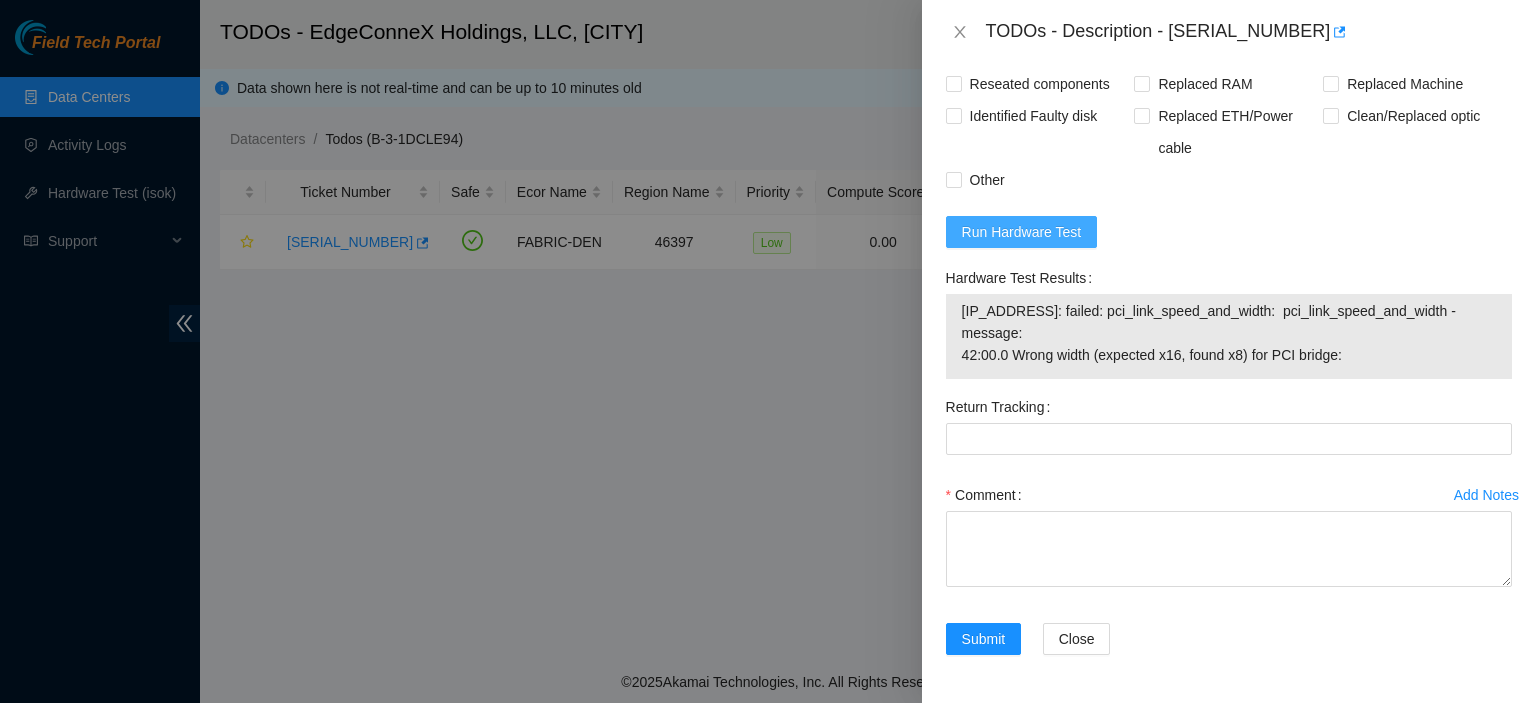 click on "Run Hardware Test" at bounding box center [1022, 232] 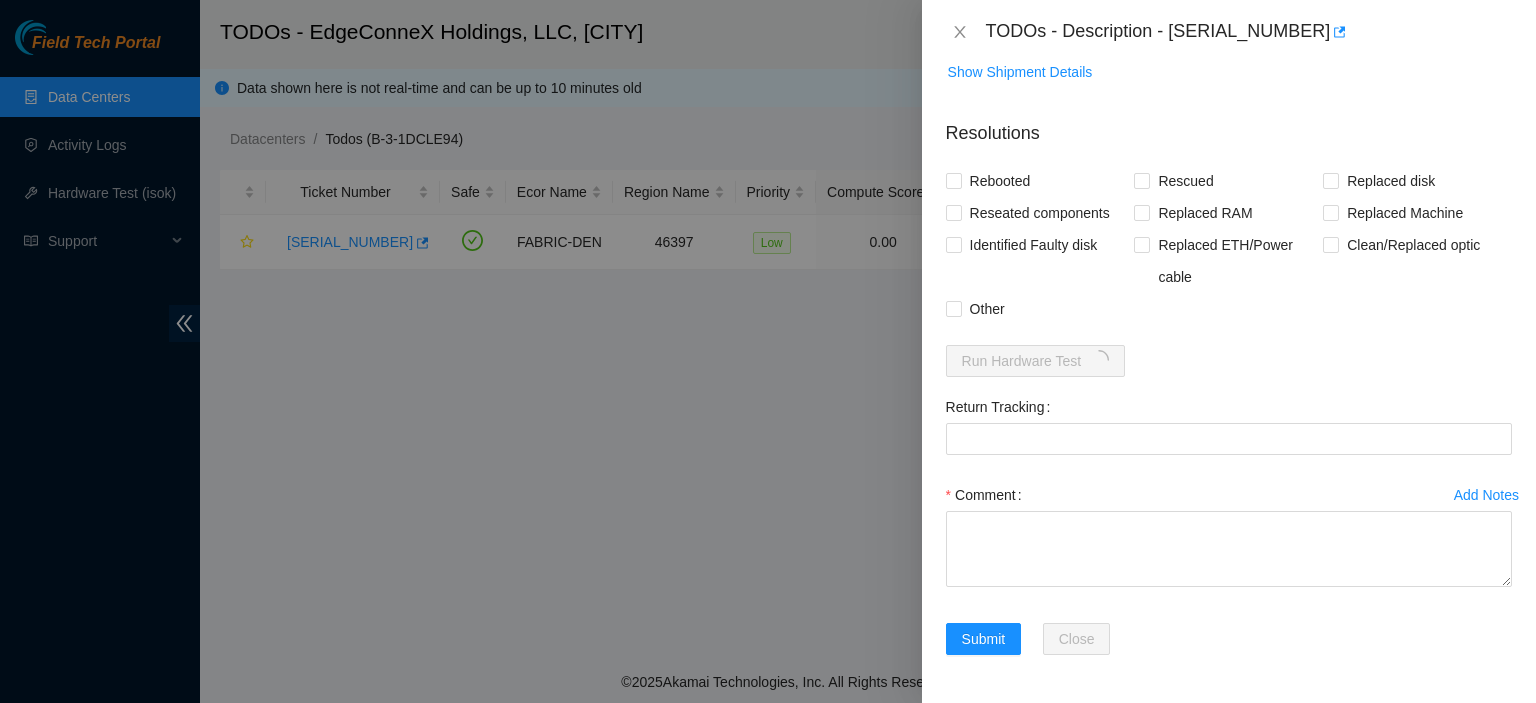 scroll, scrollTop: 700, scrollLeft: 0, axis: vertical 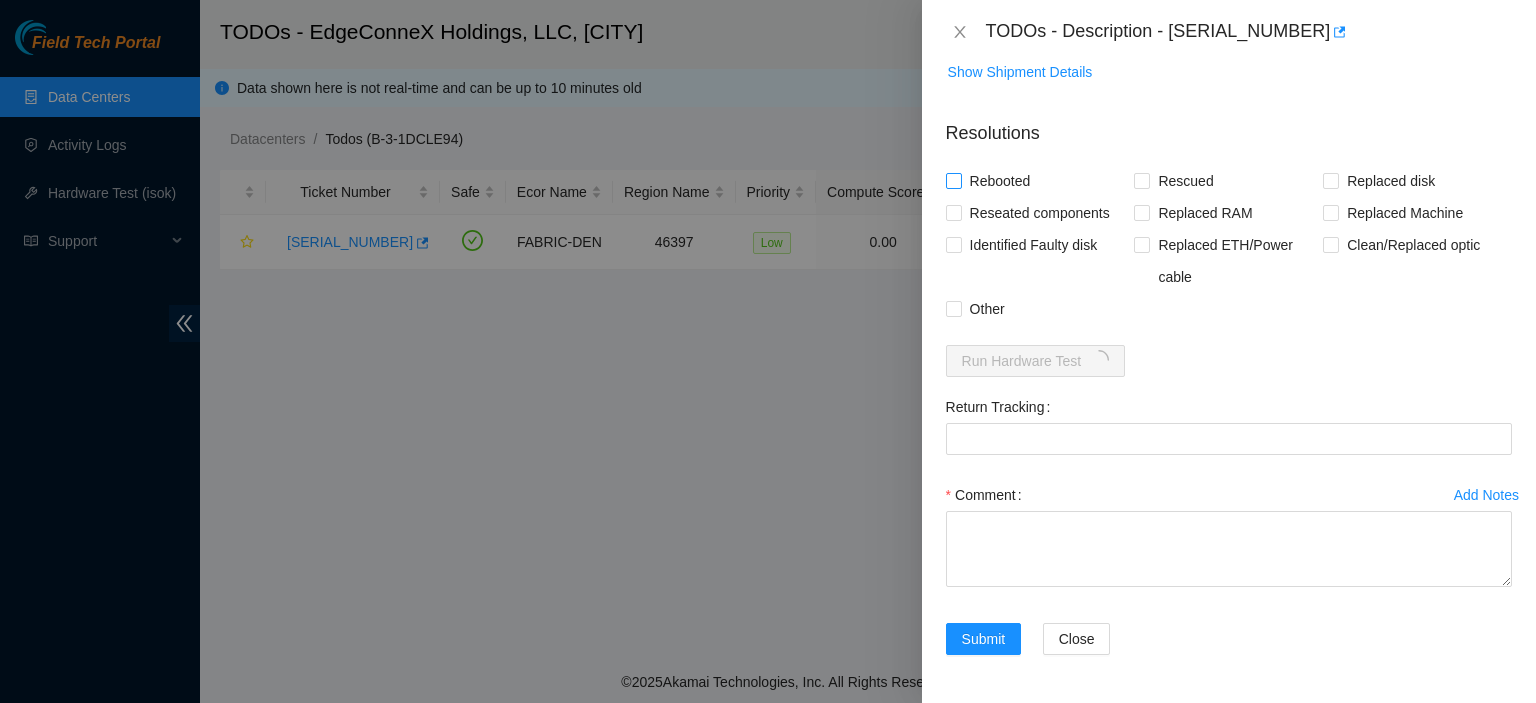 click on "Rebooted" at bounding box center [953, 180] 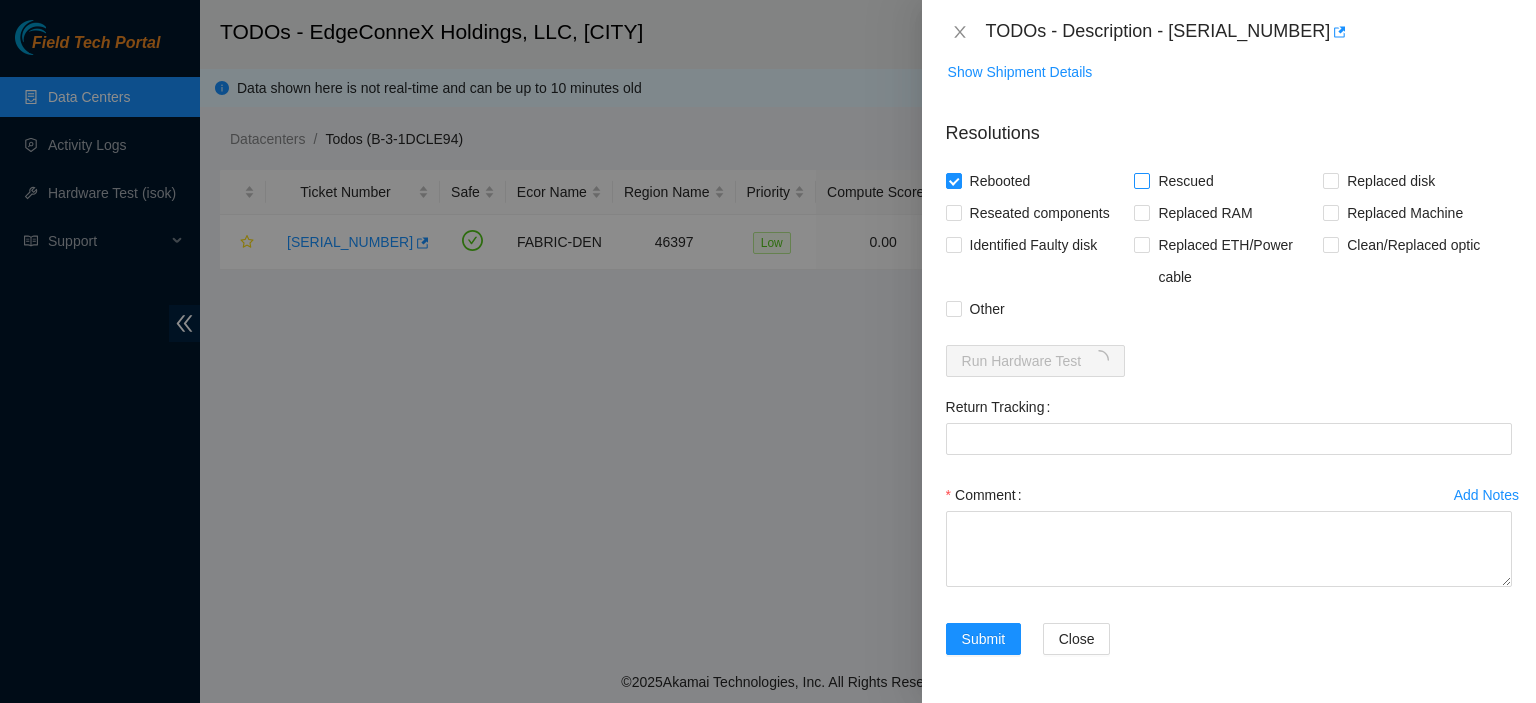 click on "Rescued" at bounding box center (1185, 181) 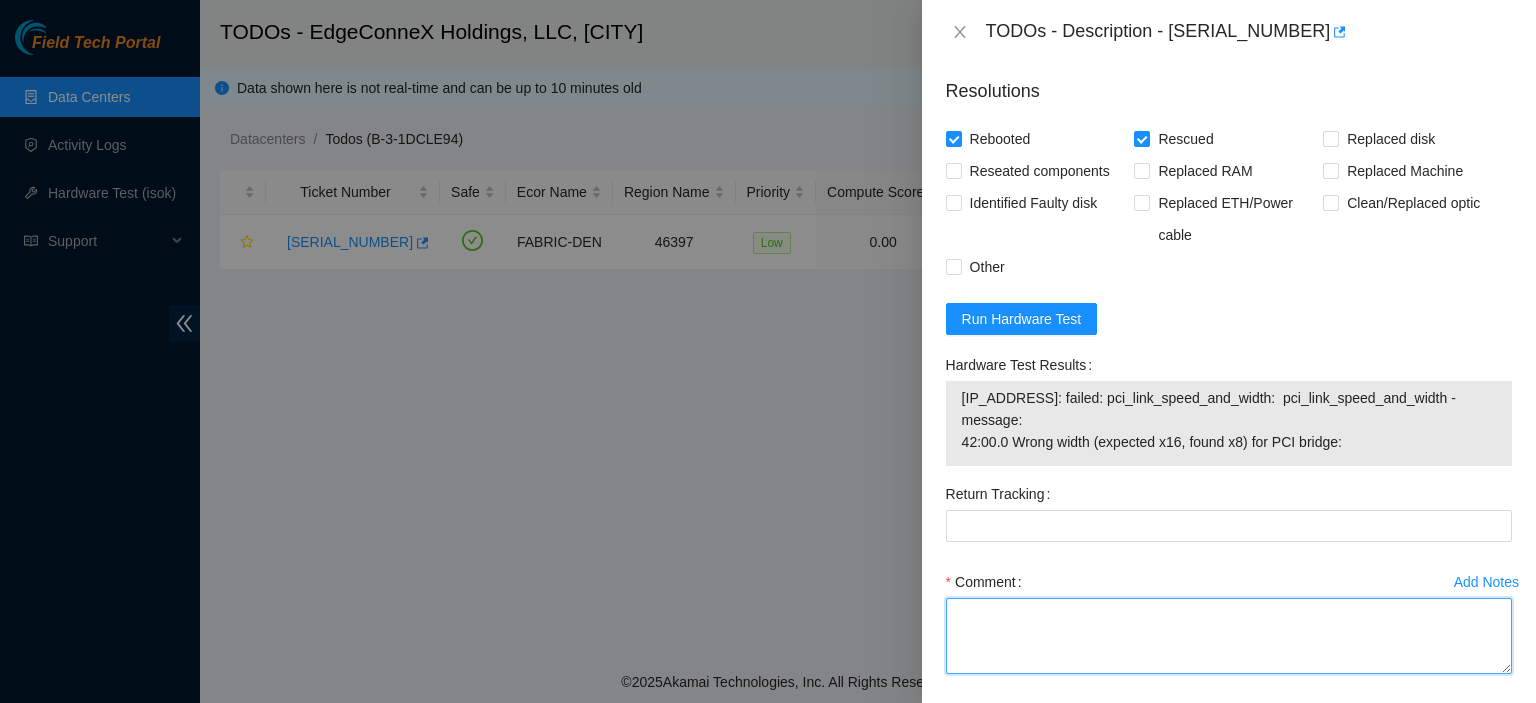 click on "Comment" at bounding box center [1229, 636] 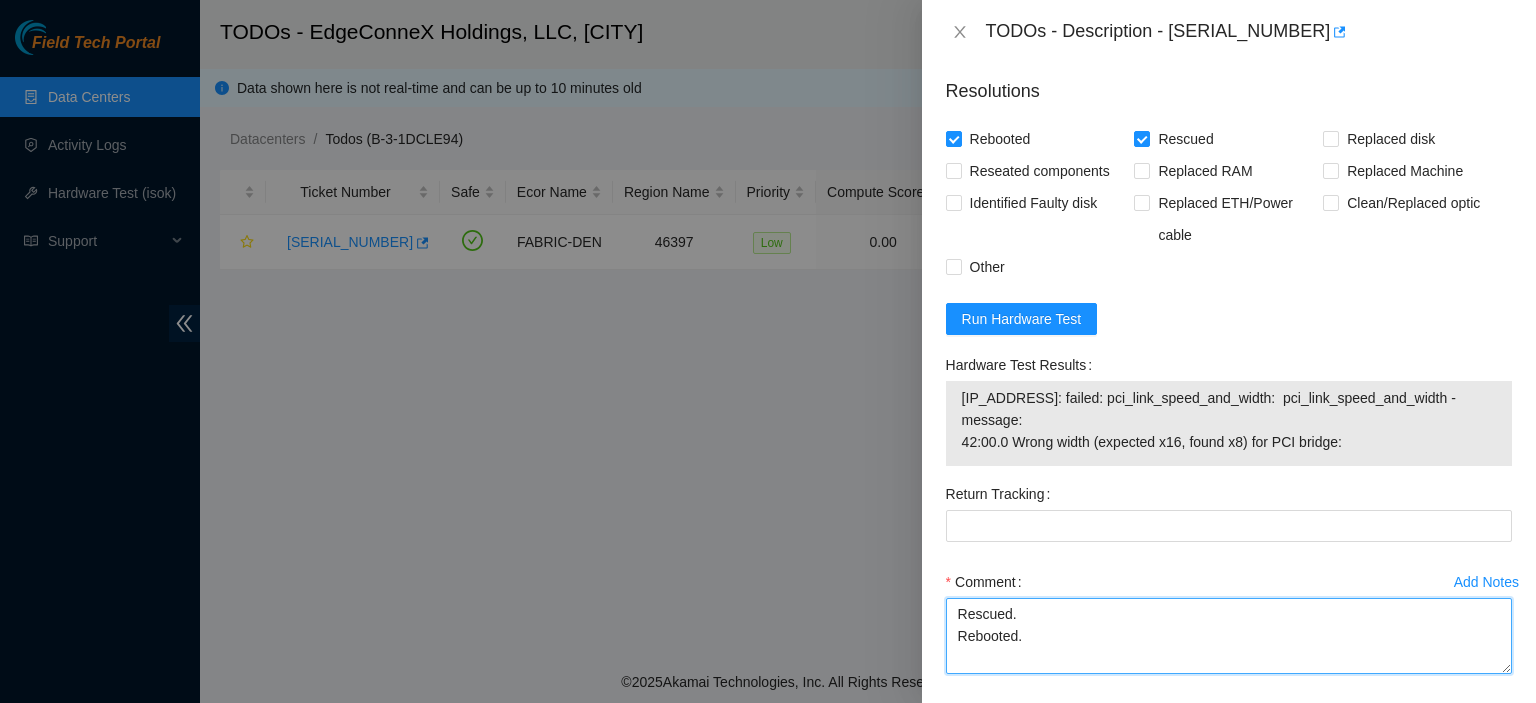 type on "Rescued.
Rebooted." 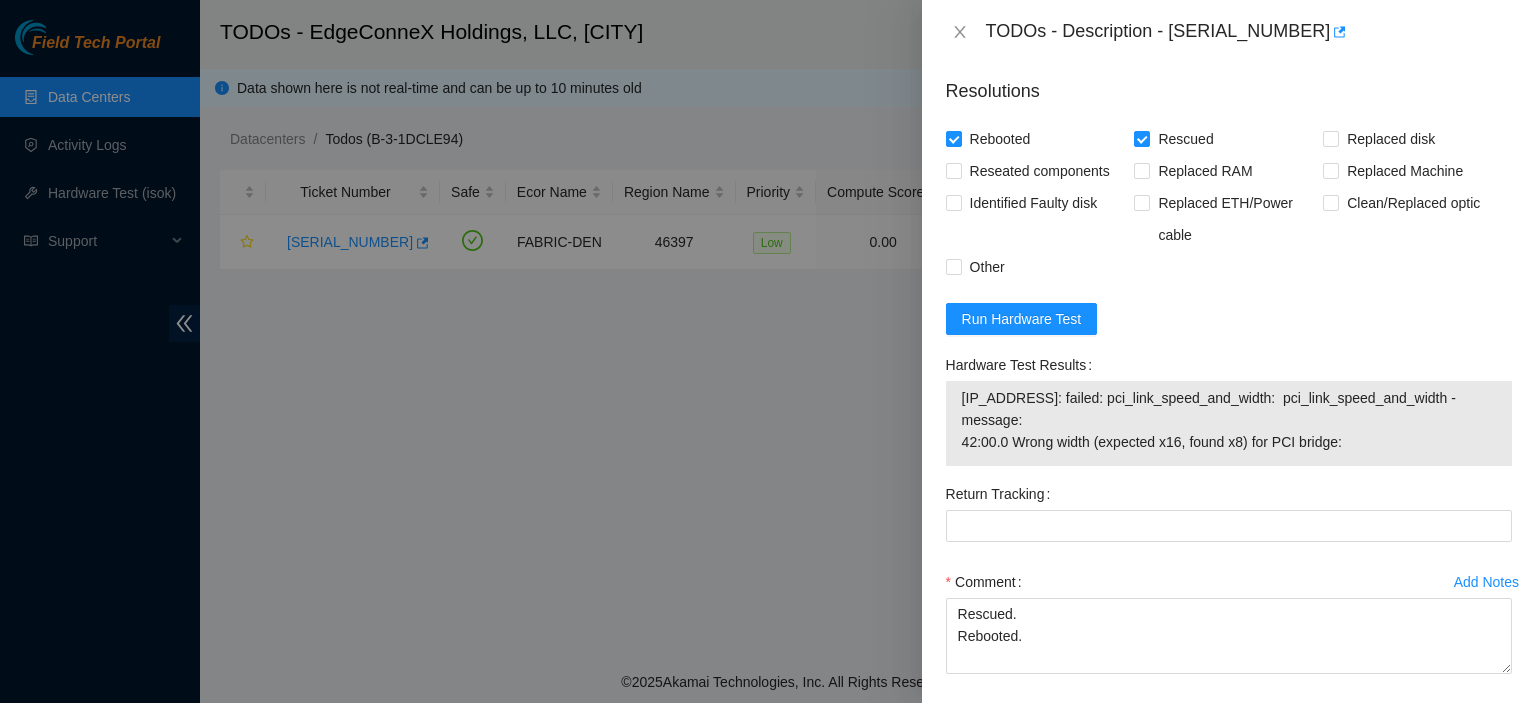 scroll, scrollTop: 828, scrollLeft: 0, axis: vertical 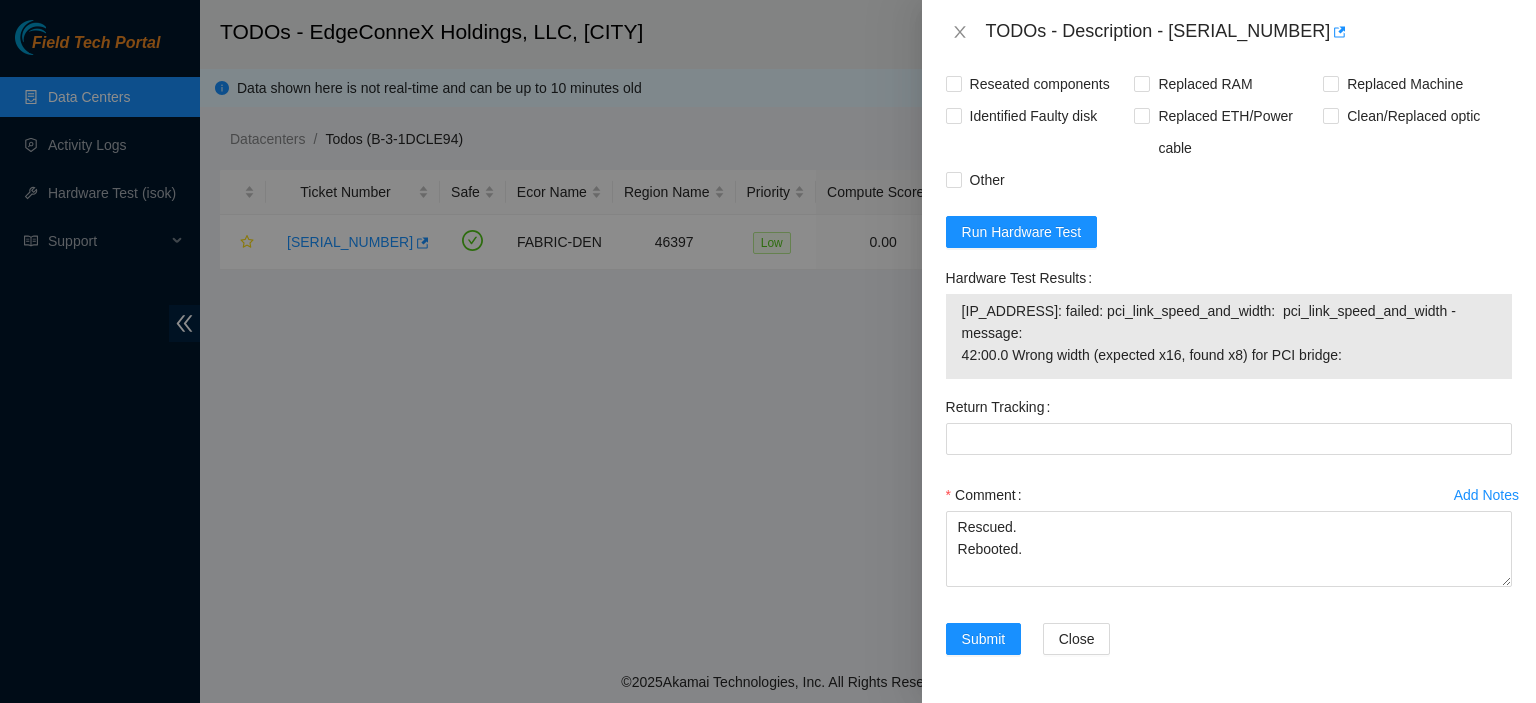drag, startPoint x: 954, startPoint y: 311, endPoint x: 1396, endPoint y: 361, distance: 444.81906 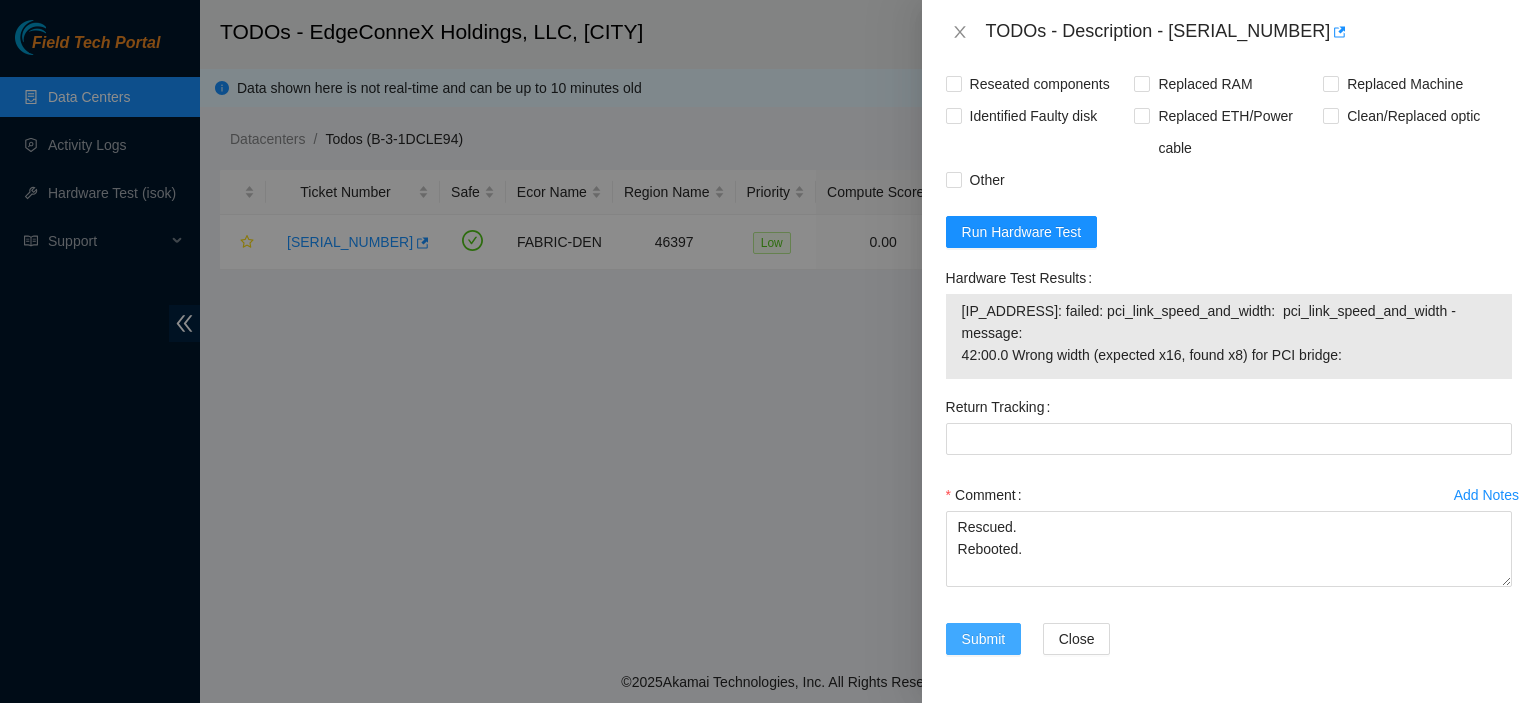 click on "Submit" at bounding box center (984, 639) 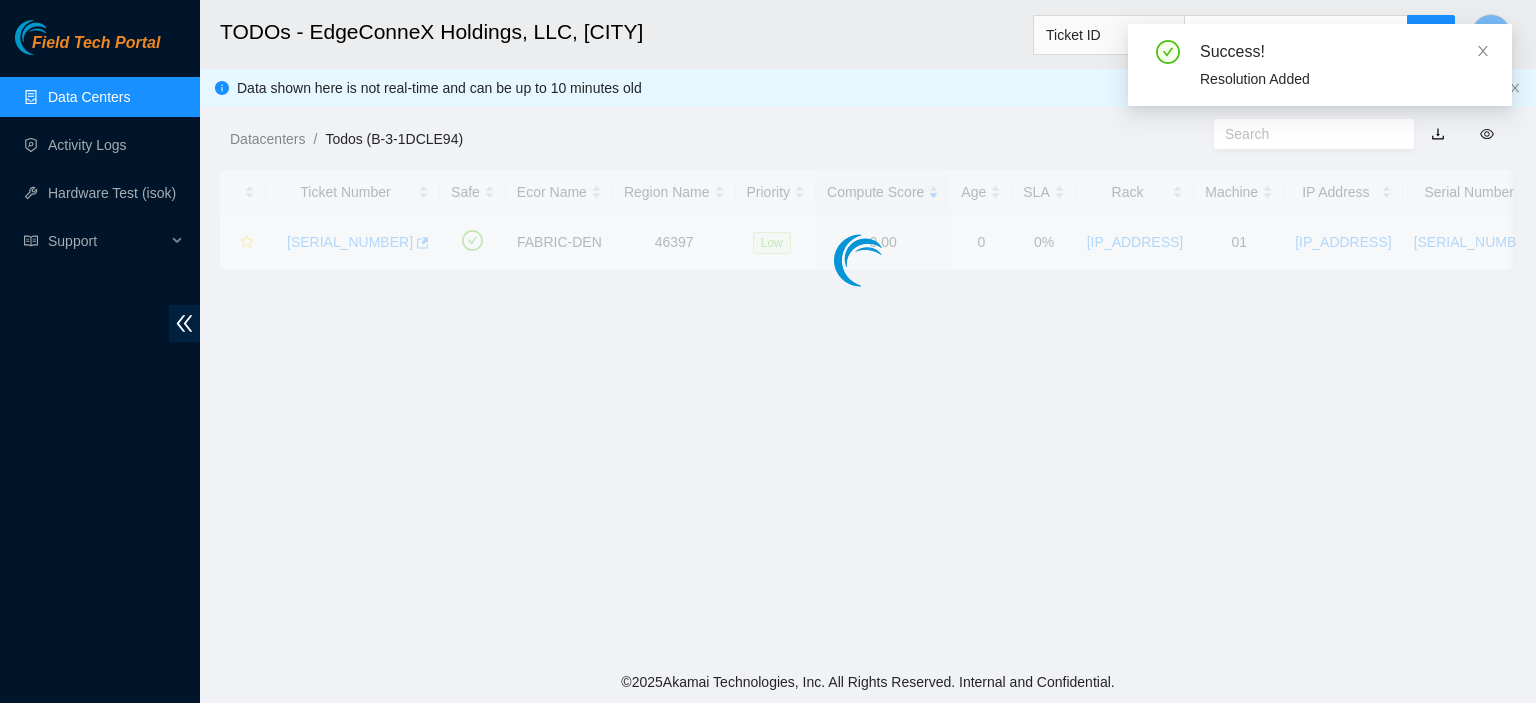 scroll, scrollTop: 541, scrollLeft: 0, axis: vertical 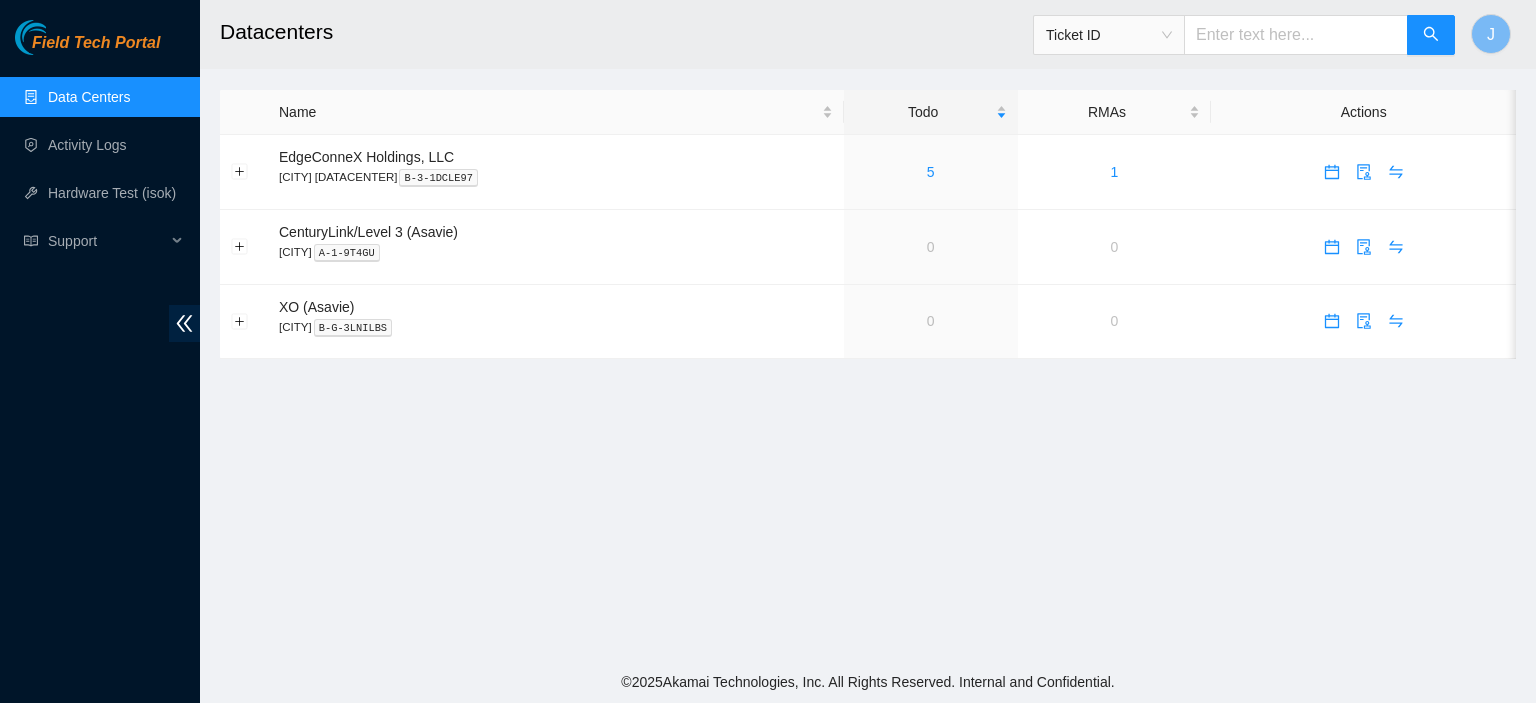 click on "Ticket ID" at bounding box center [1109, 35] 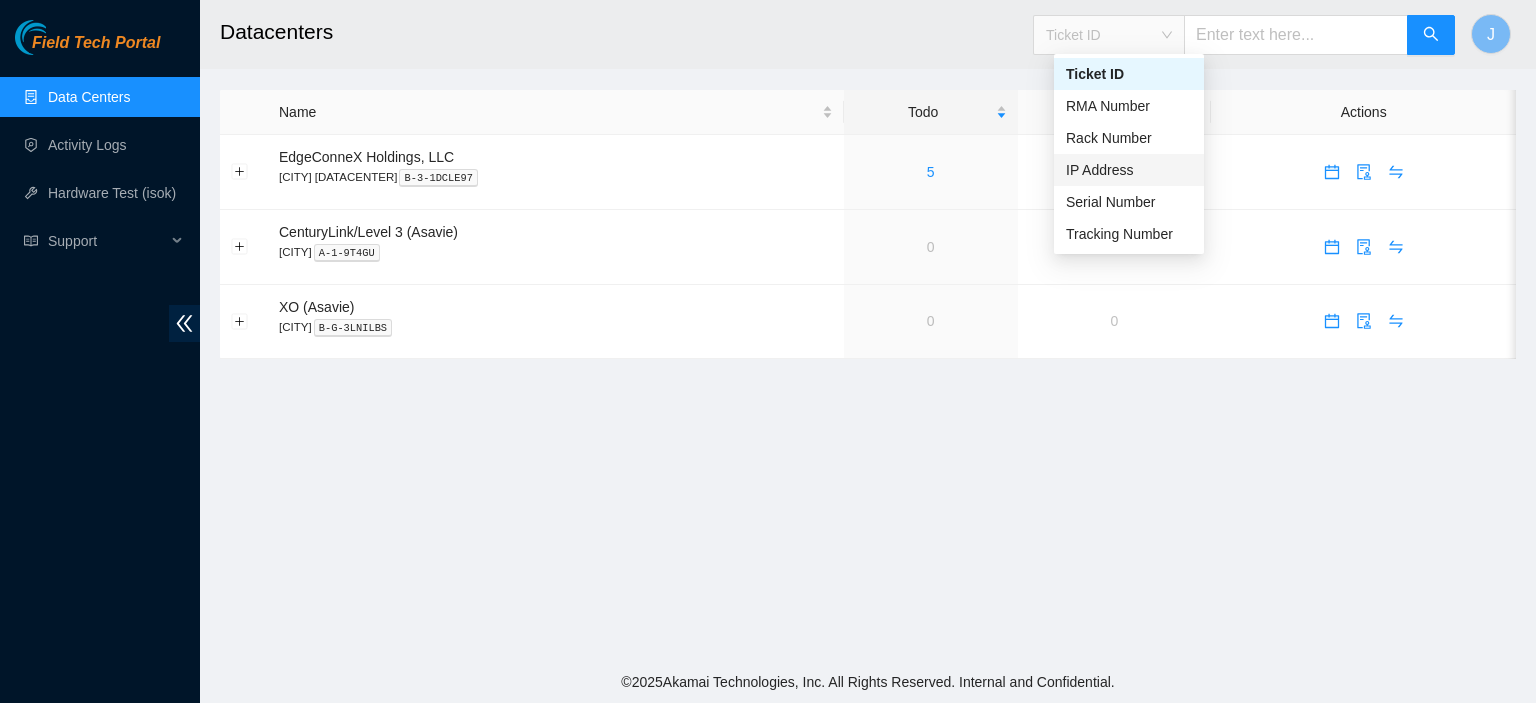 click on "IP Address" at bounding box center [1129, 170] 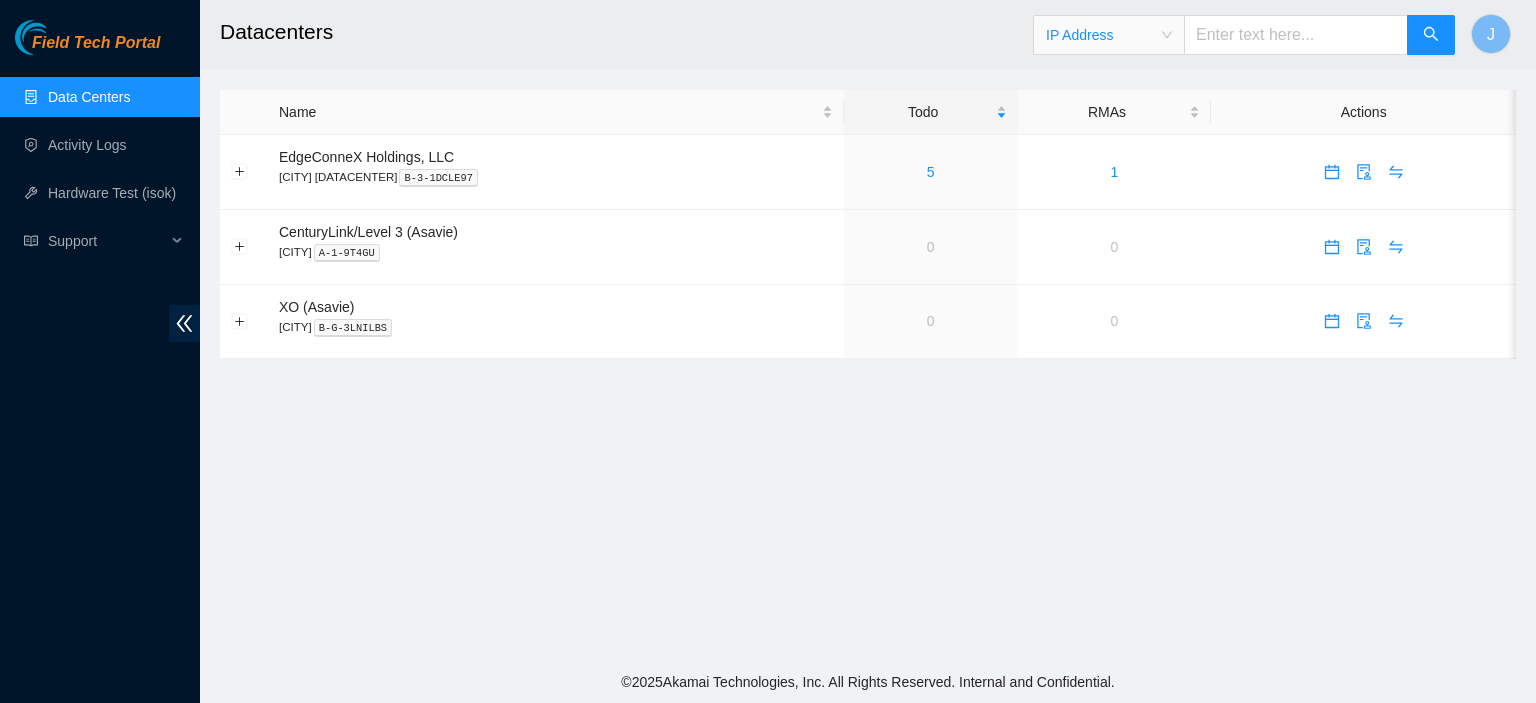 click at bounding box center [1296, 35] 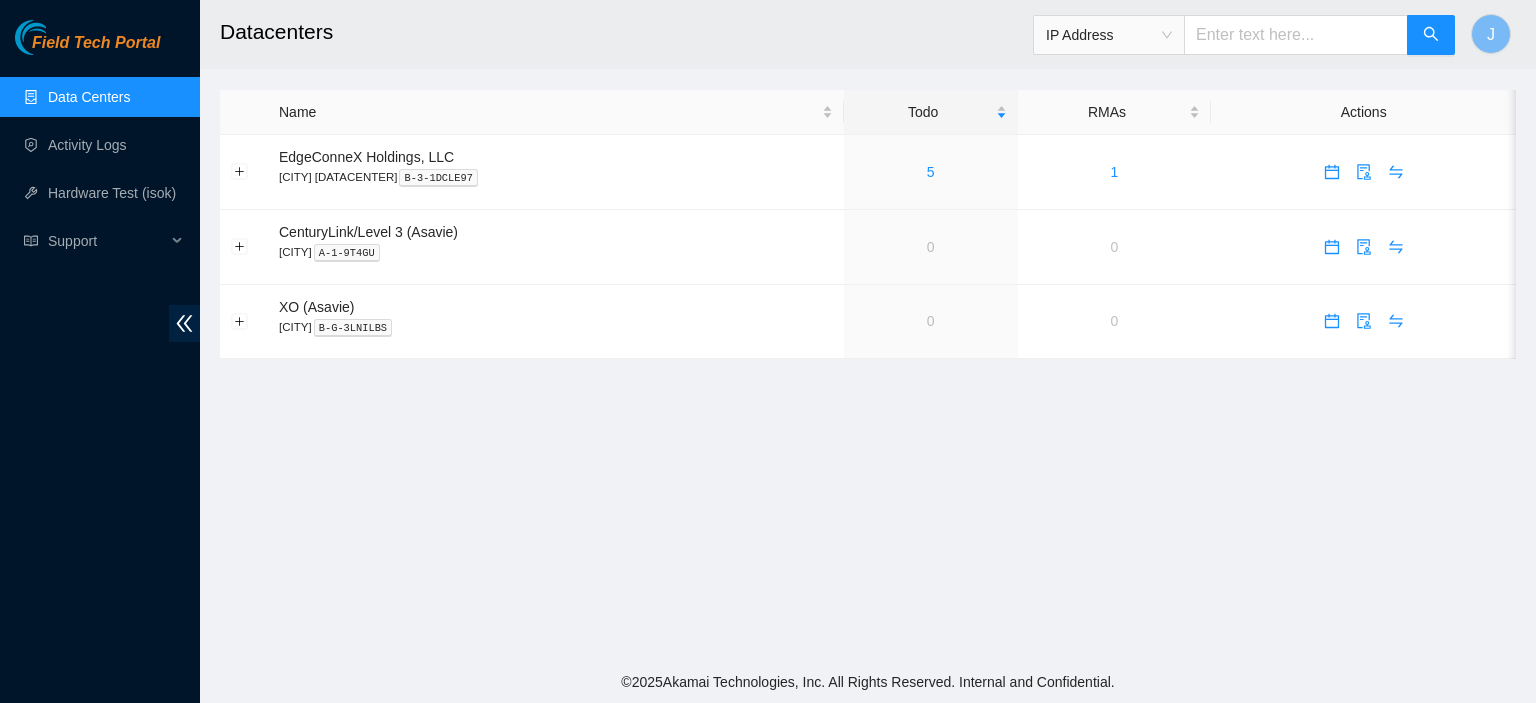 paste on "23.215.222.211" 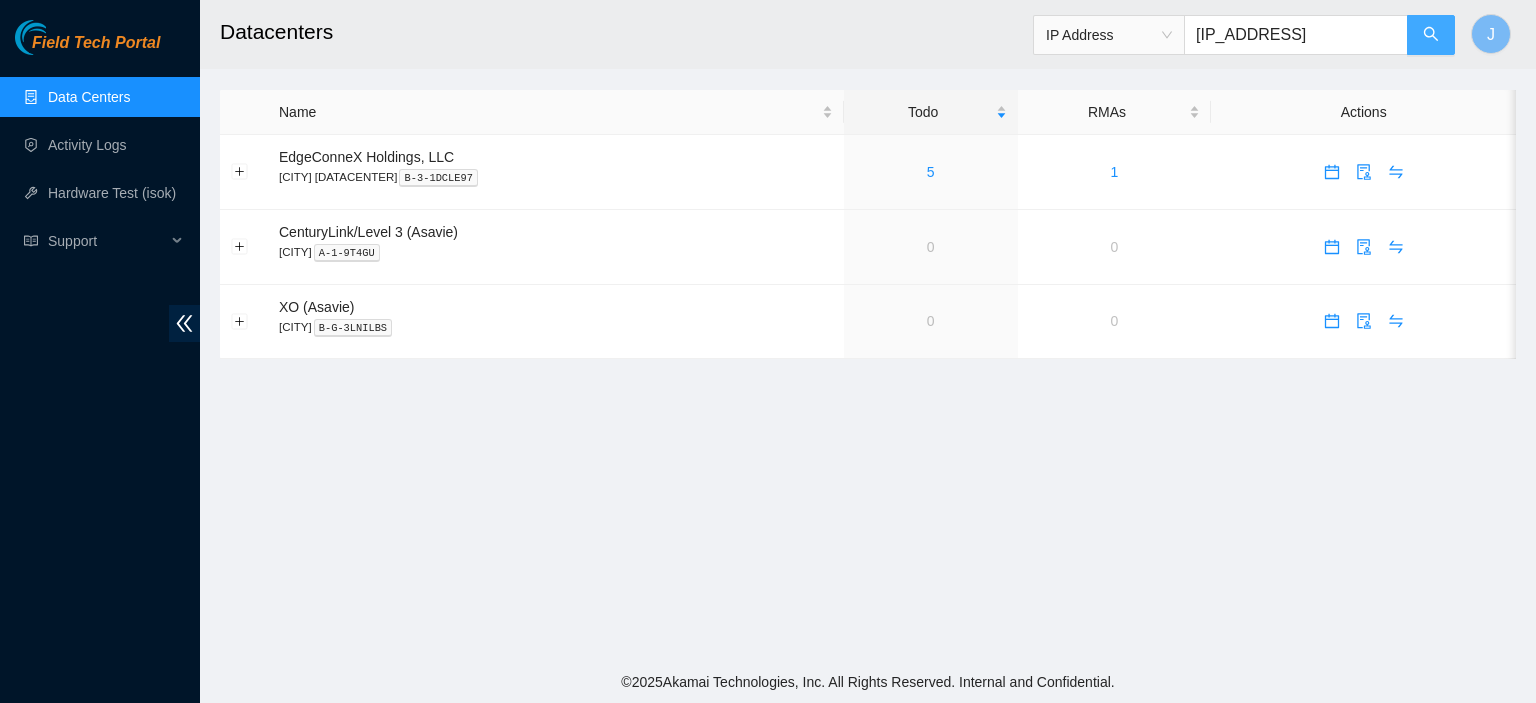 click 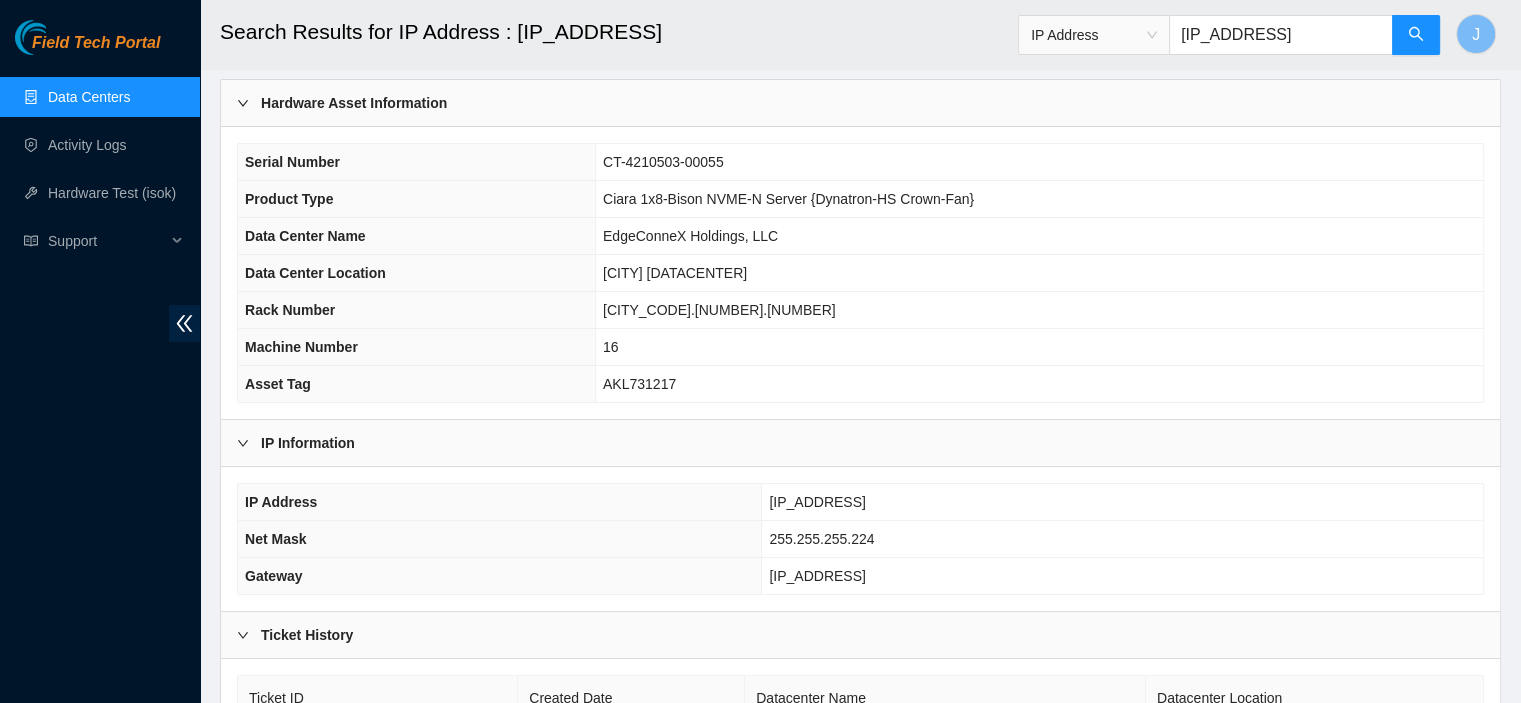 scroll, scrollTop: 78, scrollLeft: 0, axis: vertical 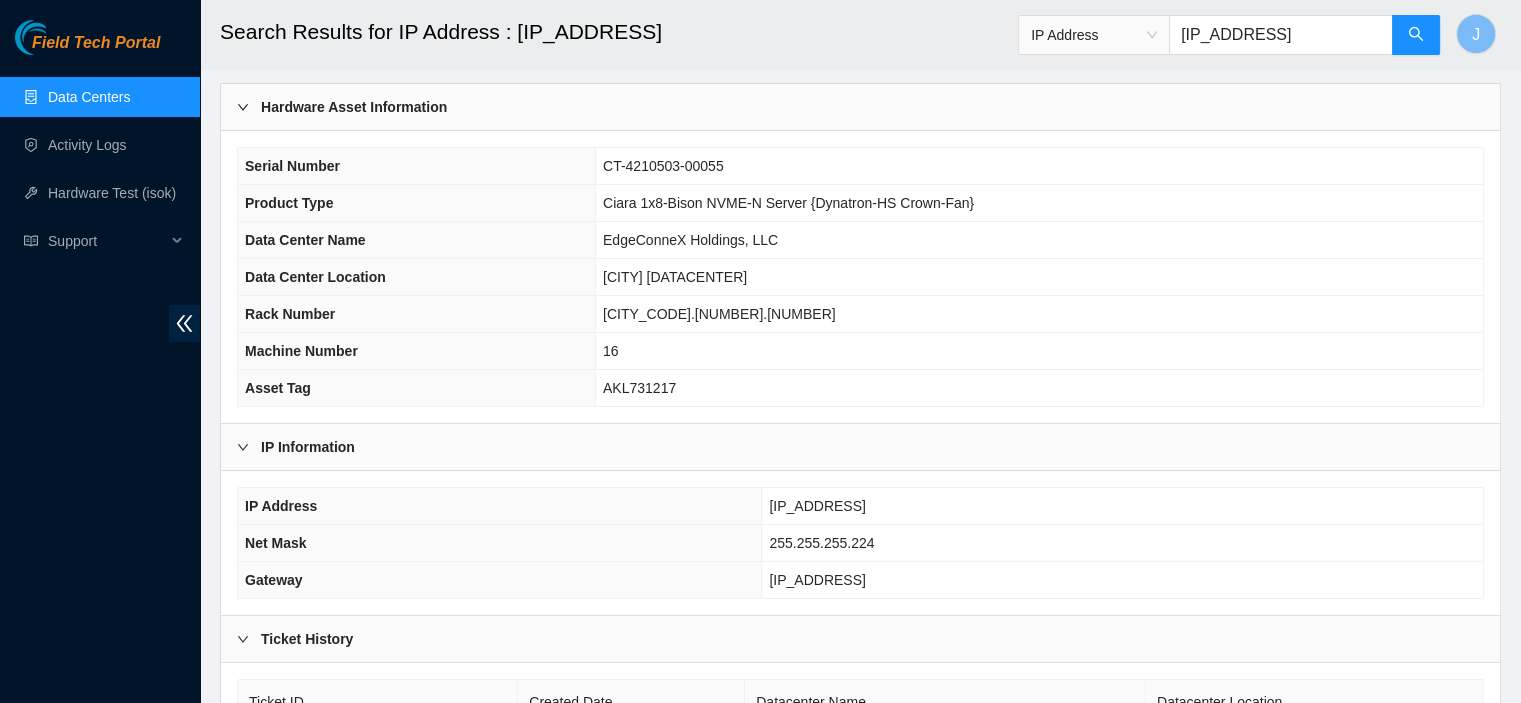 click on "23.215.222.211" at bounding box center (1281, 35) 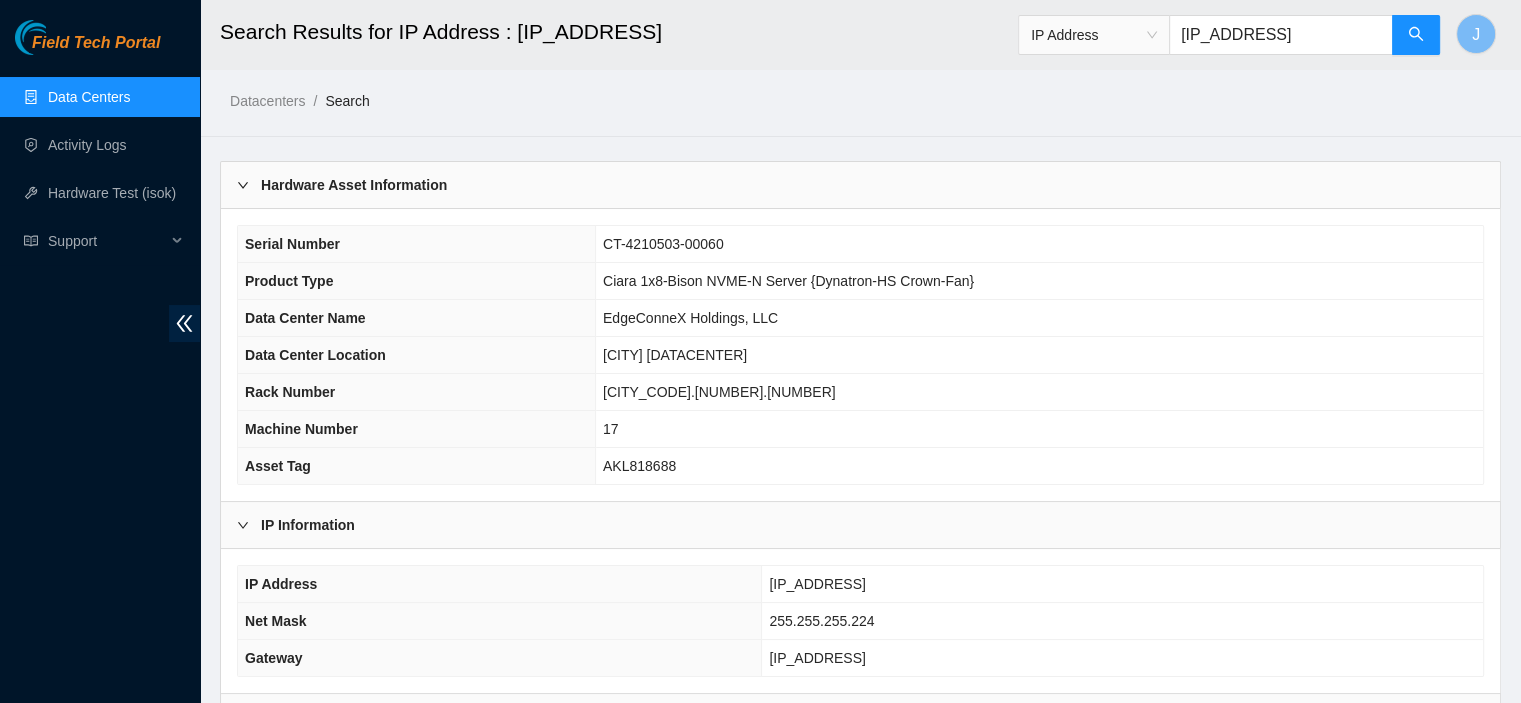type on "23.215.222.214" 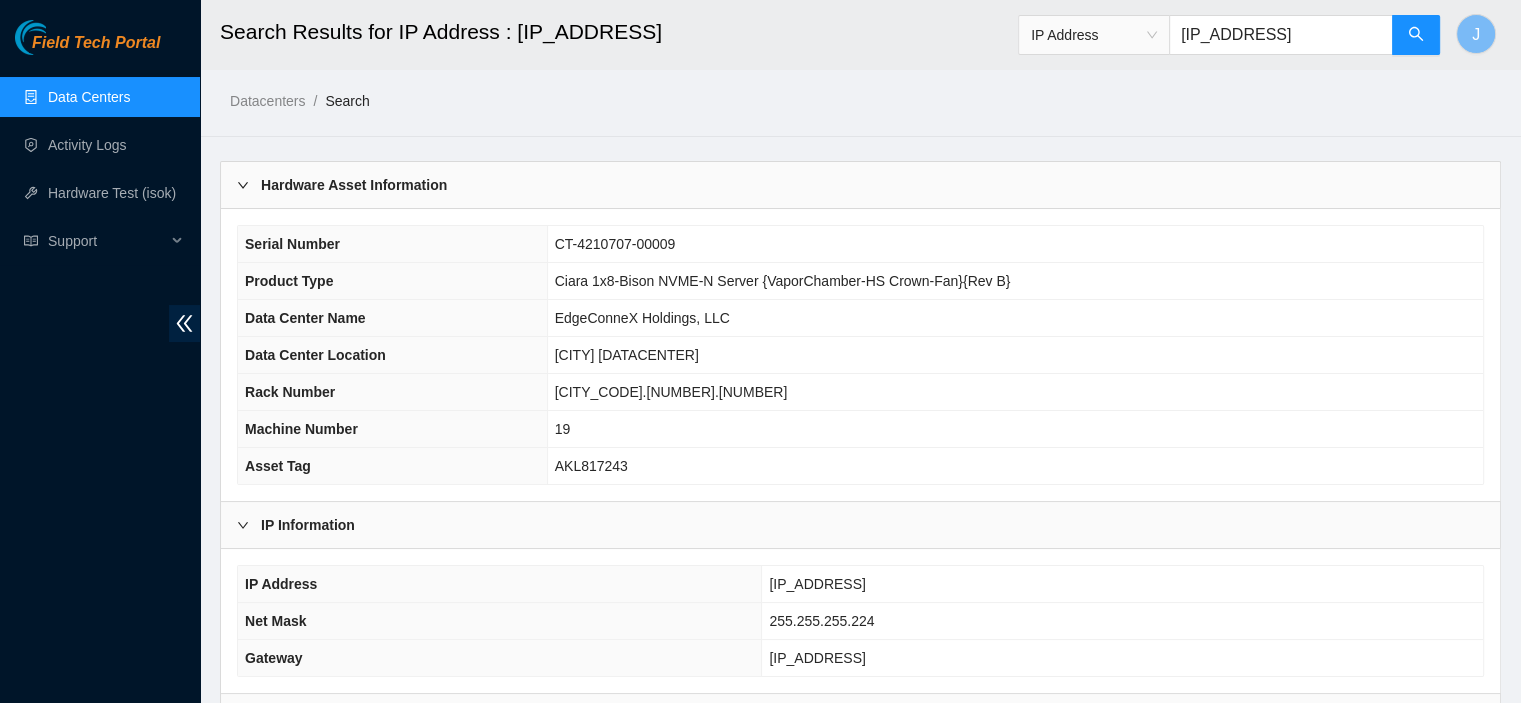 click on "23.215.222.214" at bounding box center (1281, 35) 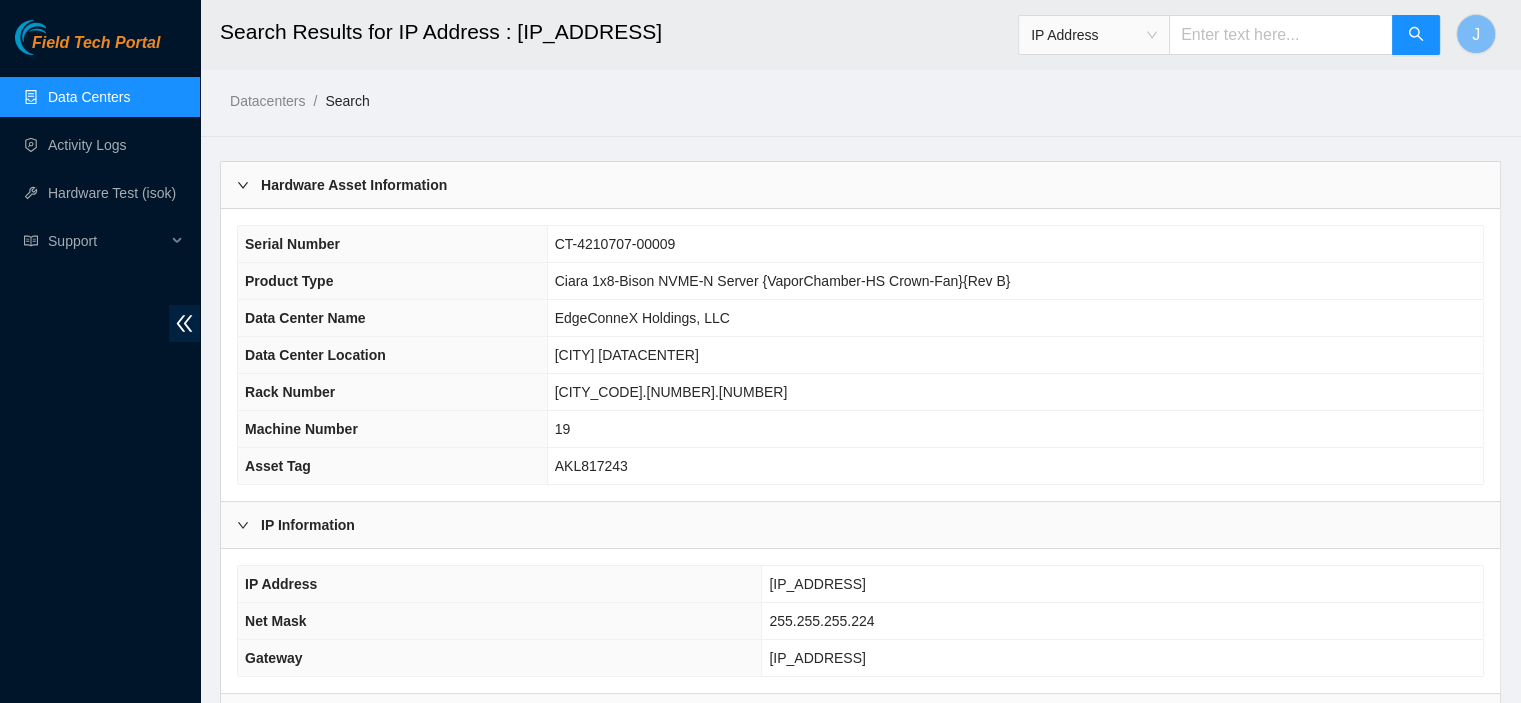 paste on "23.215.222.211" 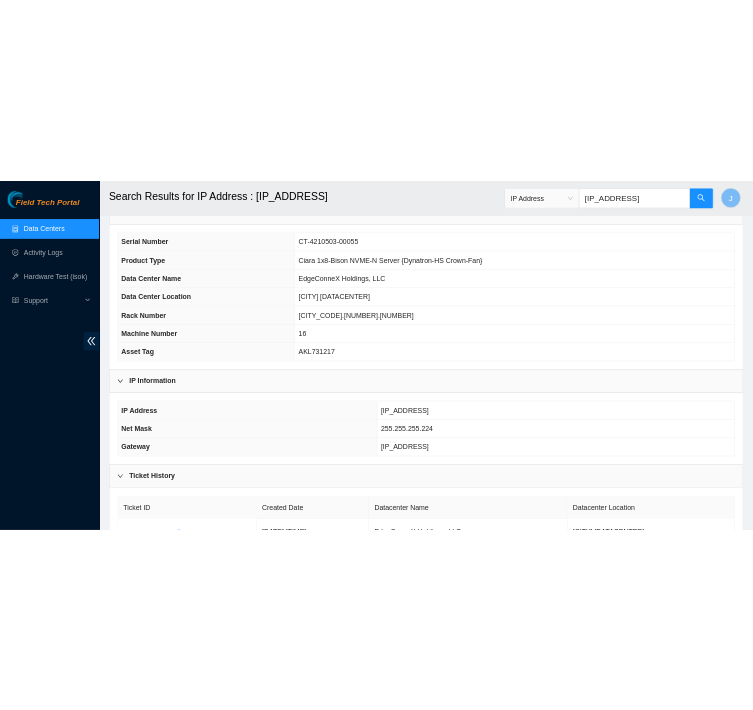 scroll, scrollTop: 191, scrollLeft: 0, axis: vertical 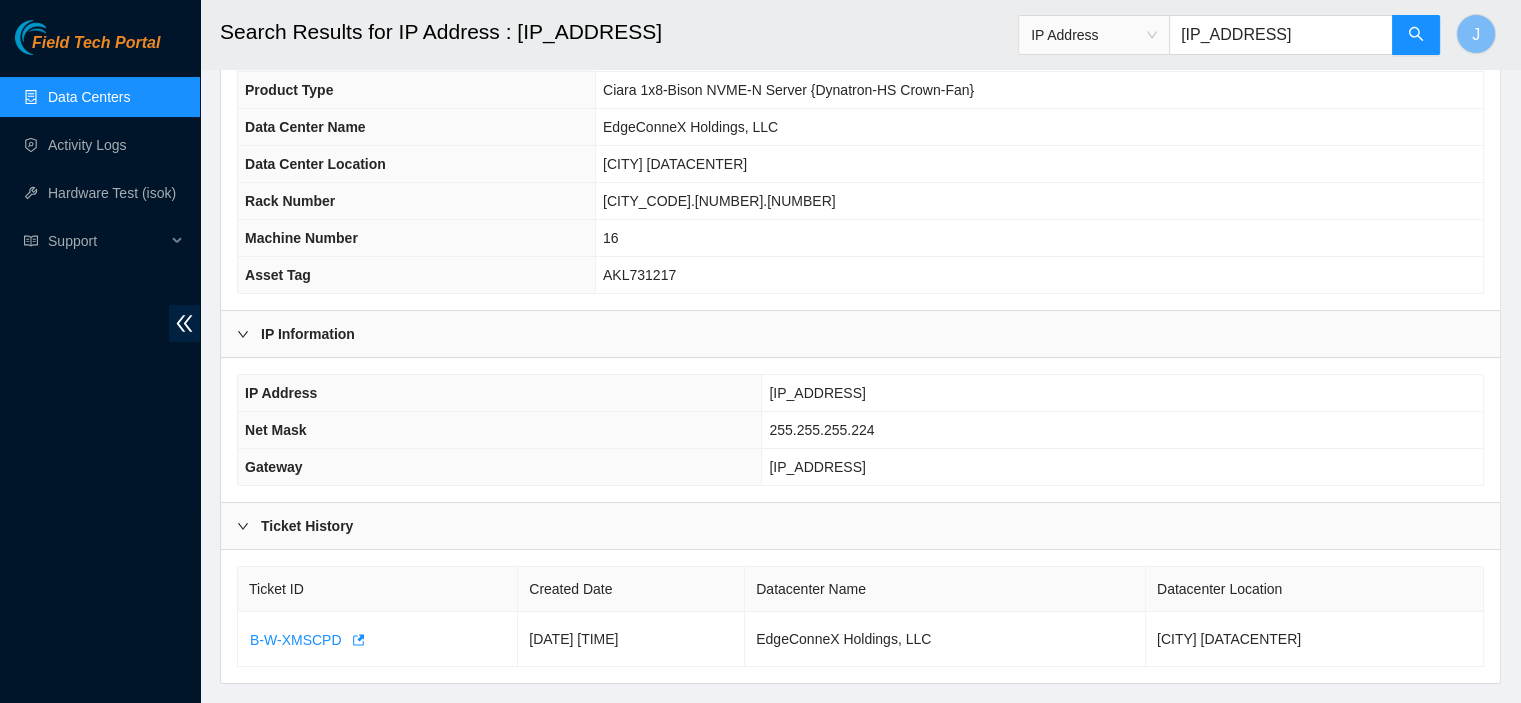 drag, startPoint x: 882, startPoint y: 385, endPoint x: 772, endPoint y: 391, distance: 110.16351 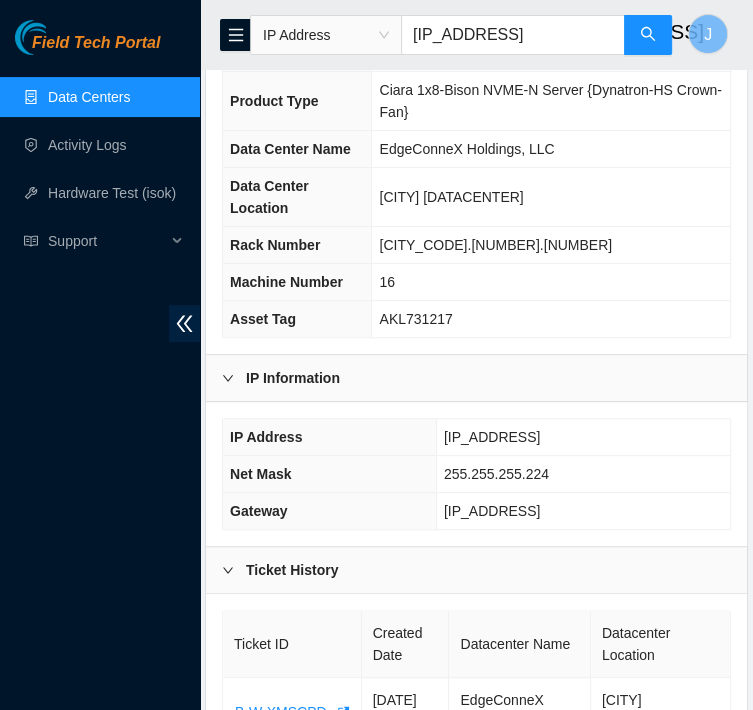 click on "23.215.222.211" at bounding box center [513, 35] 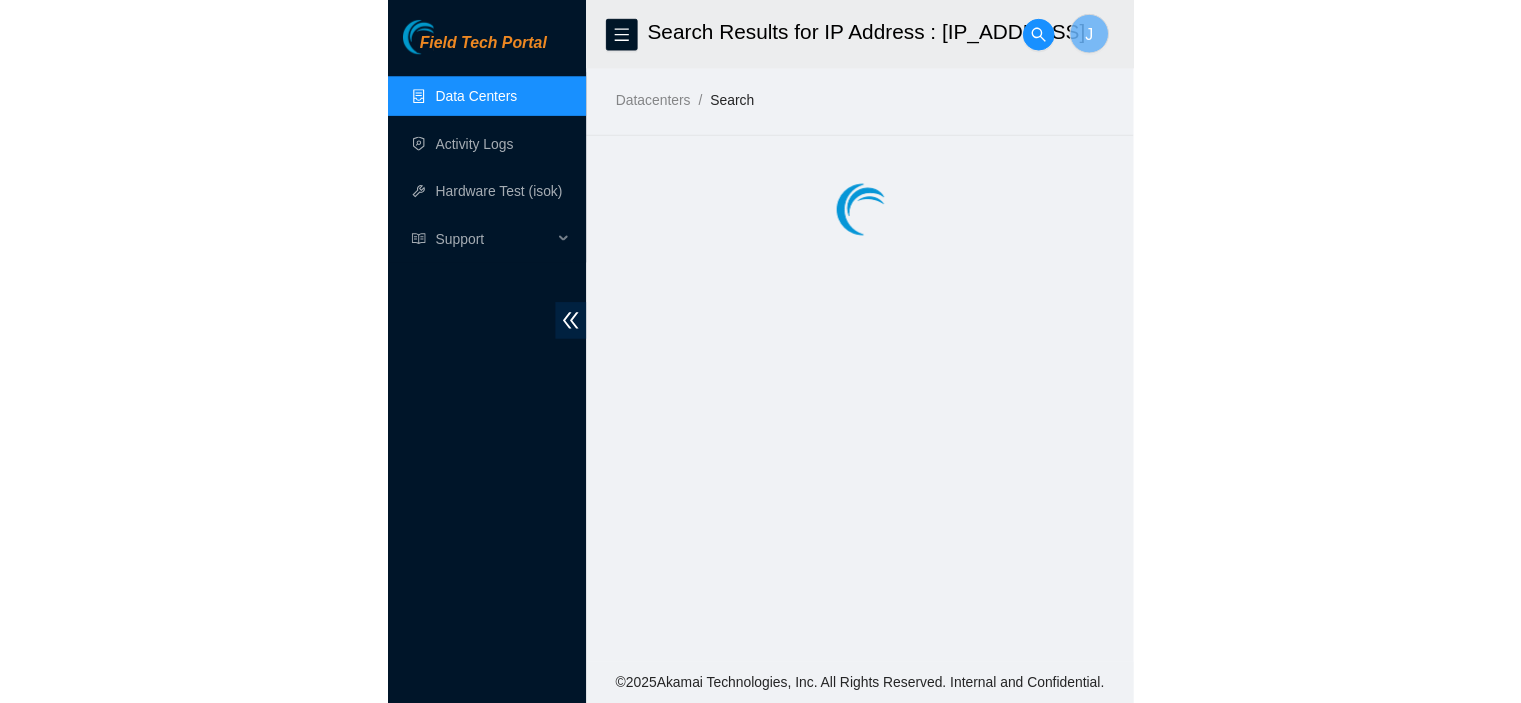 scroll, scrollTop: 0, scrollLeft: 0, axis: both 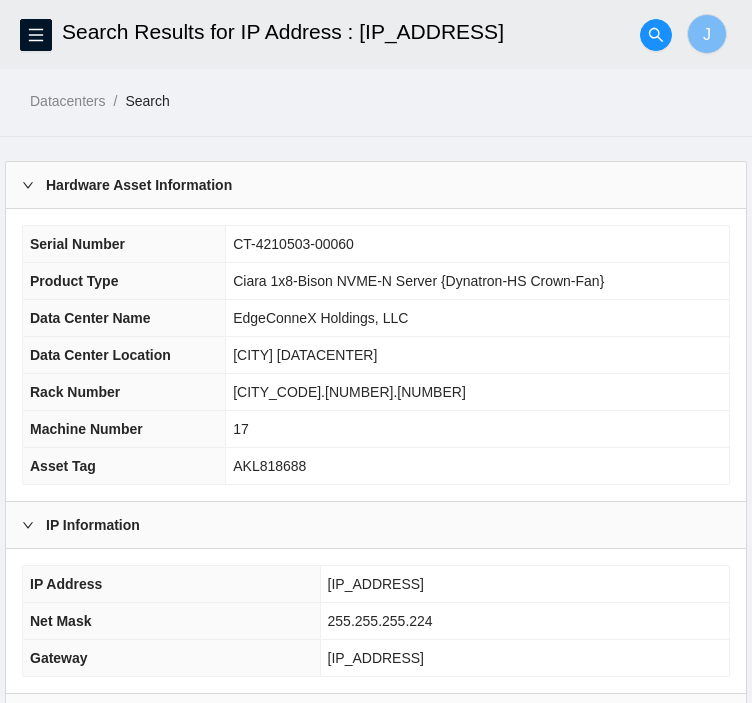 drag, startPoint x: 440, startPoint y: 572, endPoint x: 333, endPoint y: 585, distance: 107.78683 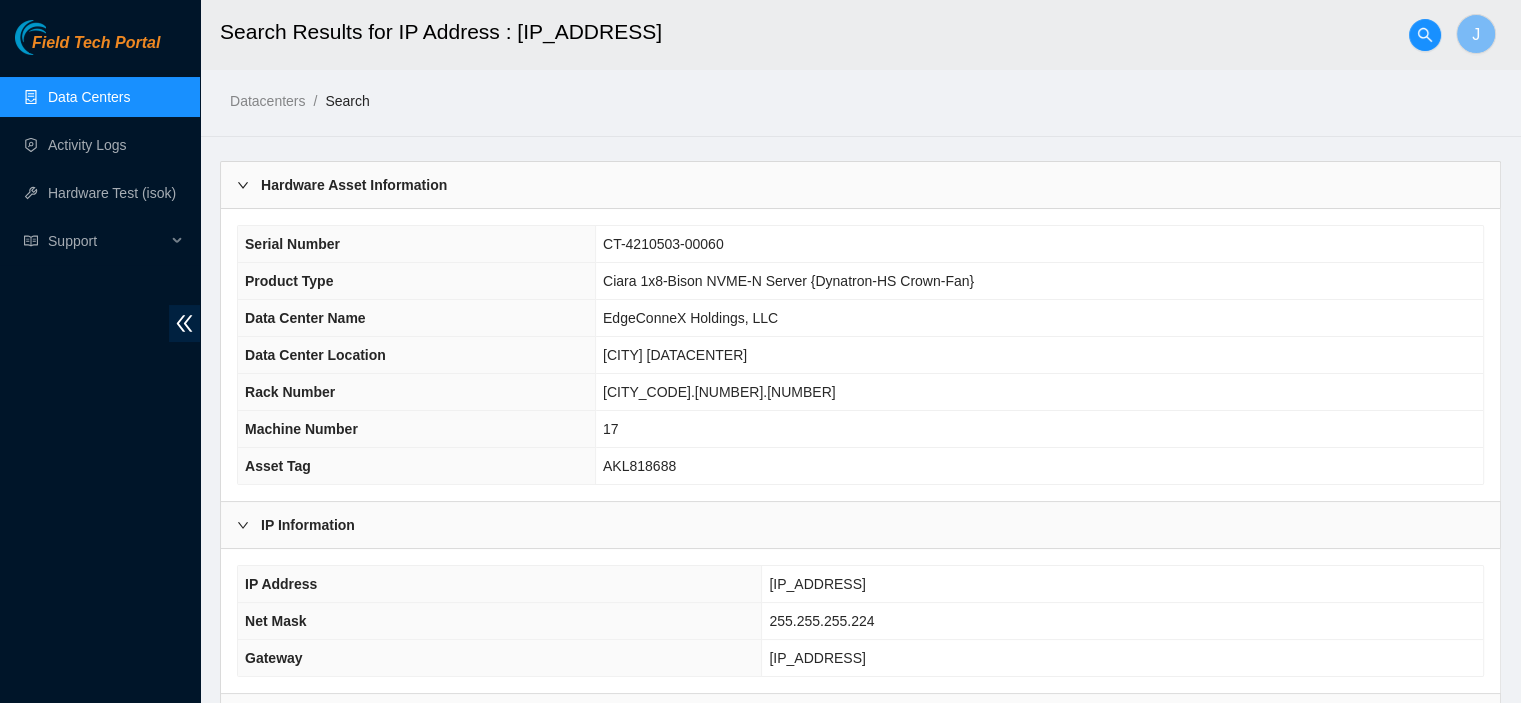 click on "Data Centers" at bounding box center (89, 97) 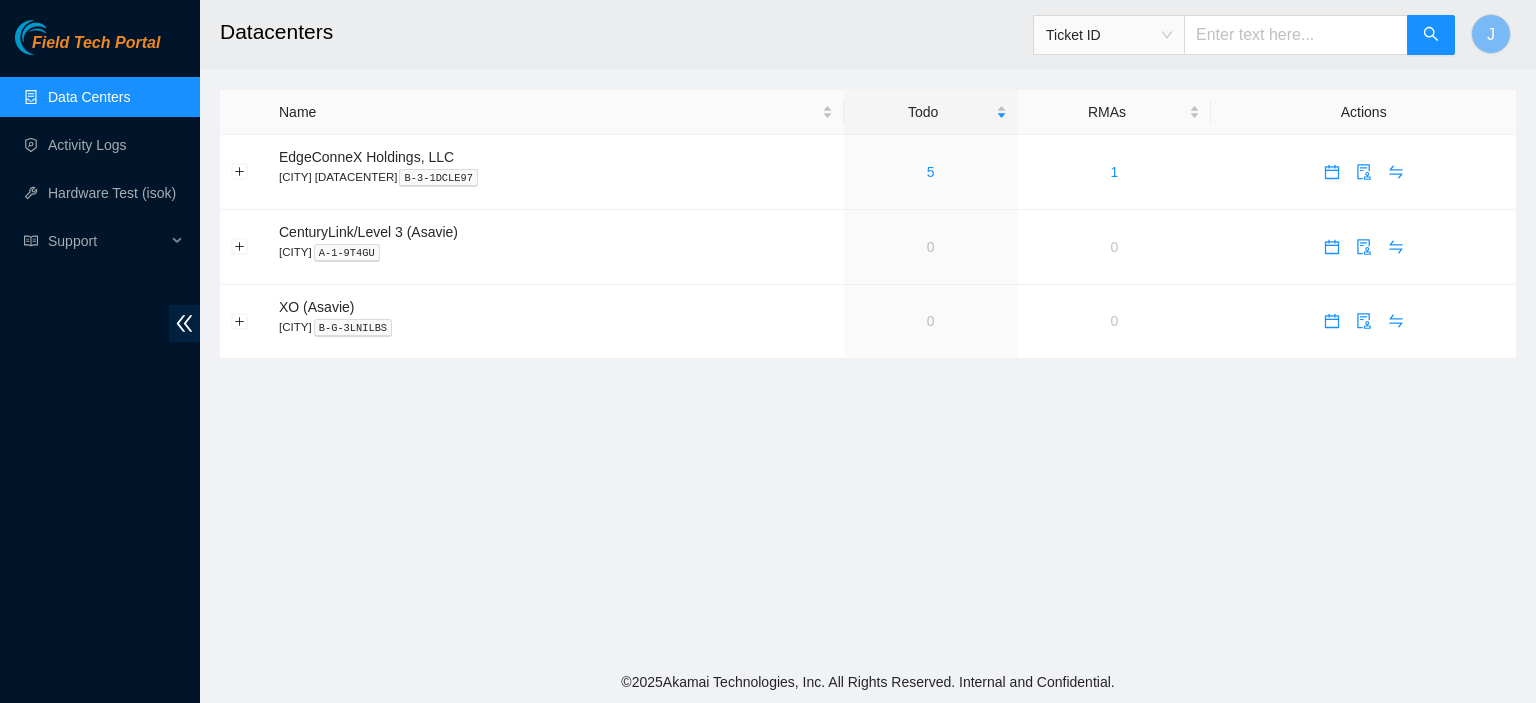 click on "Ticket ID" at bounding box center [1109, 35] 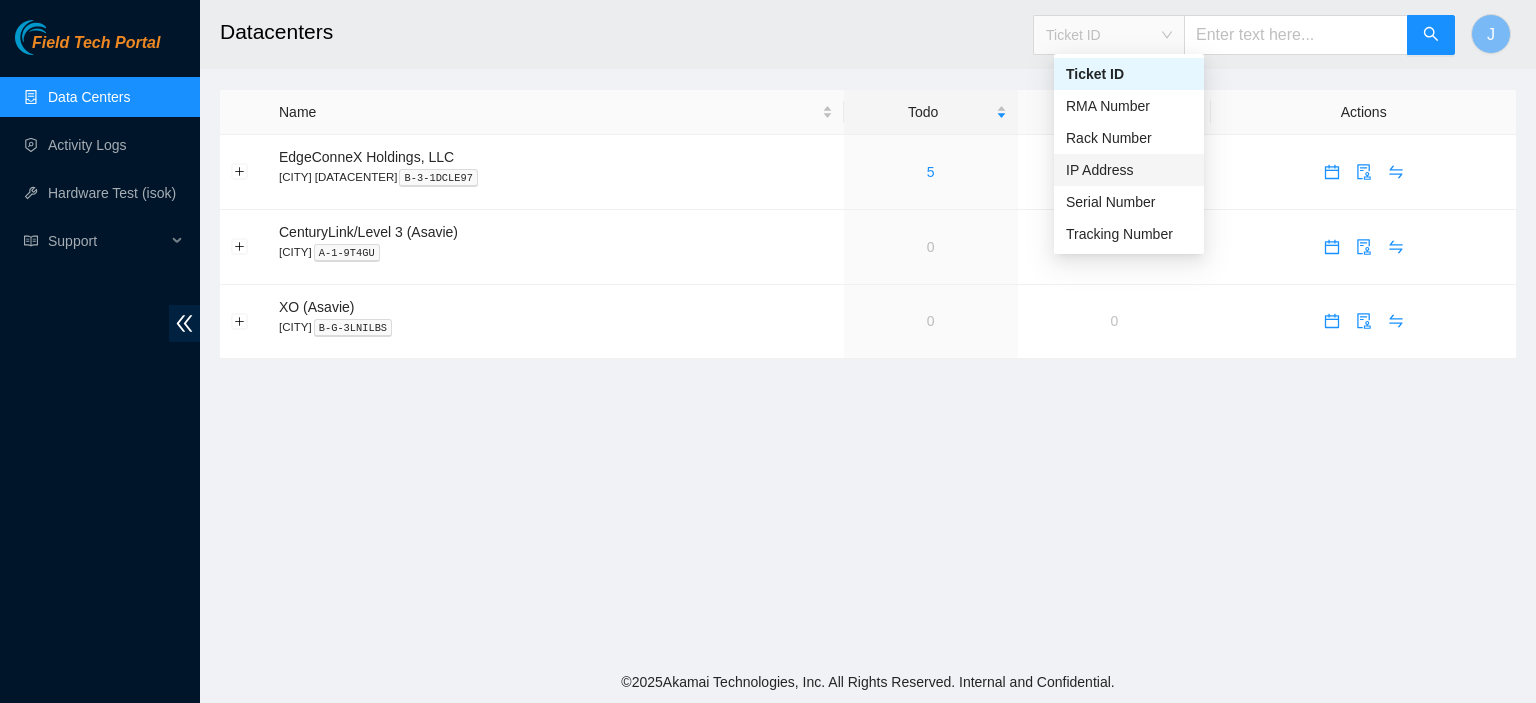 click on "IP Address" at bounding box center (1129, 170) 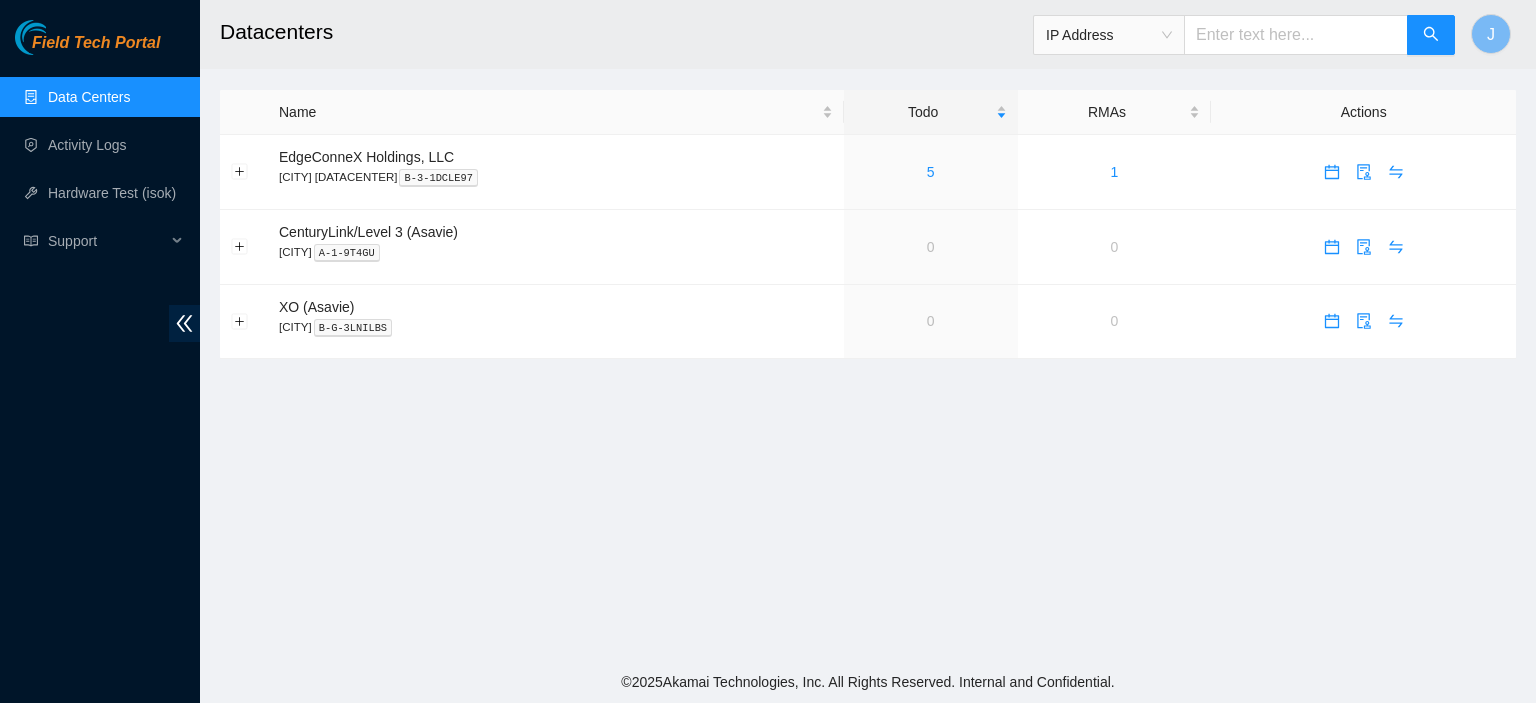 click at bounding box center [1296, 35] 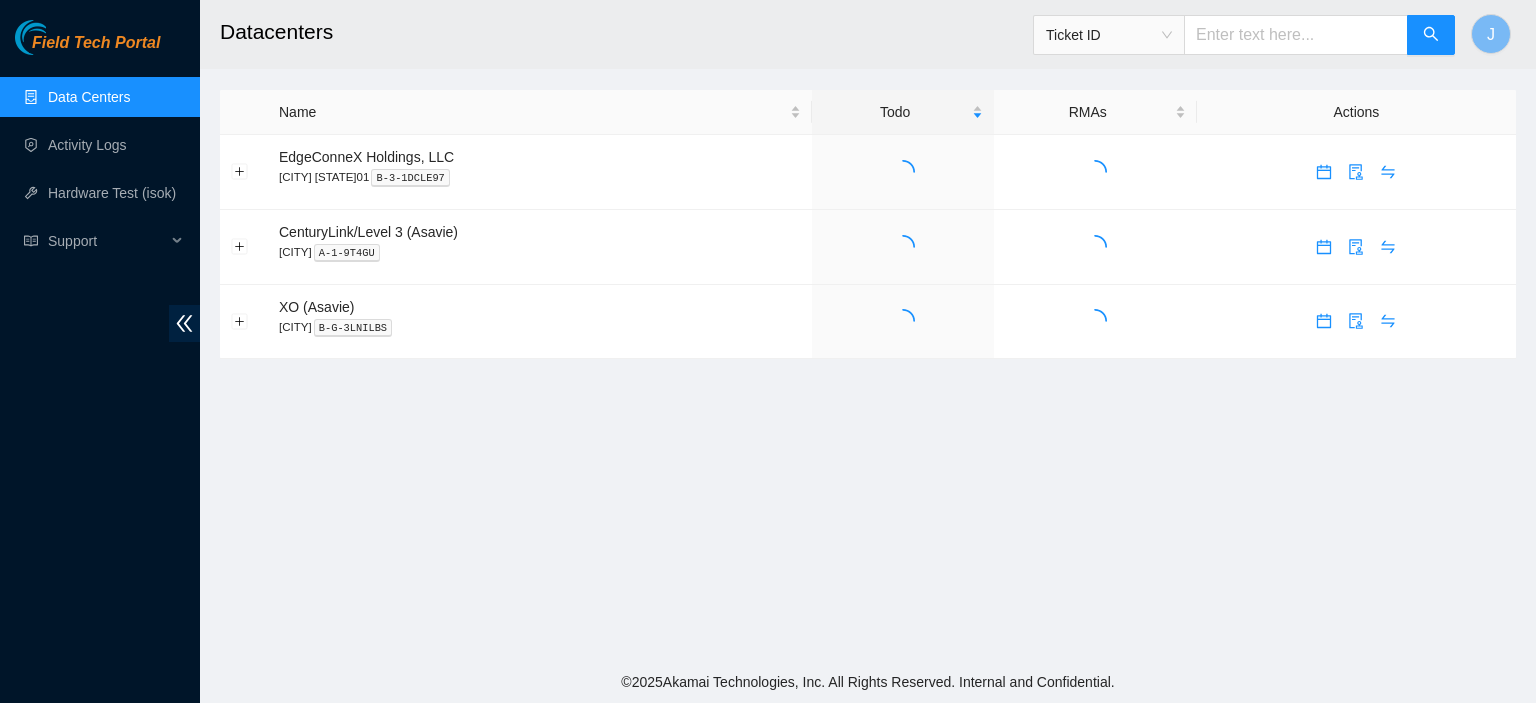 scroll, scrollTop: 0, scrollLeft: 0, axis: both 